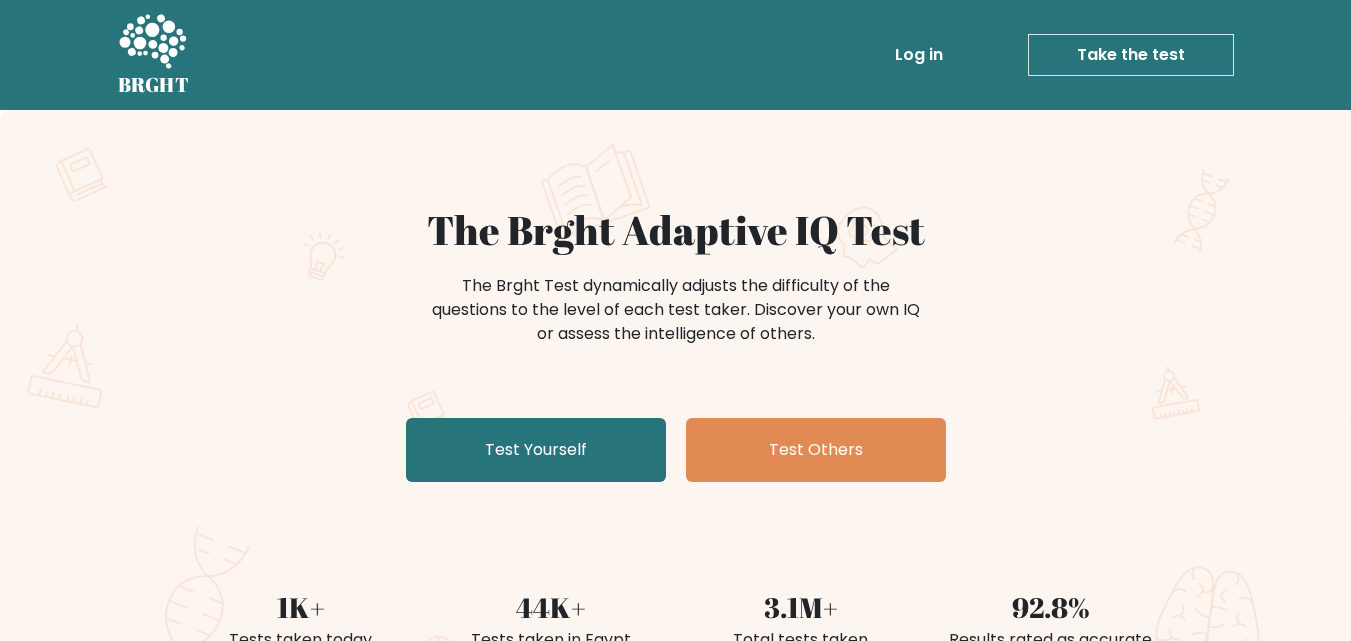 scroll, scrollTop: 0, scrollLeft: 0, axis: both 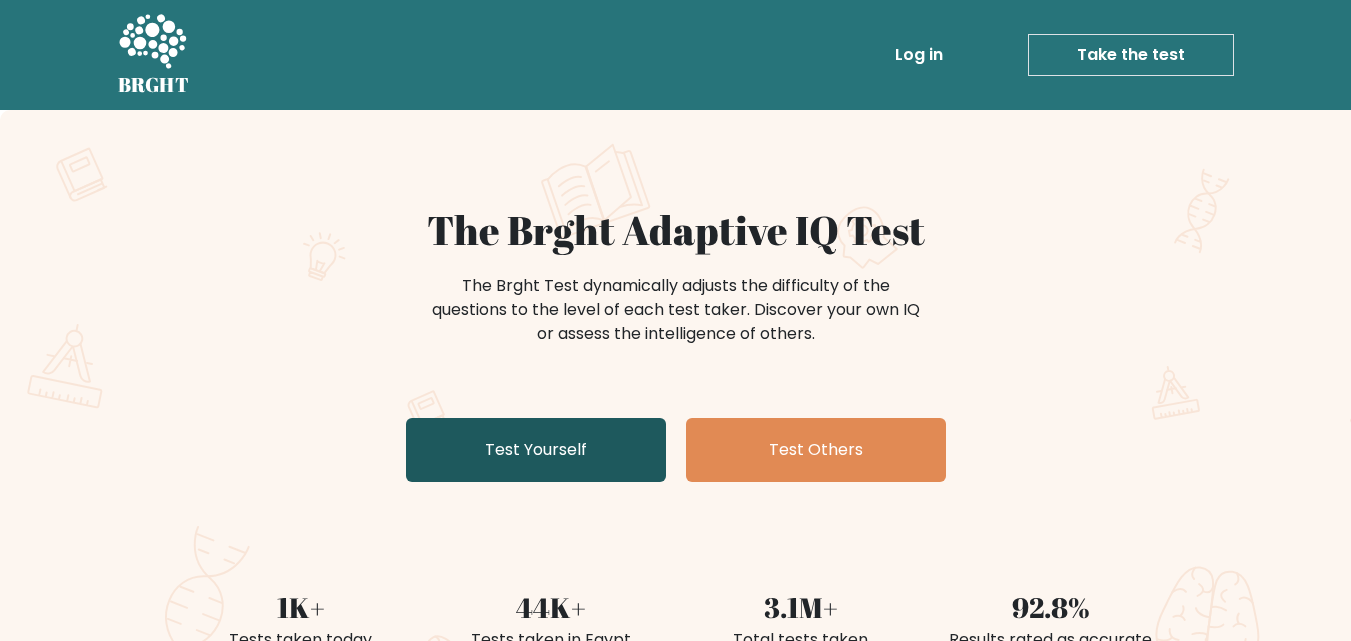 click on "Test Yourself" at bounding box center [536, 450] 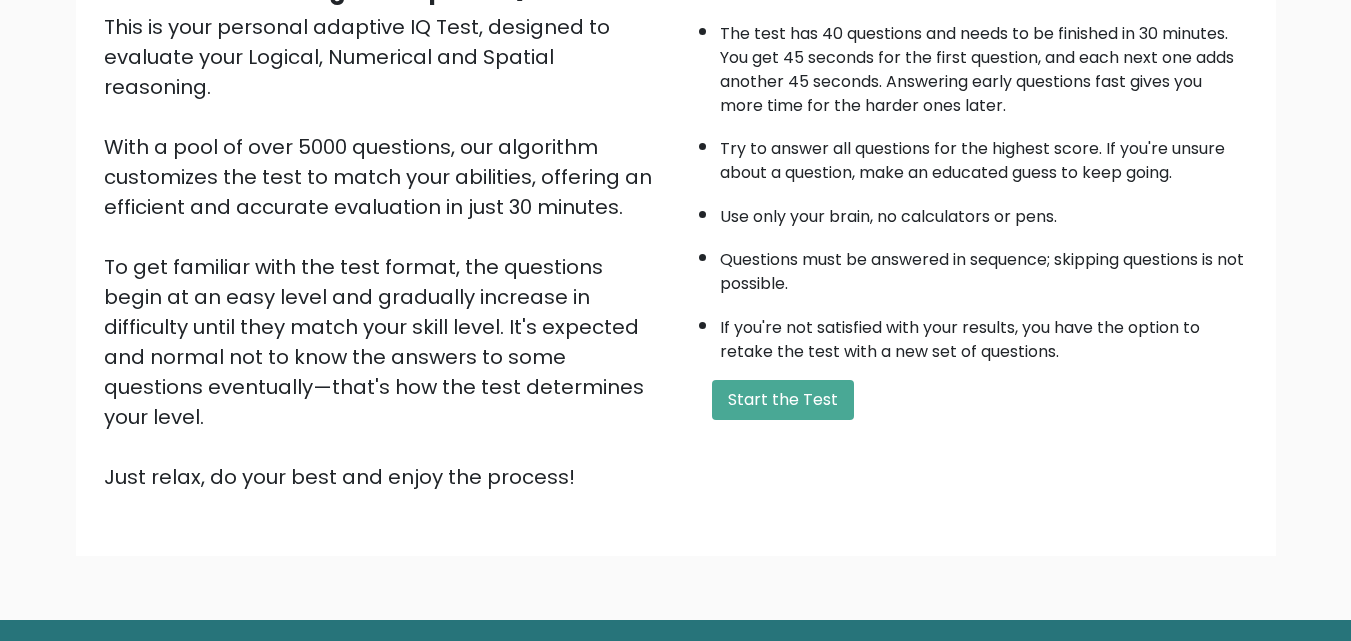 scroll, scrollTop: 246, scrollLeft: 0, axis: vertical 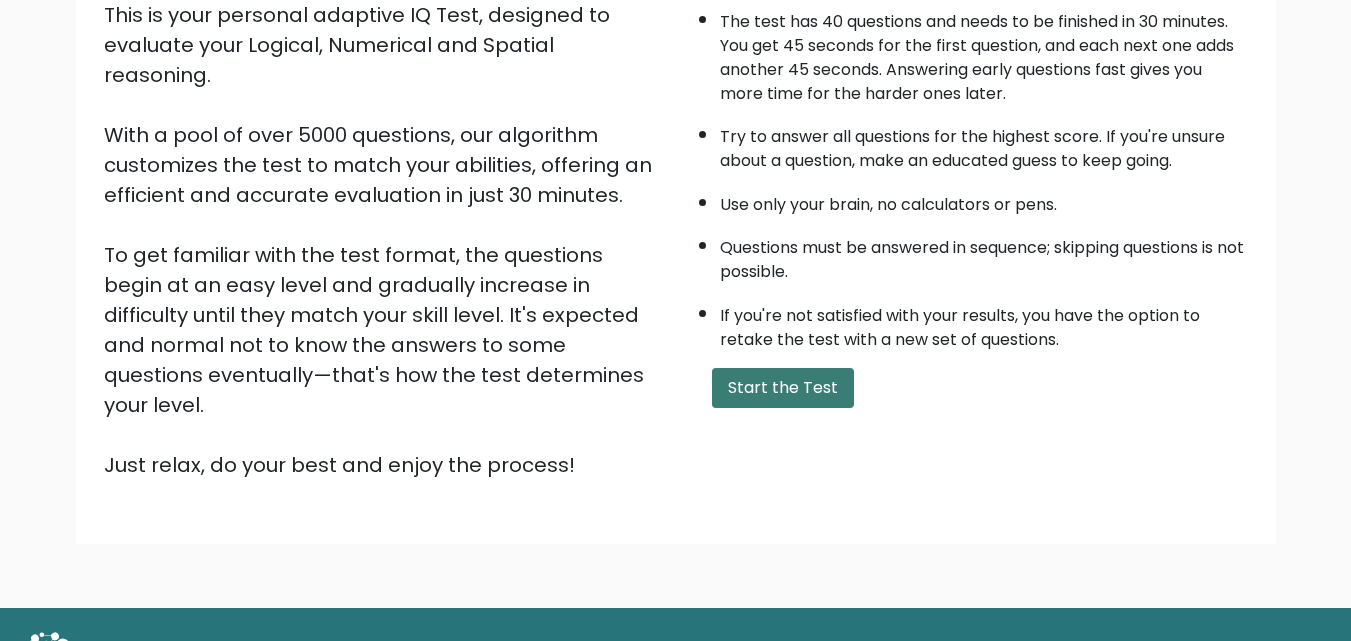 click on "Start the Test" at bounding box center [783, 388] 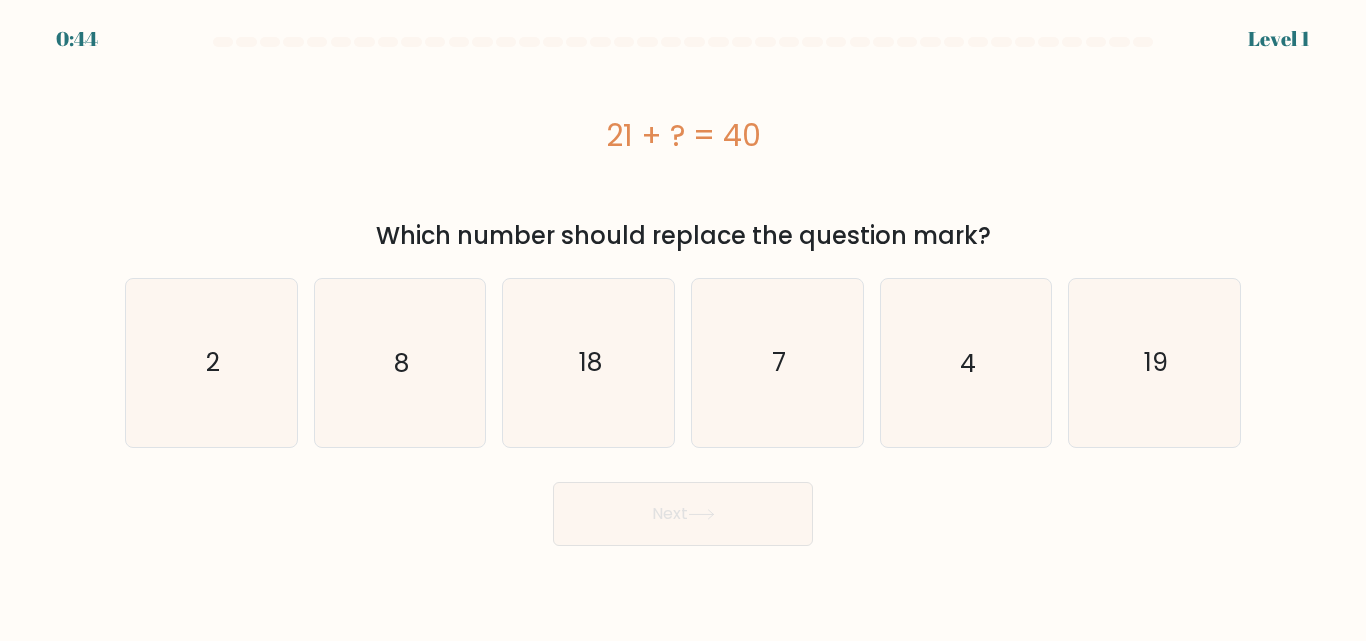 scroll, scrollTop: 0, scrollLeft: 0, axis: both 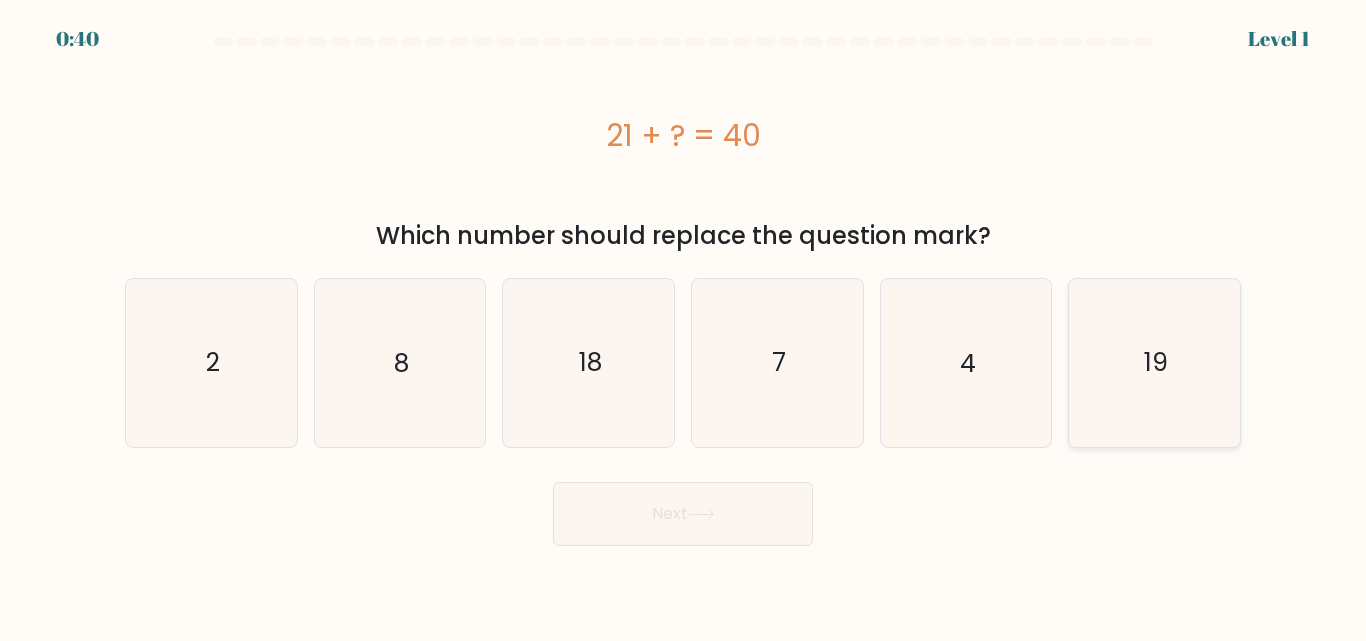 click on "19" at bounding box center [1154, 362] 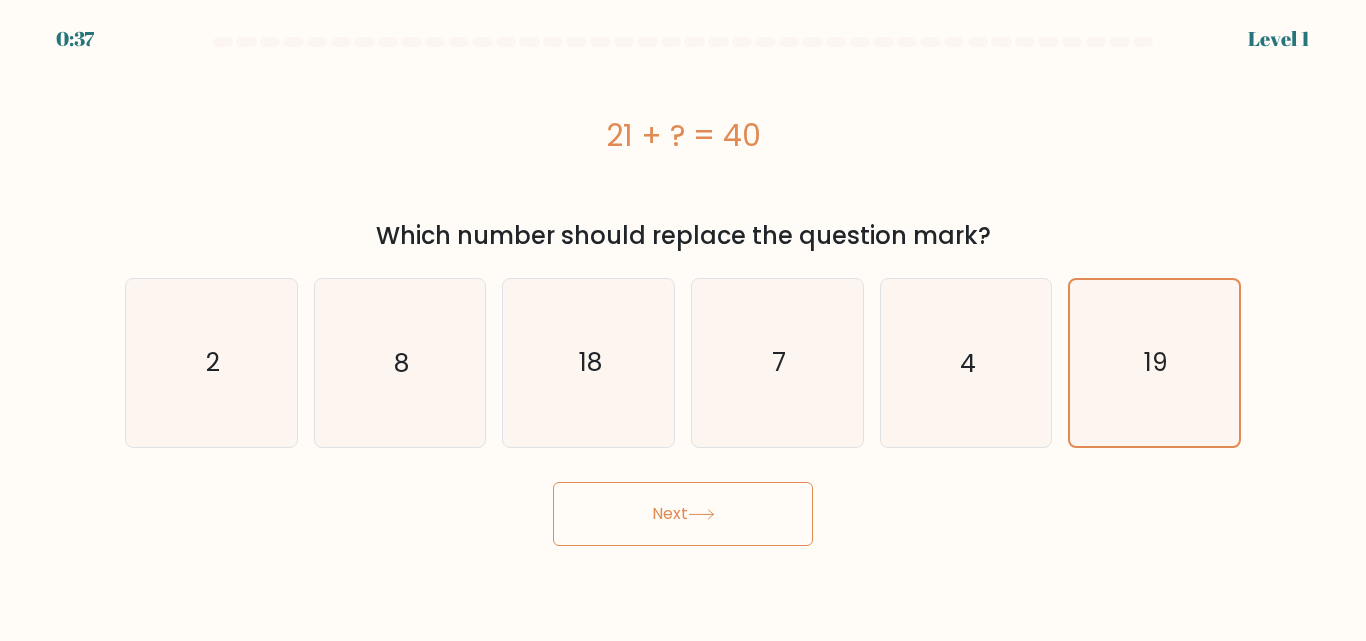 click on "Next" at bounding box center (683, 514) 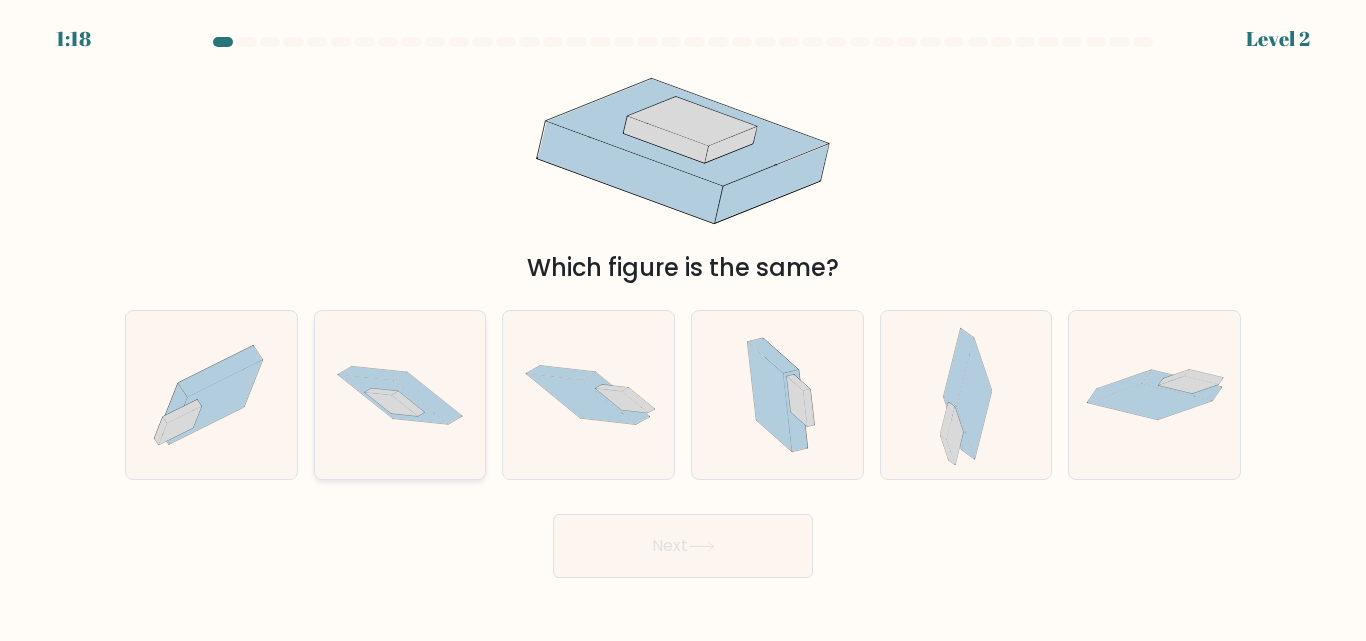 click at bounding box center (393, 399) 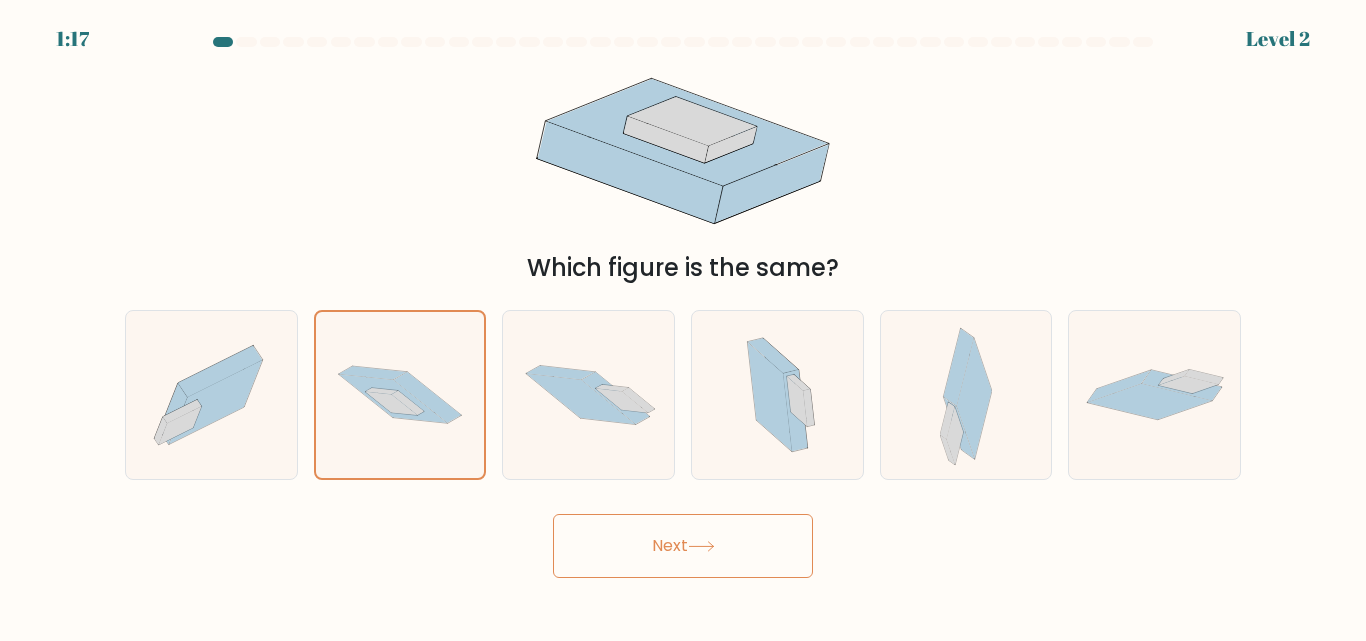 click on "Next" at bounding box center (683, 546) 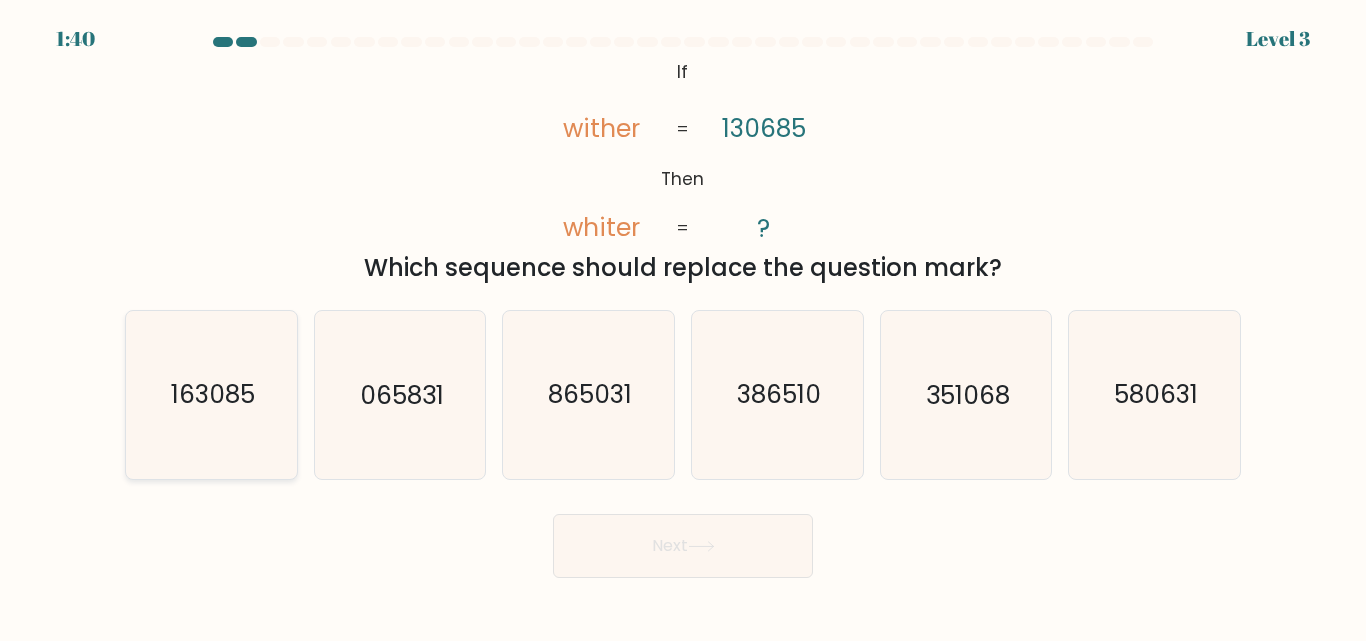 click on "163085" at bounding box center [211, 394] 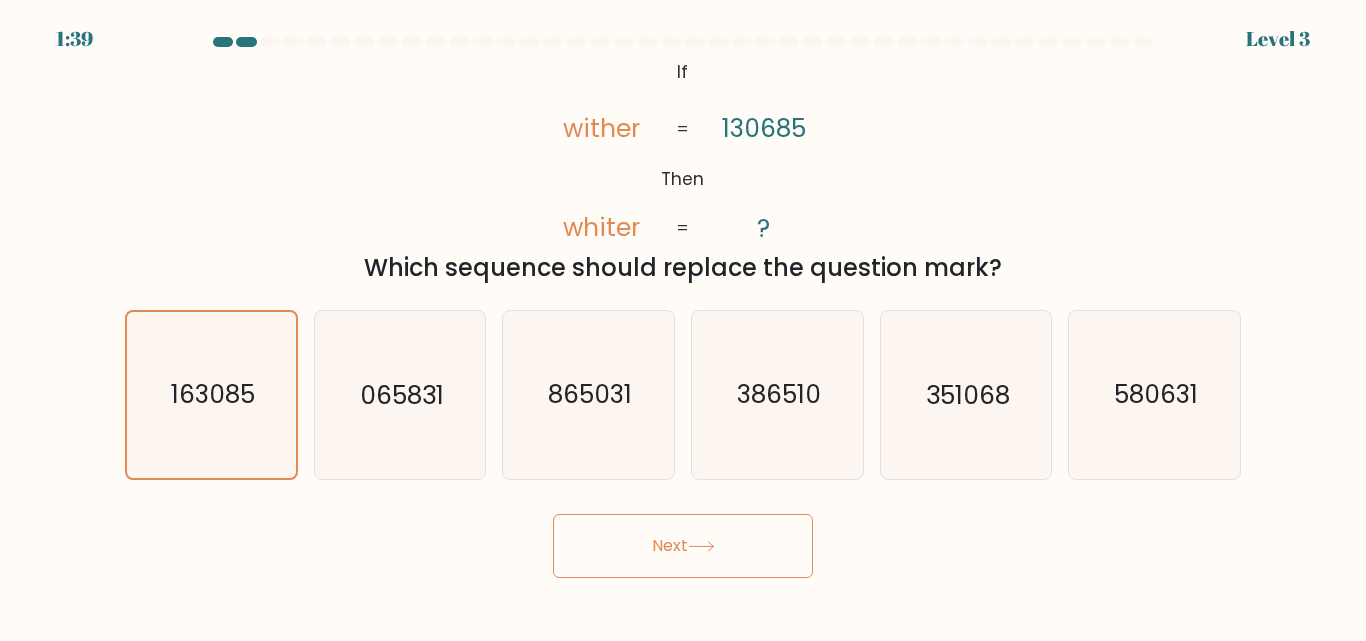 click on "Next" at bounding box center (683, 546) 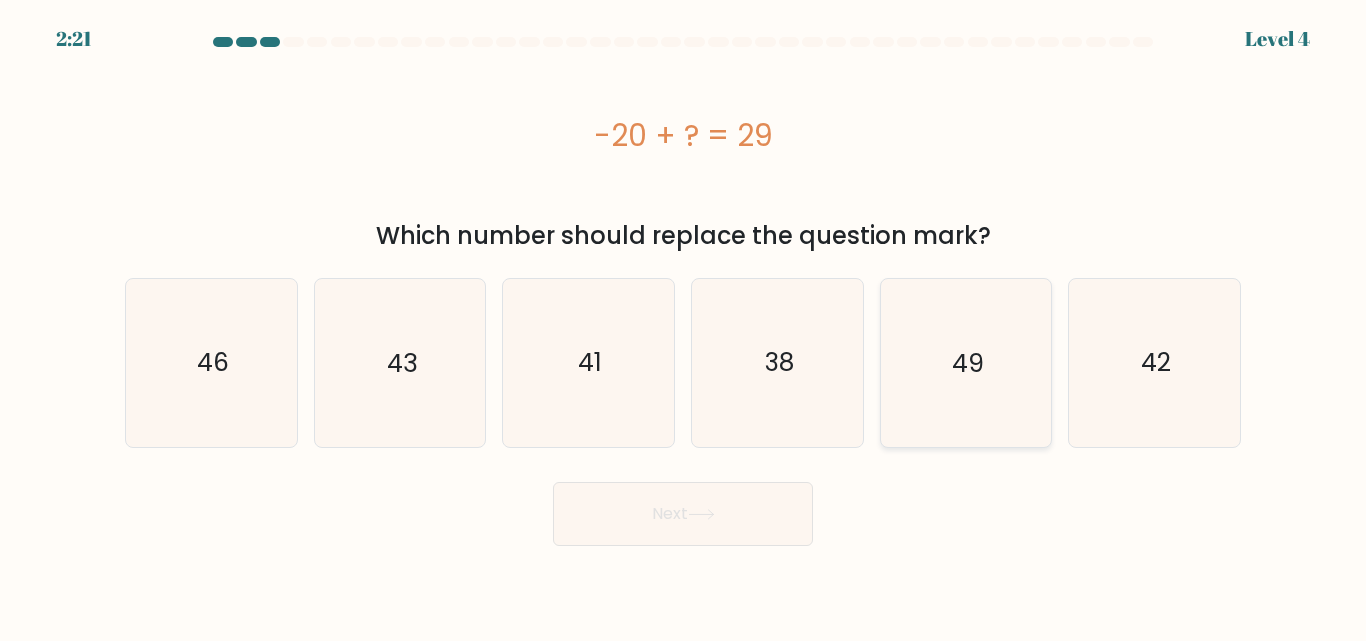click on "49" at bounding box center [965, 362] 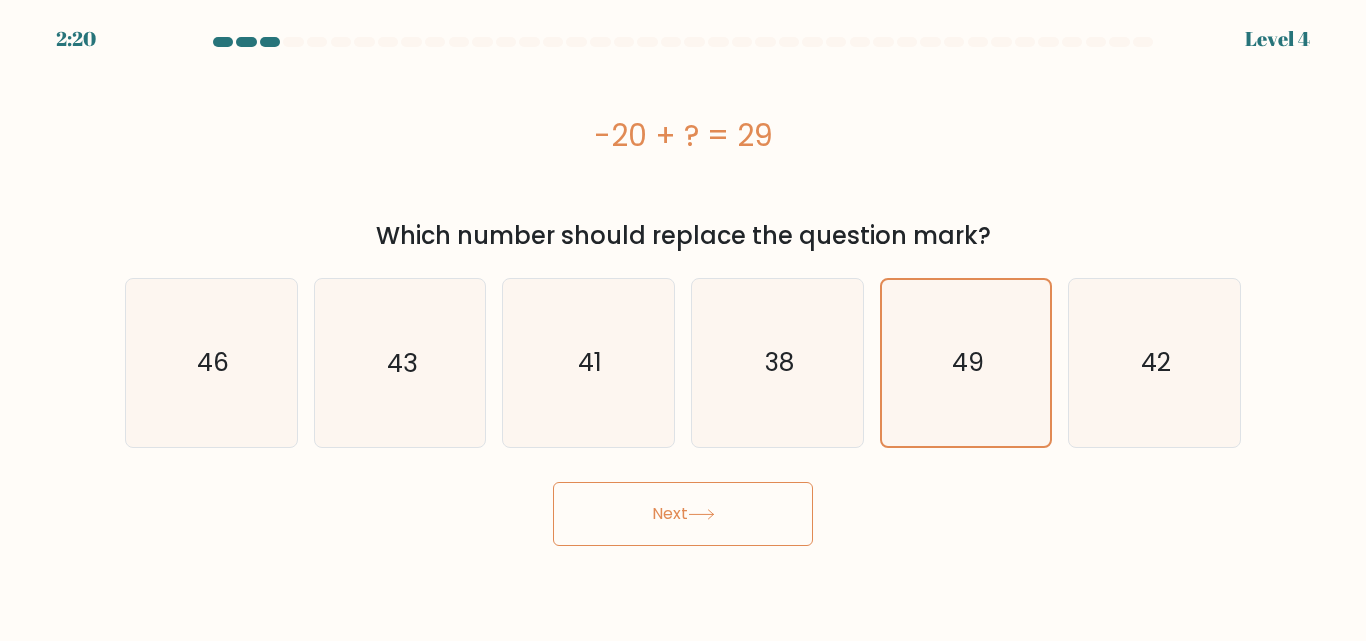 click on "Next" at bounding box center [683, 514] 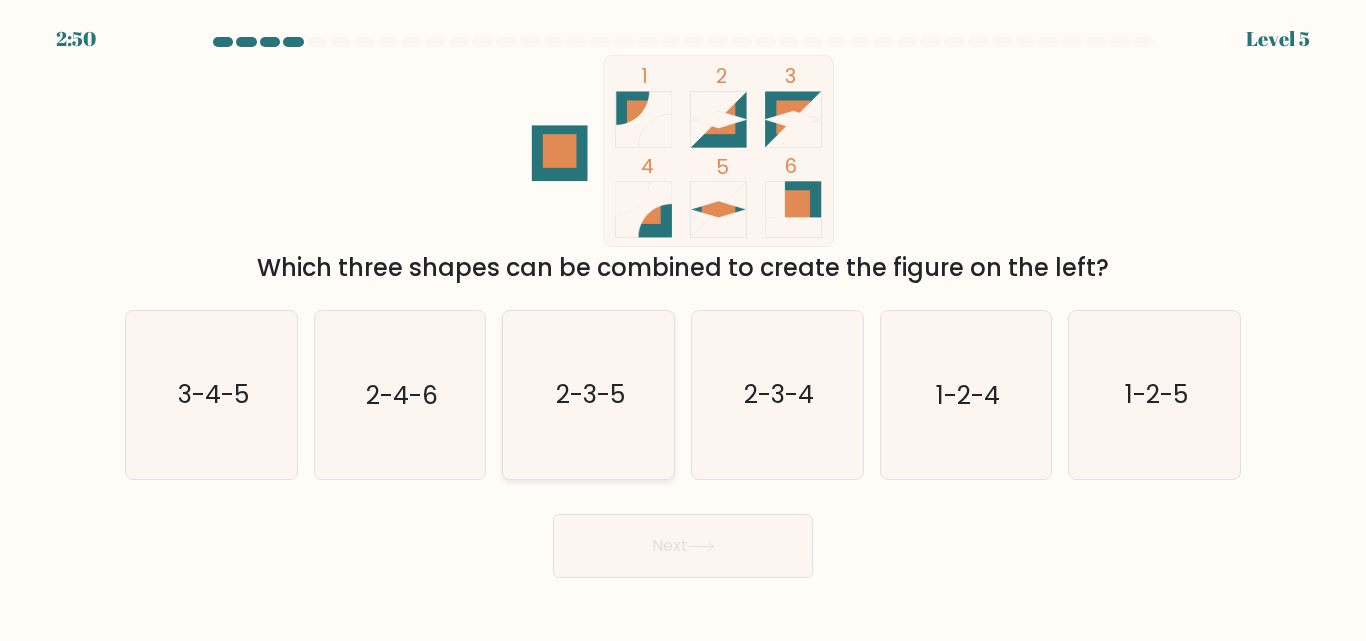 click on "2-3-5" at bounding box center [588, 394] 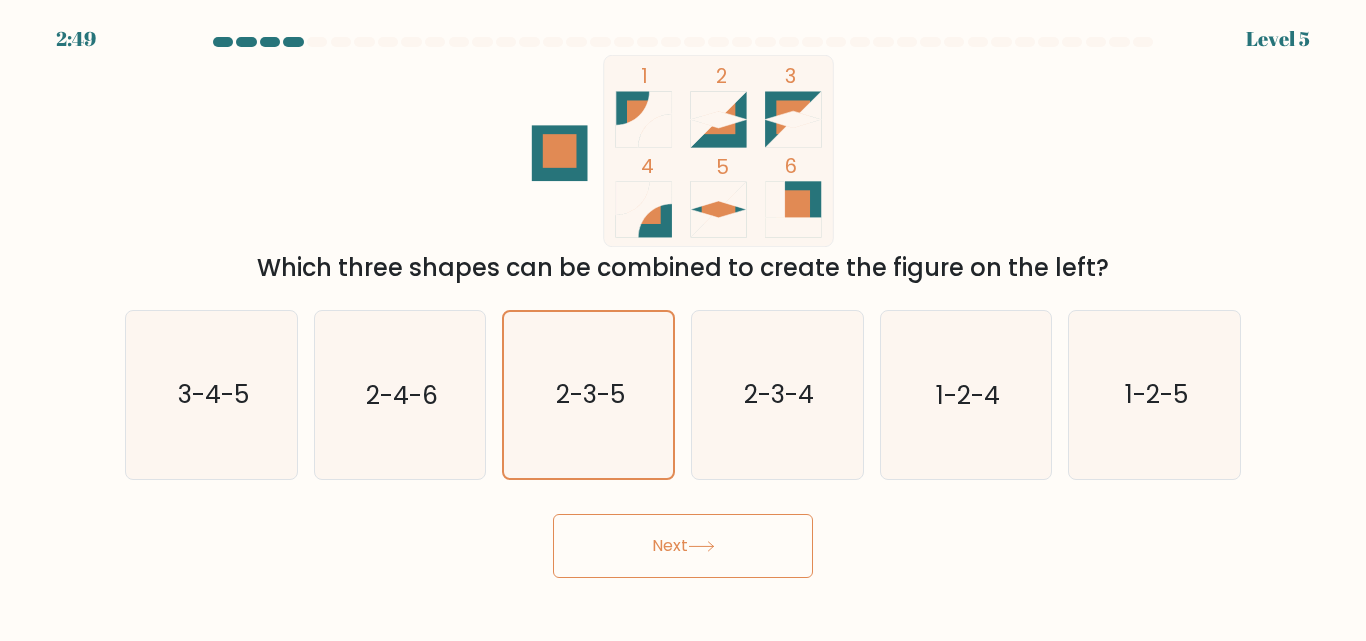 click on "Next" at bounding box center (683, 546) 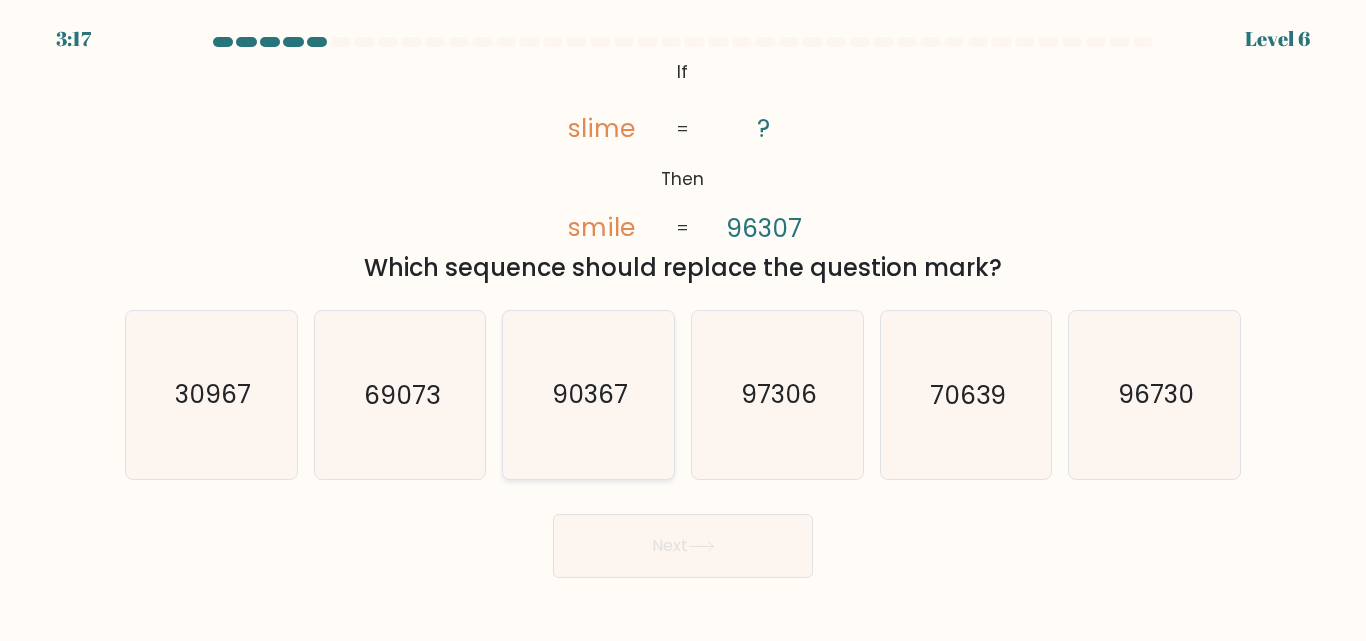 click on "90367" at bounding box center [588, 394] 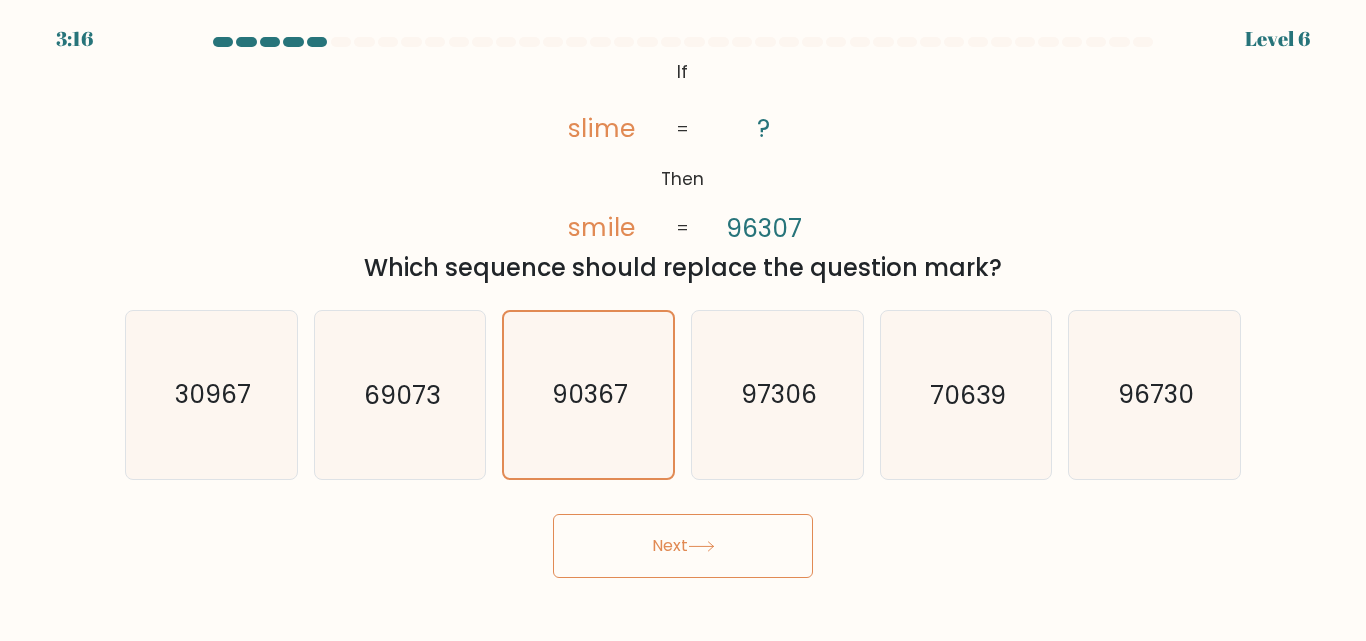 click on "Next" at bounding box center (683, 546) 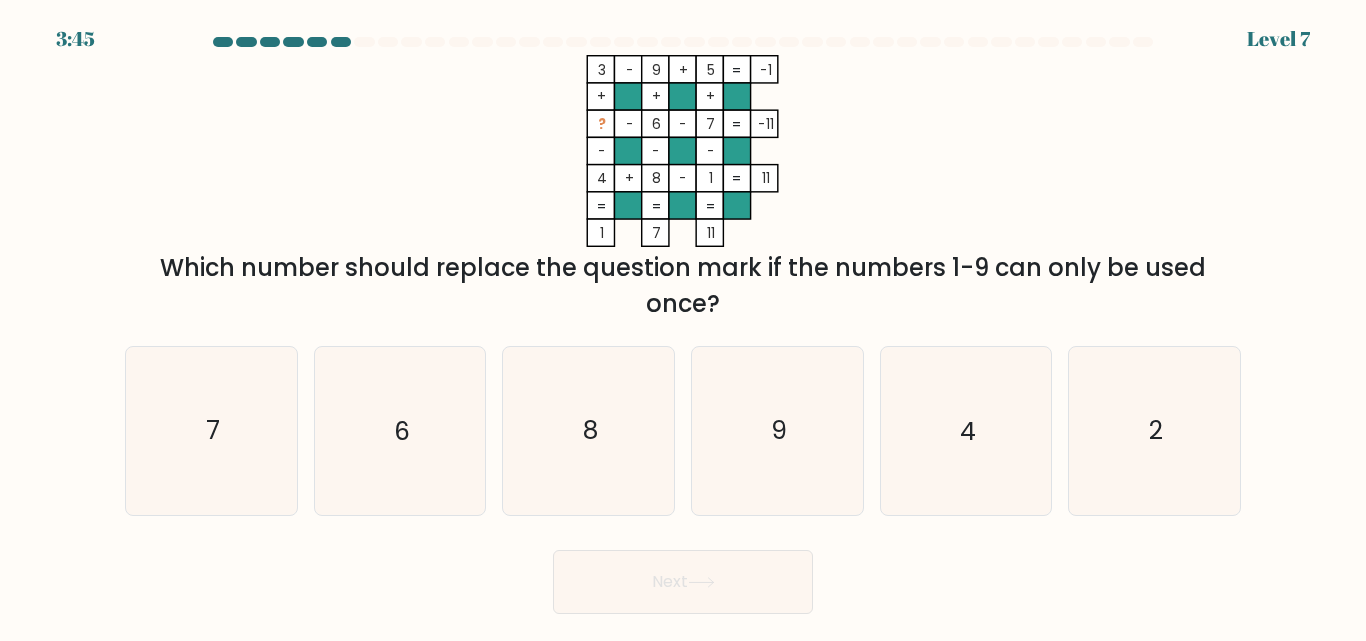 type 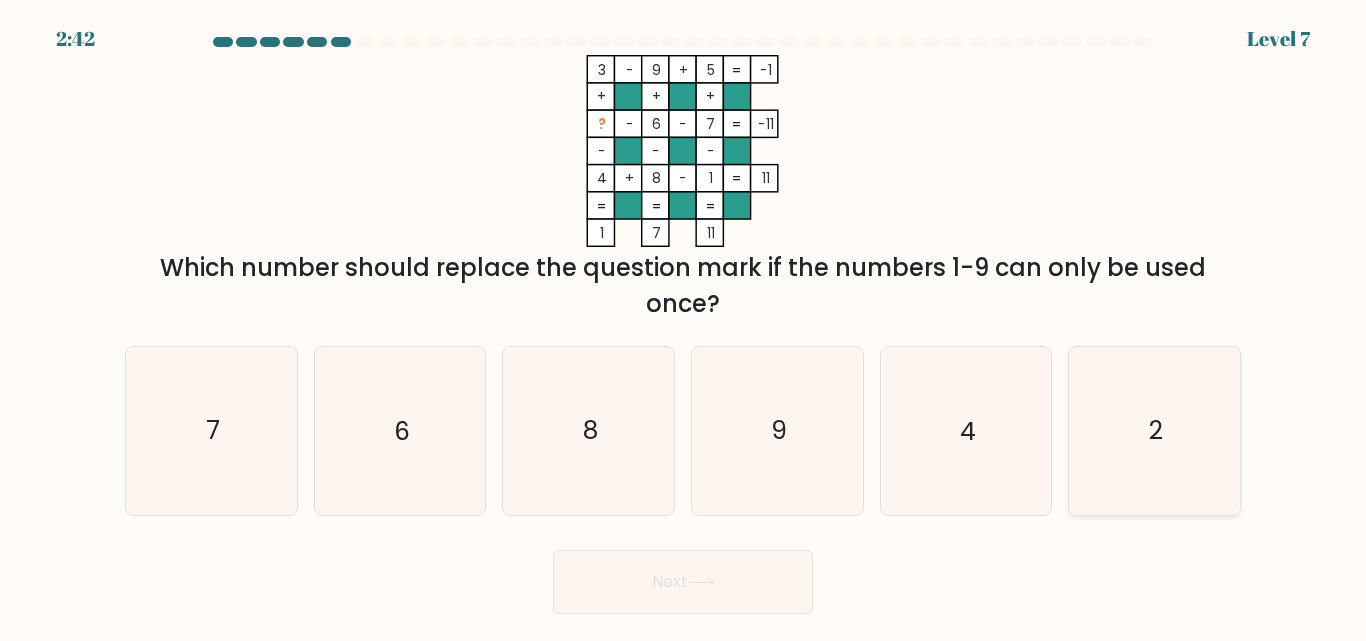 click on "2" at bounding box center (1154, 430) 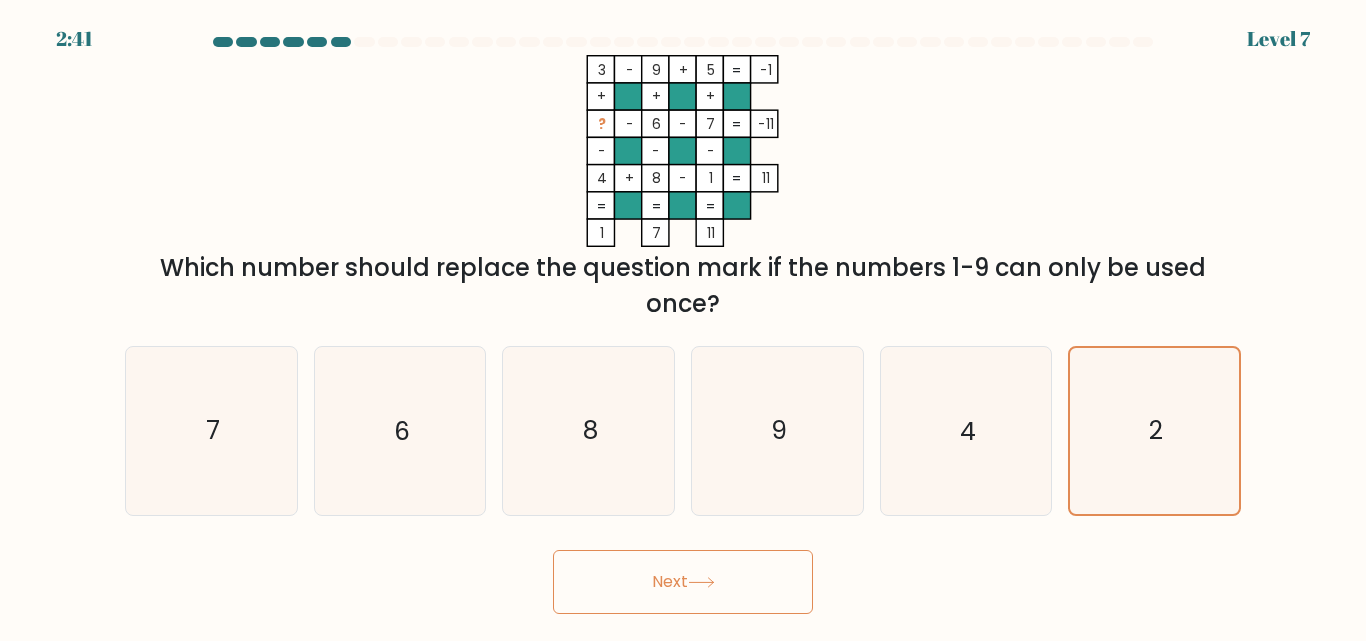 click on "Next" at bounding box center [683, 582] 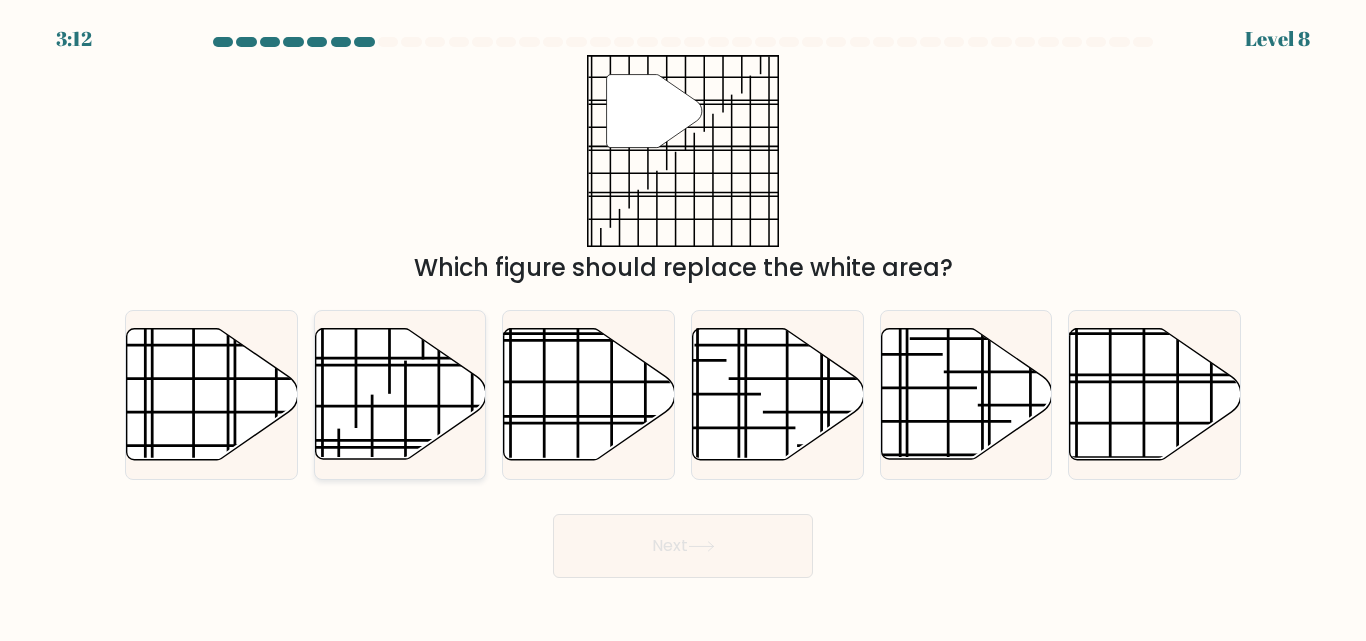 click at bounding box center [400, 394] 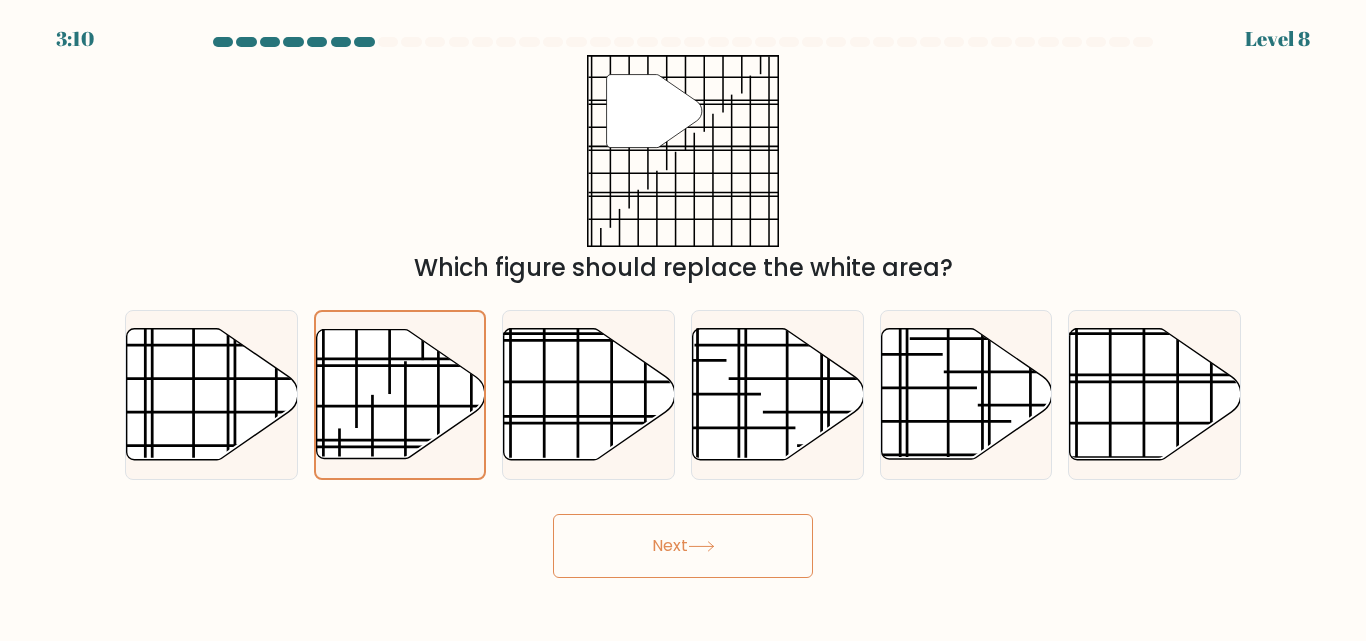 click on "Next" at bounding box center (683, 546) 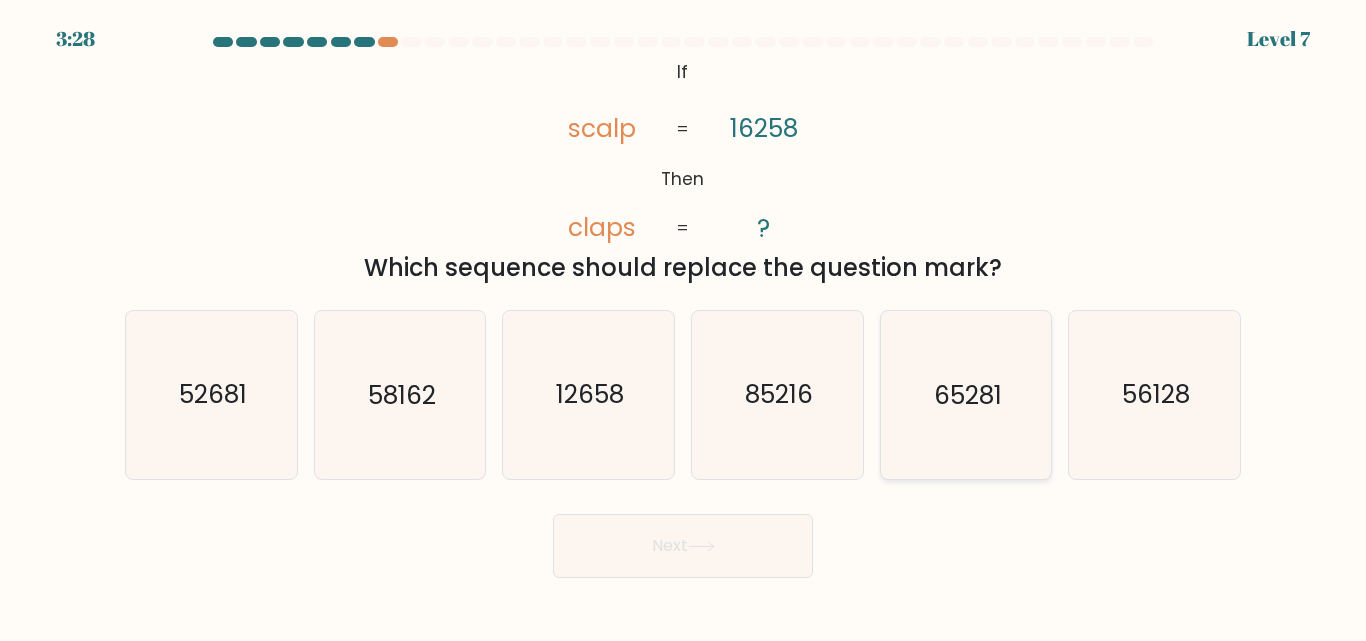 click on "65281" at bounding box center [968, 395] 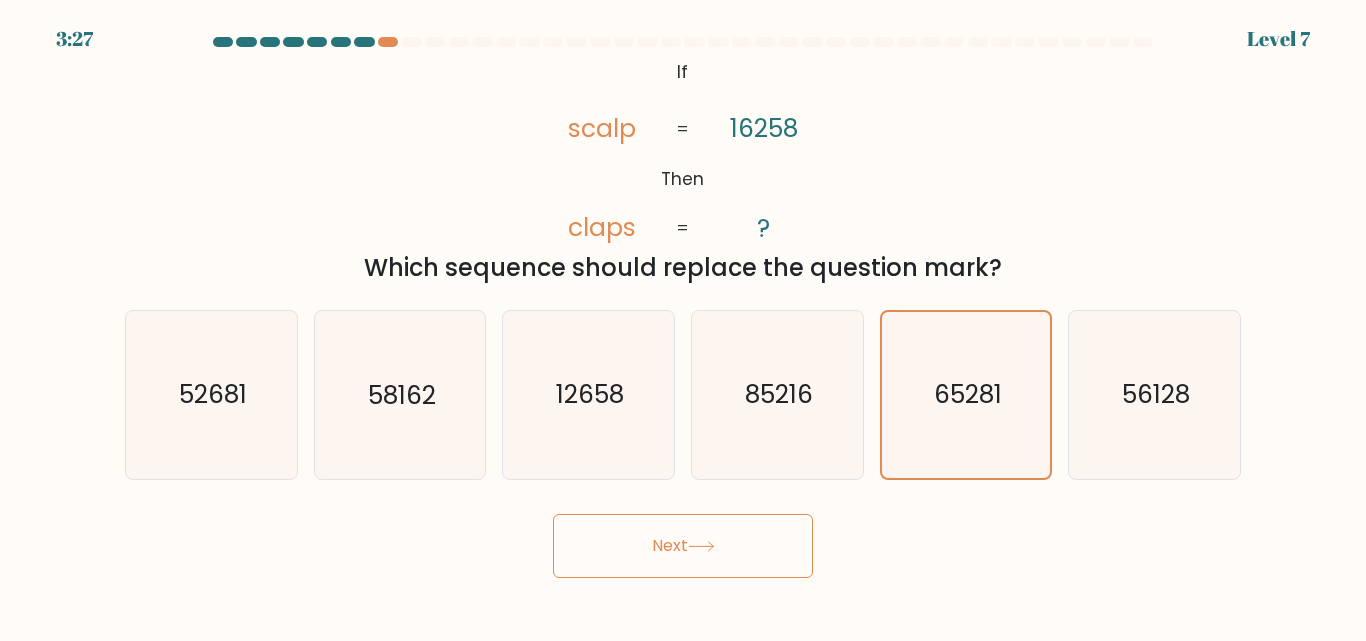 click on "Next" at bounding box center (683, 546) 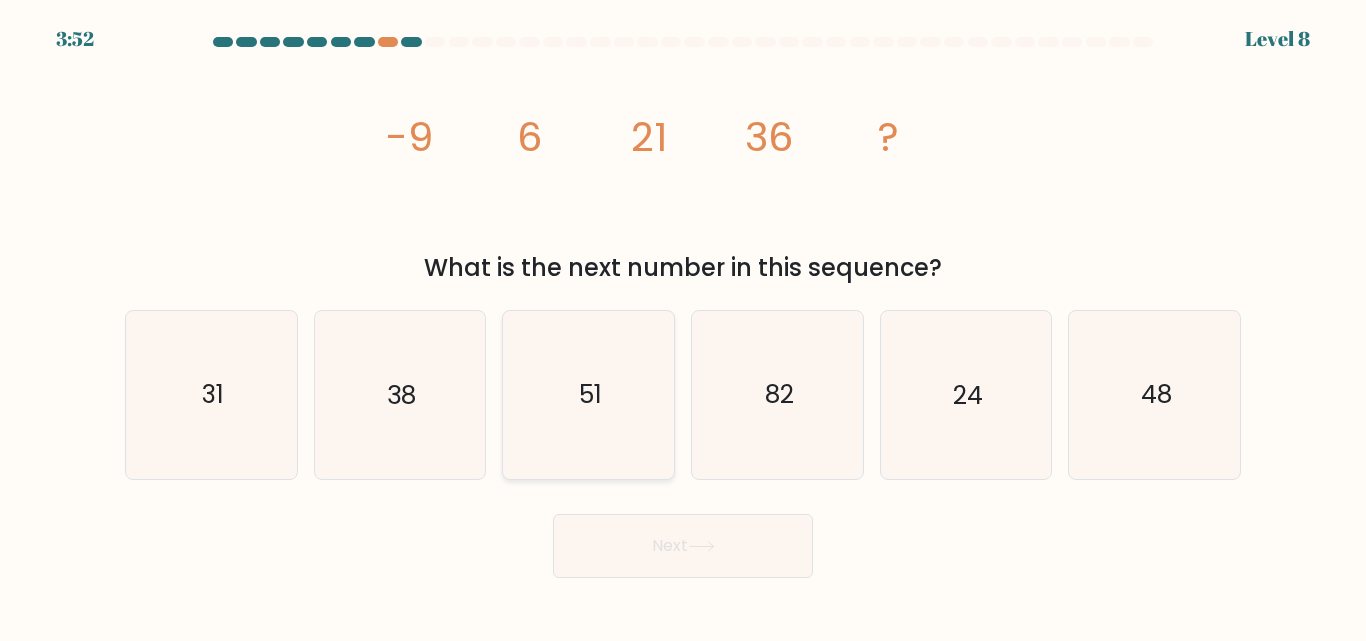 click on "51" at bounding box center (588, 394) 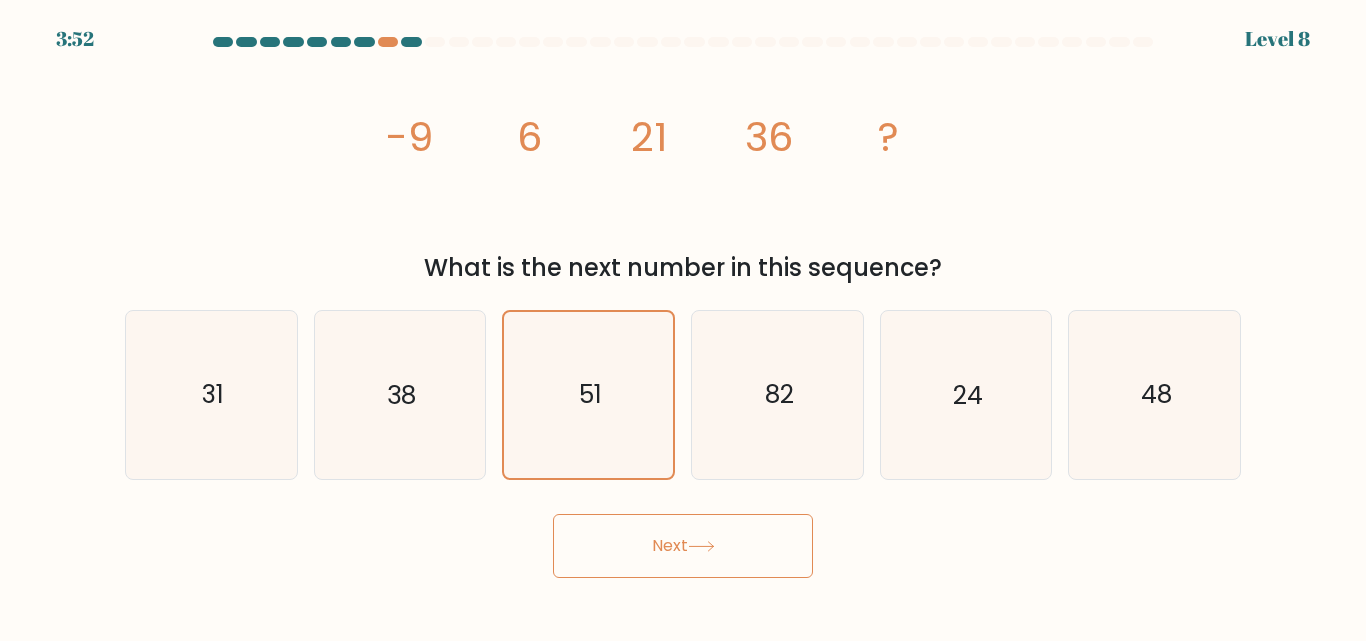 click on "Next" at bounding box center (683, 546) 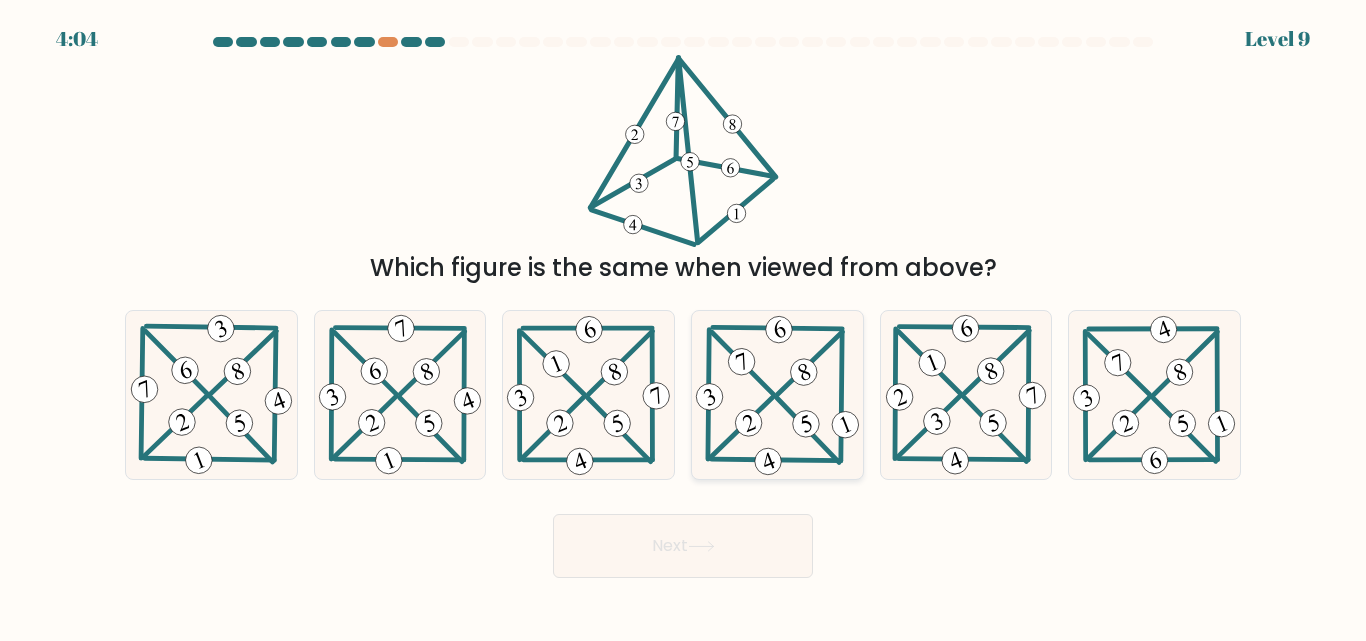 click at bounding box center (809, 363) 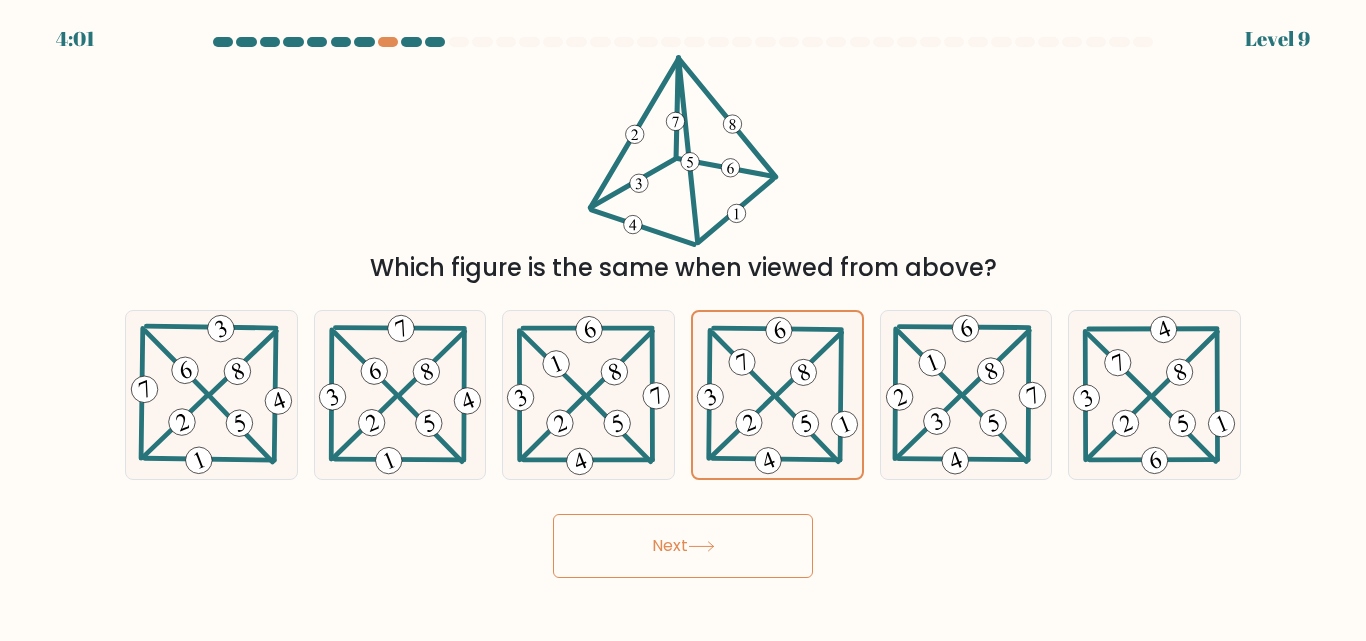 click on "Next" at bounding box center (683, 546) 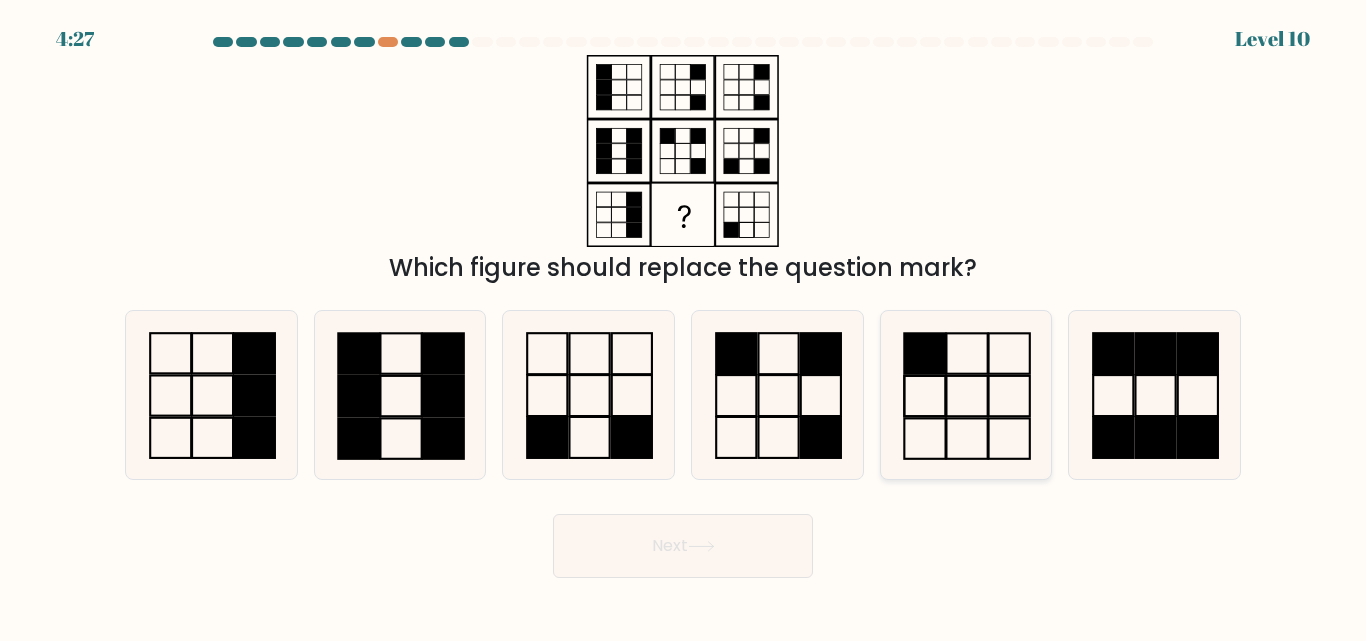 click at bounding box center (1008, 396) 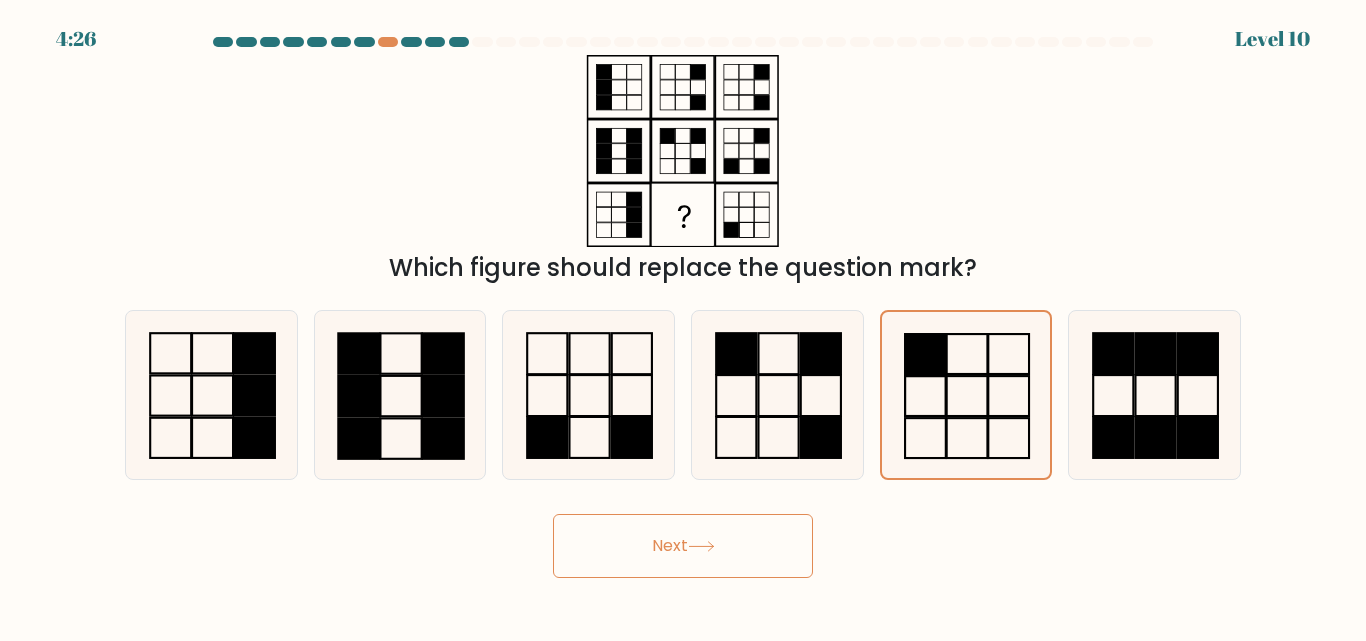 click on "Next" at bounding box center (683, 546) 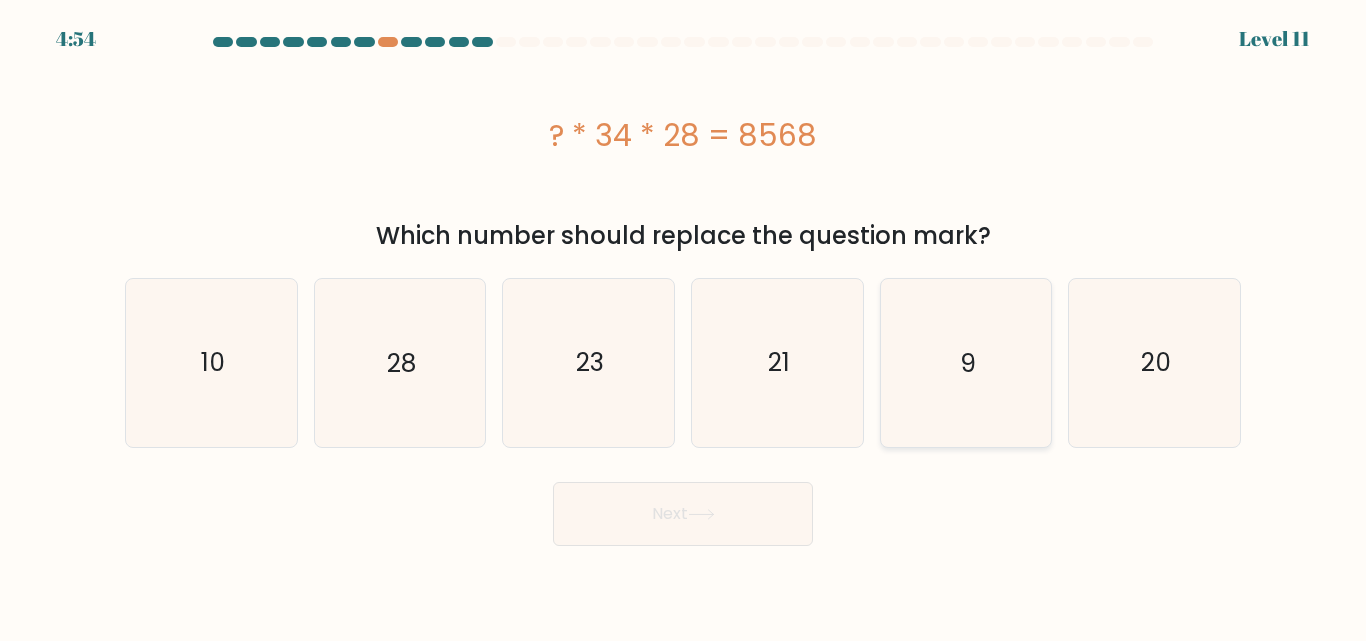 click on "9" at bounding box center [965, 362] 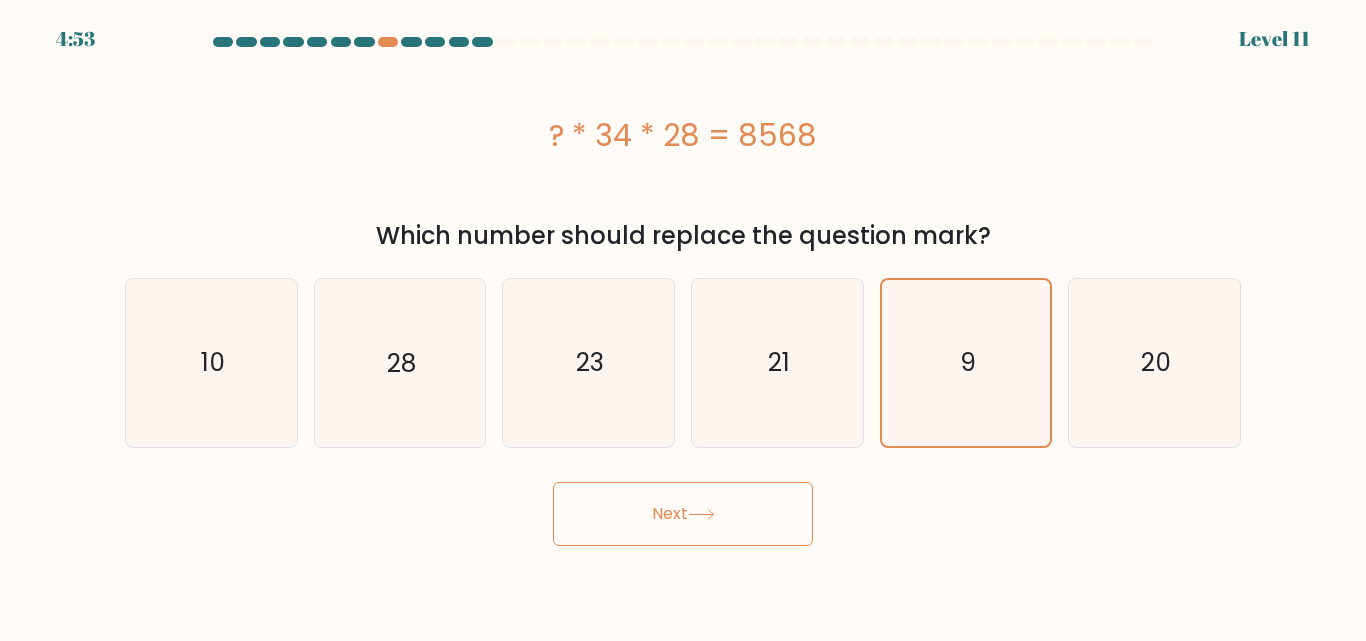 click on "Next" at bounding box center [683, 514] 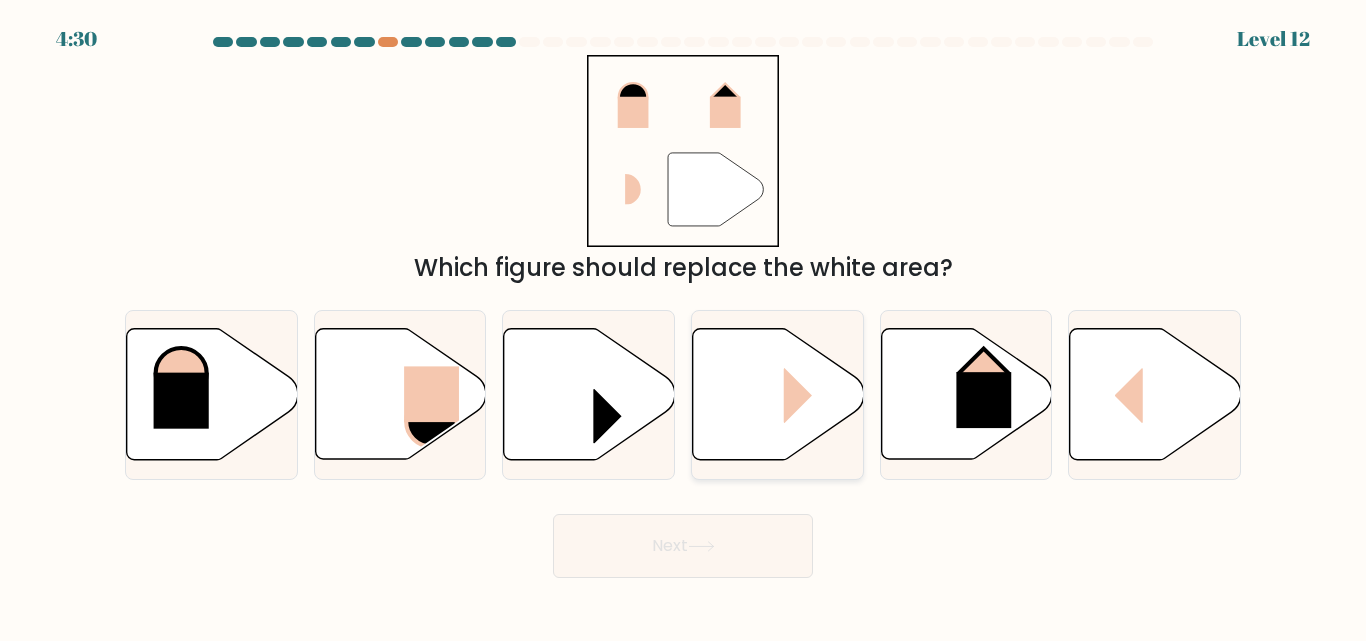 click at bounding box center (644, 394) 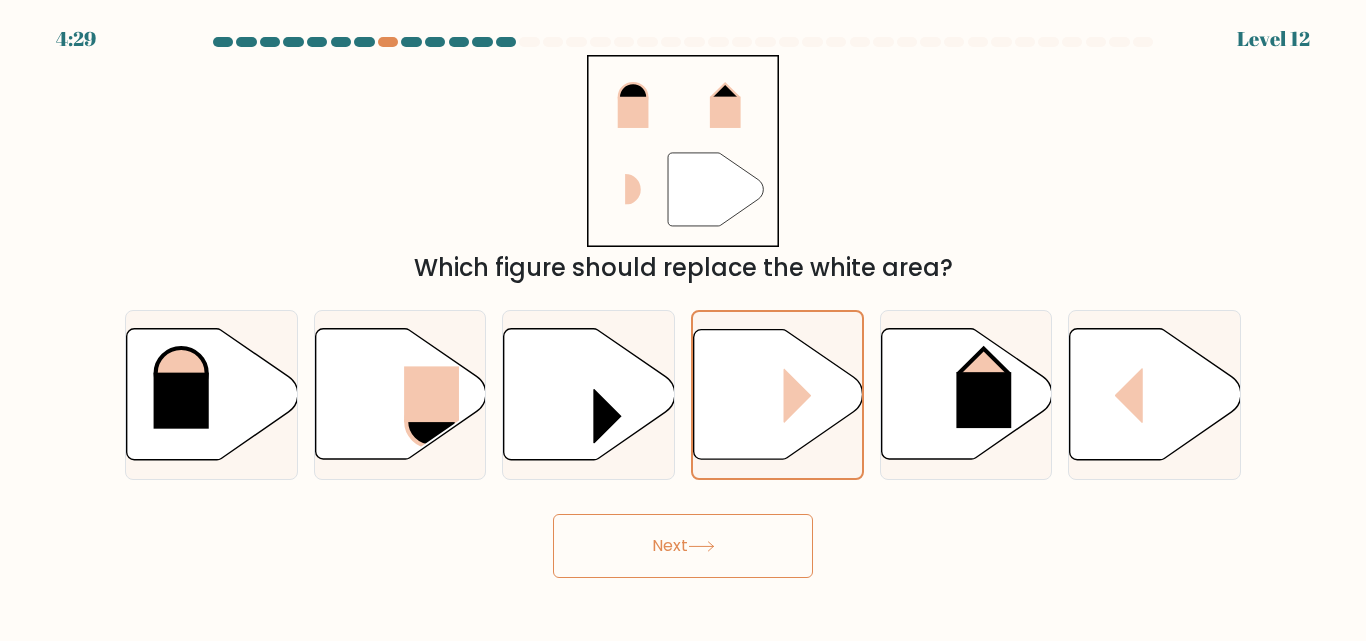 click on "Next" at bounding box center [683, 546] 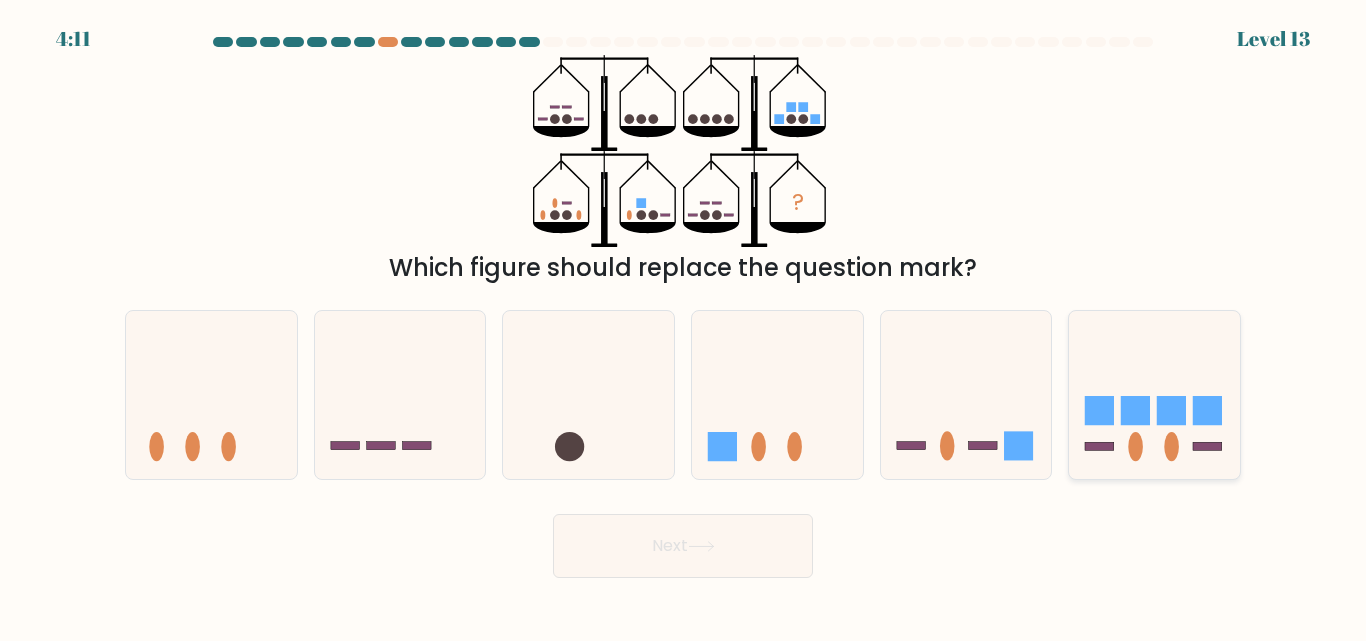 click at bounding box center (1154, 394) 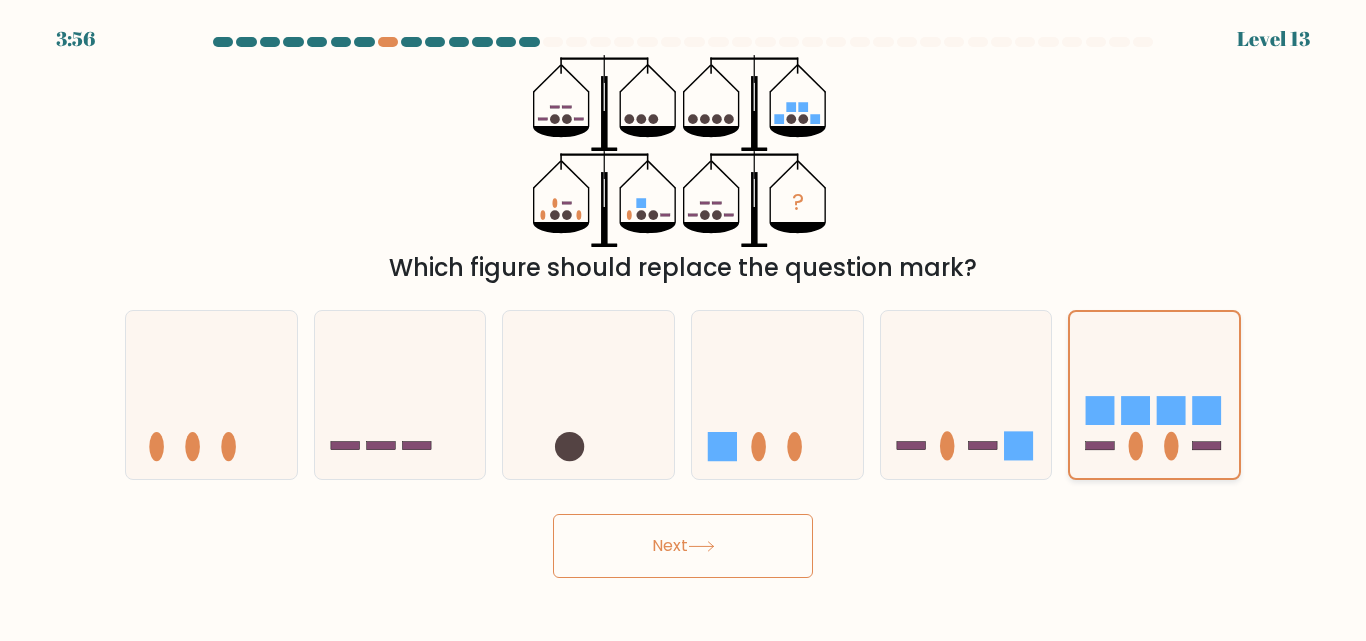 click at bounding box center [1154, 395] 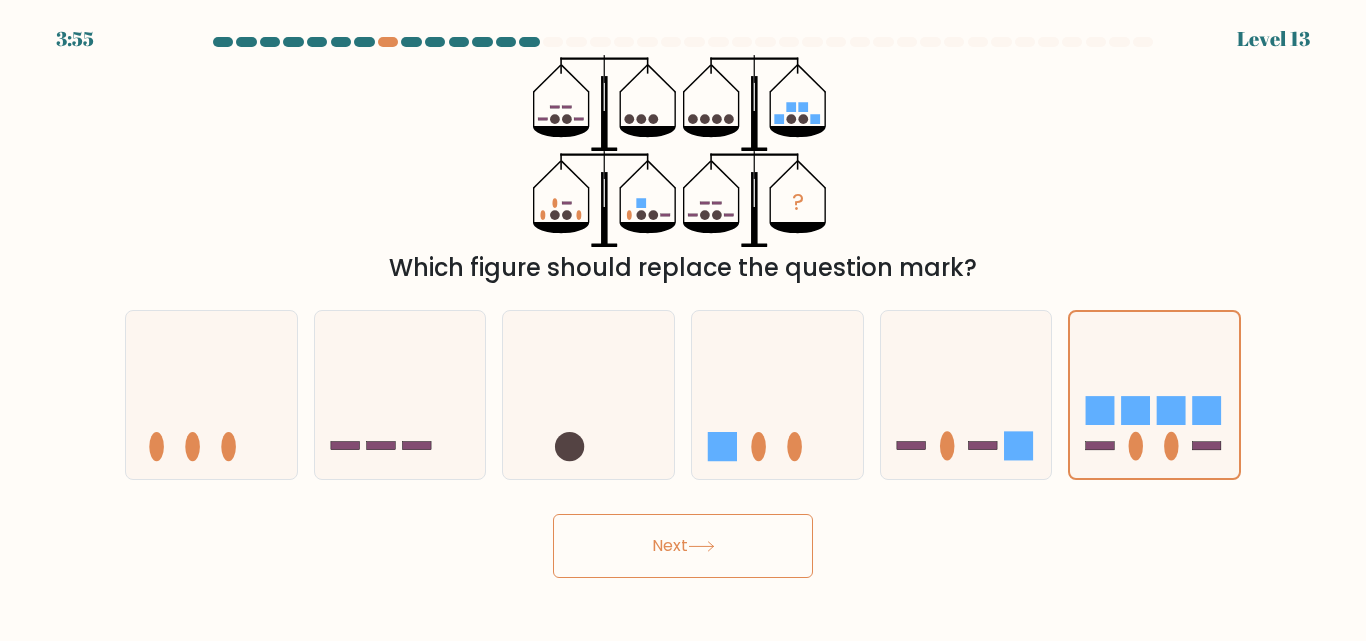 click on "Next" at bounding box center [683, 546] 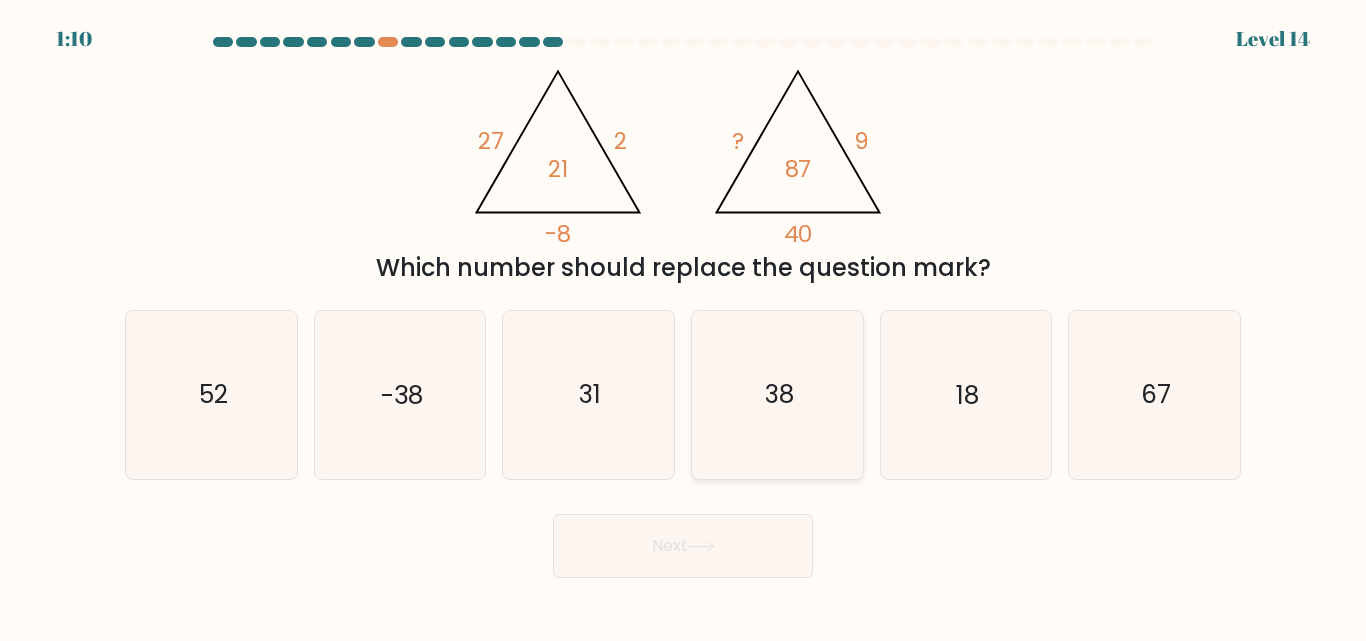 click on "38" at bounding box center (777, 394) 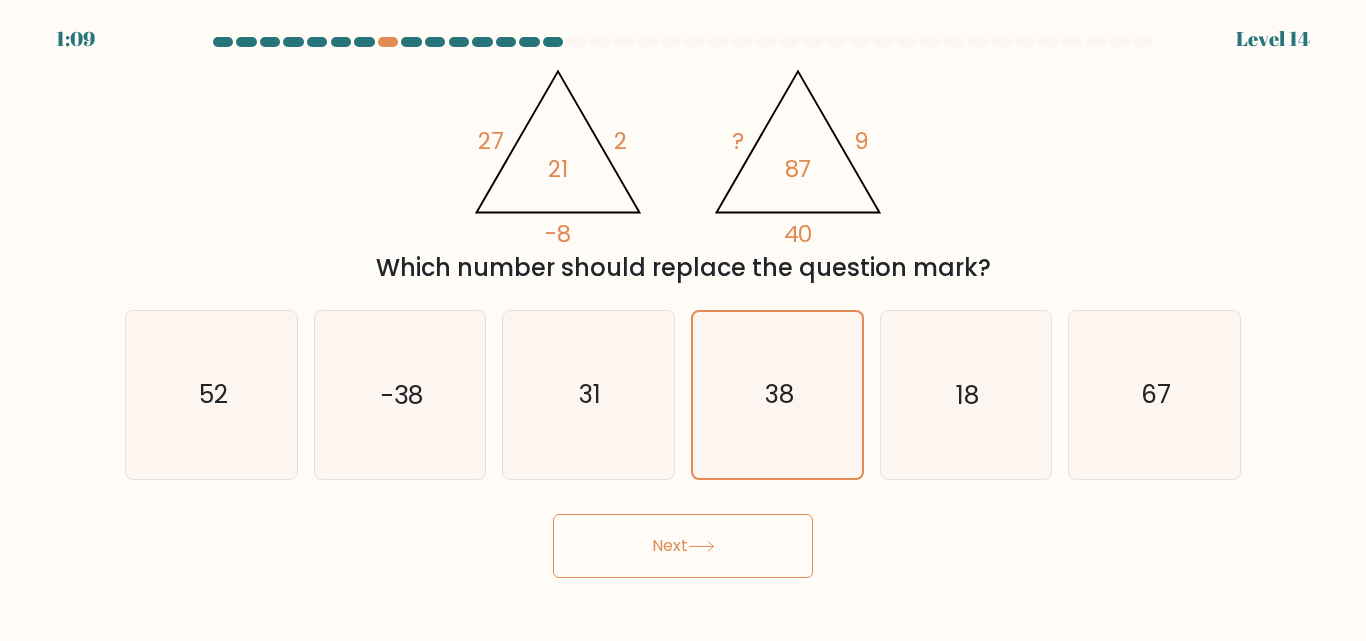 click on "Next" at bounding box center (683, 546) 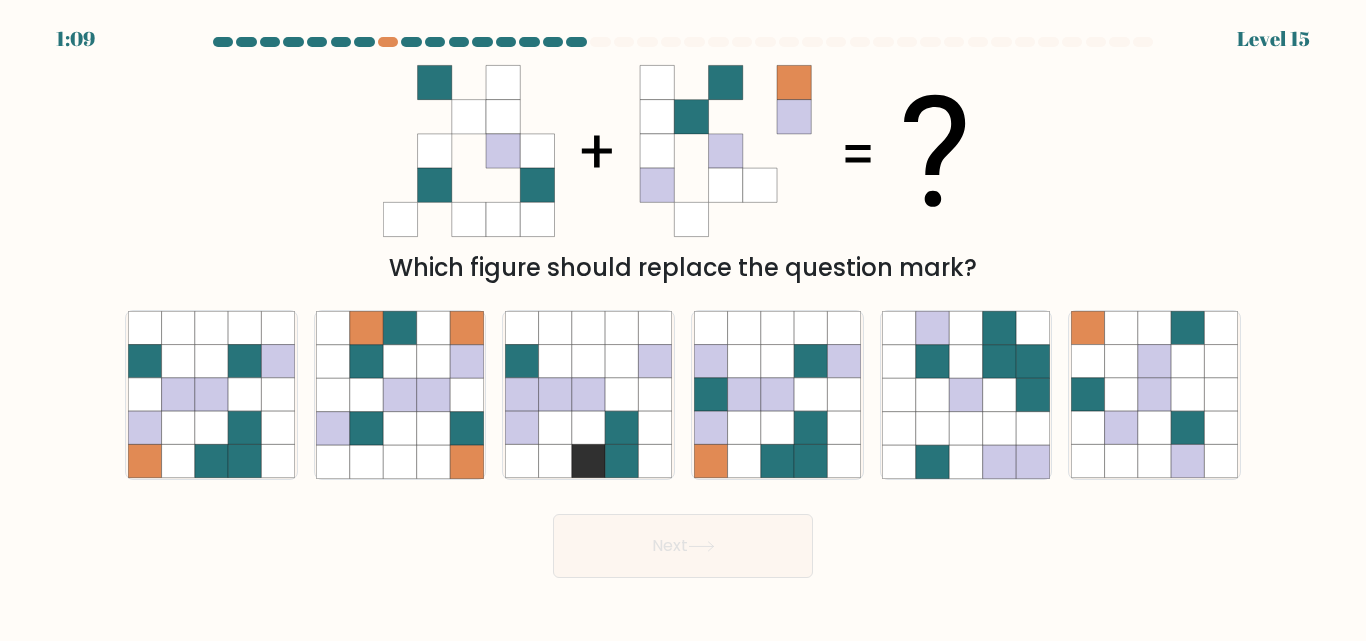 click on "Next" at bounding box center [683, 546] 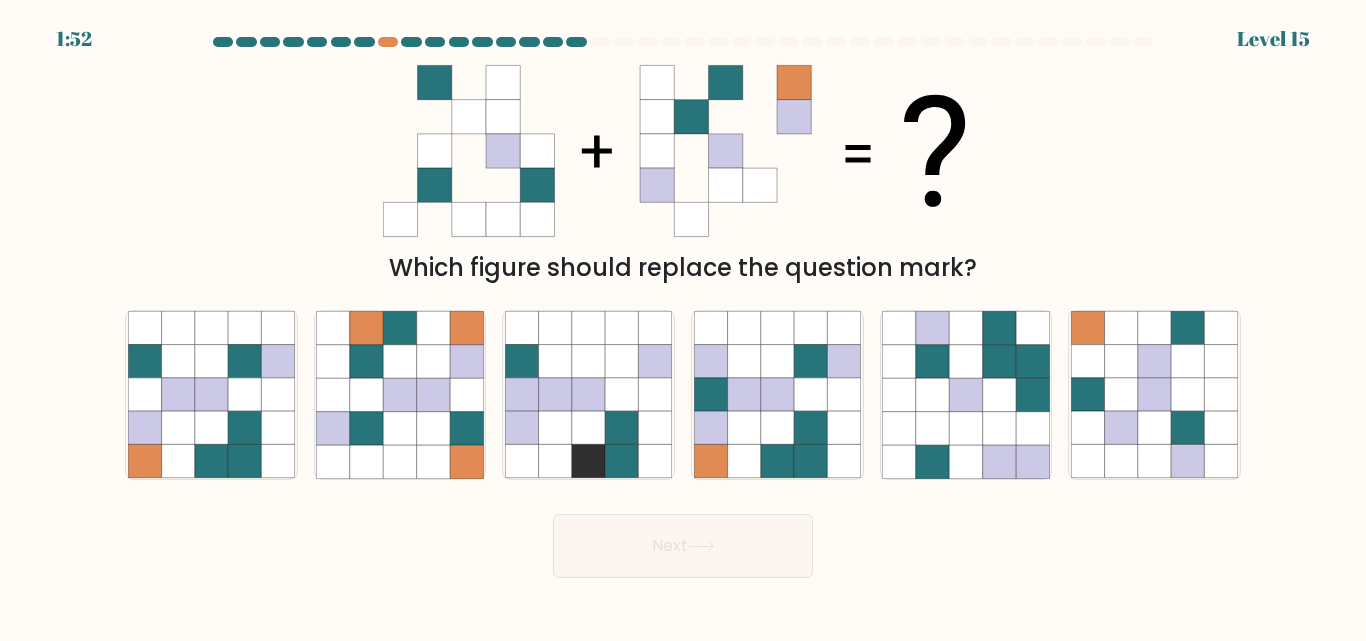 click on "Which figure should replace the question mark?" at bounding box center [683, 170] 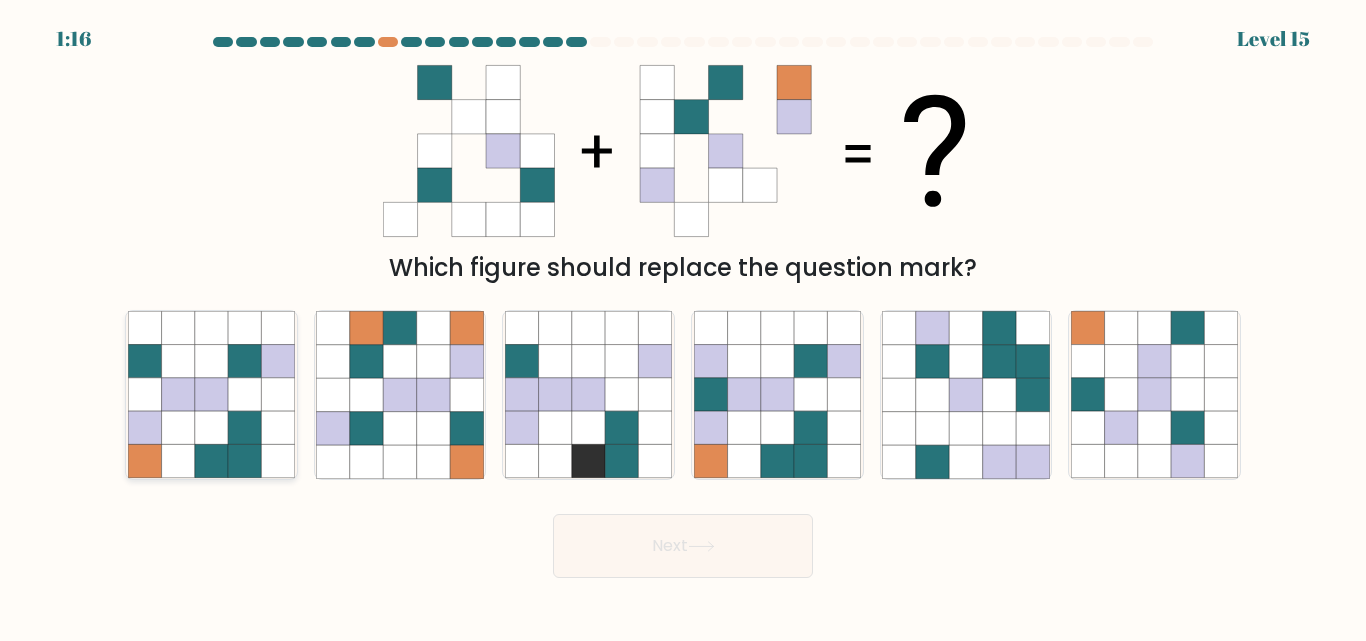 click at bounding box center (211, 428) 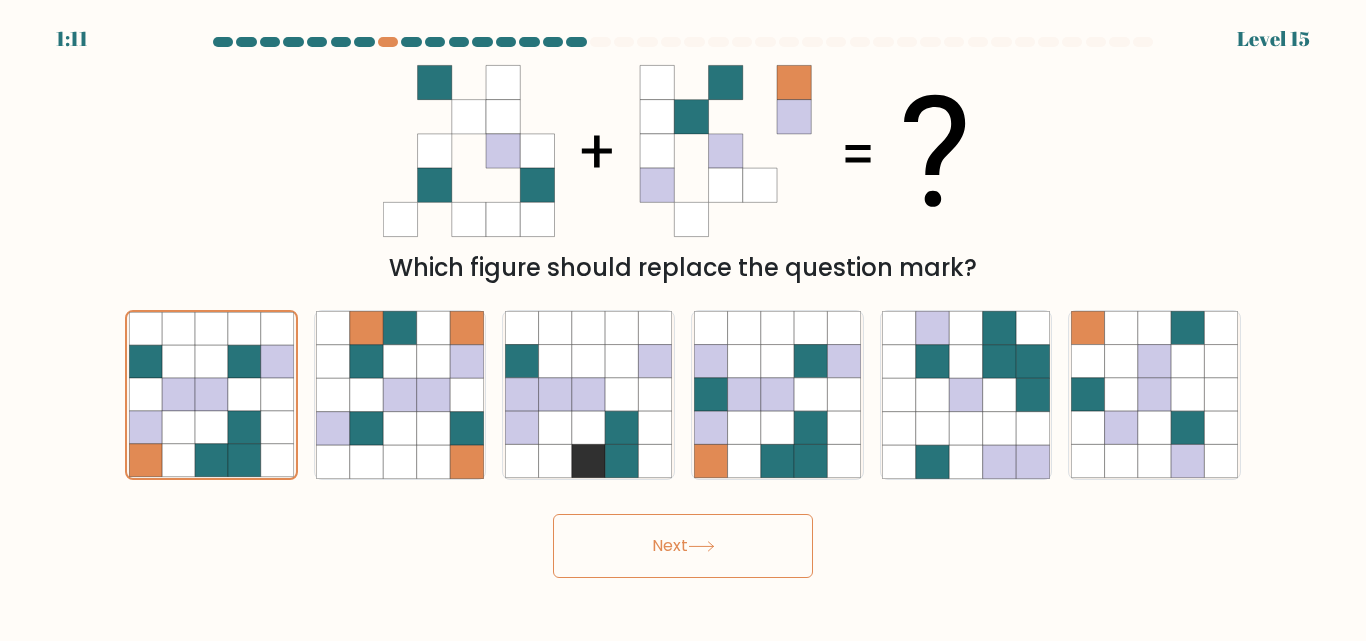 click on "Next" at bounding box center [683, 546] 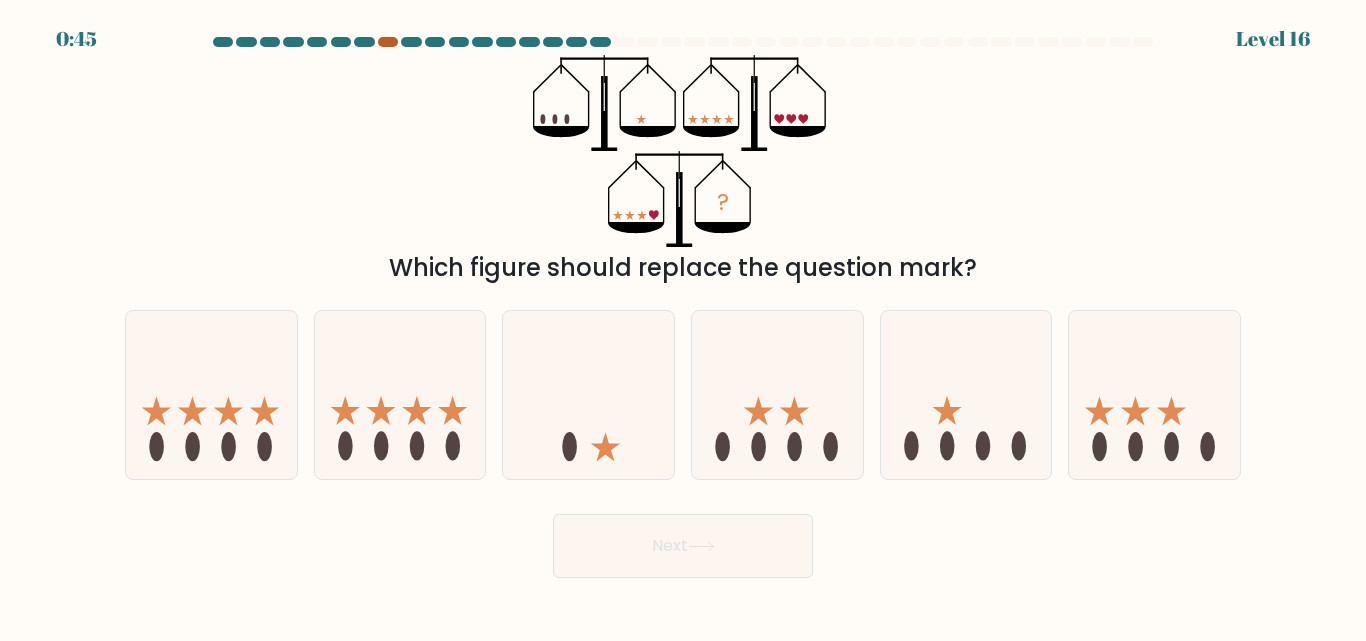 click at bounding box center (388, 42) 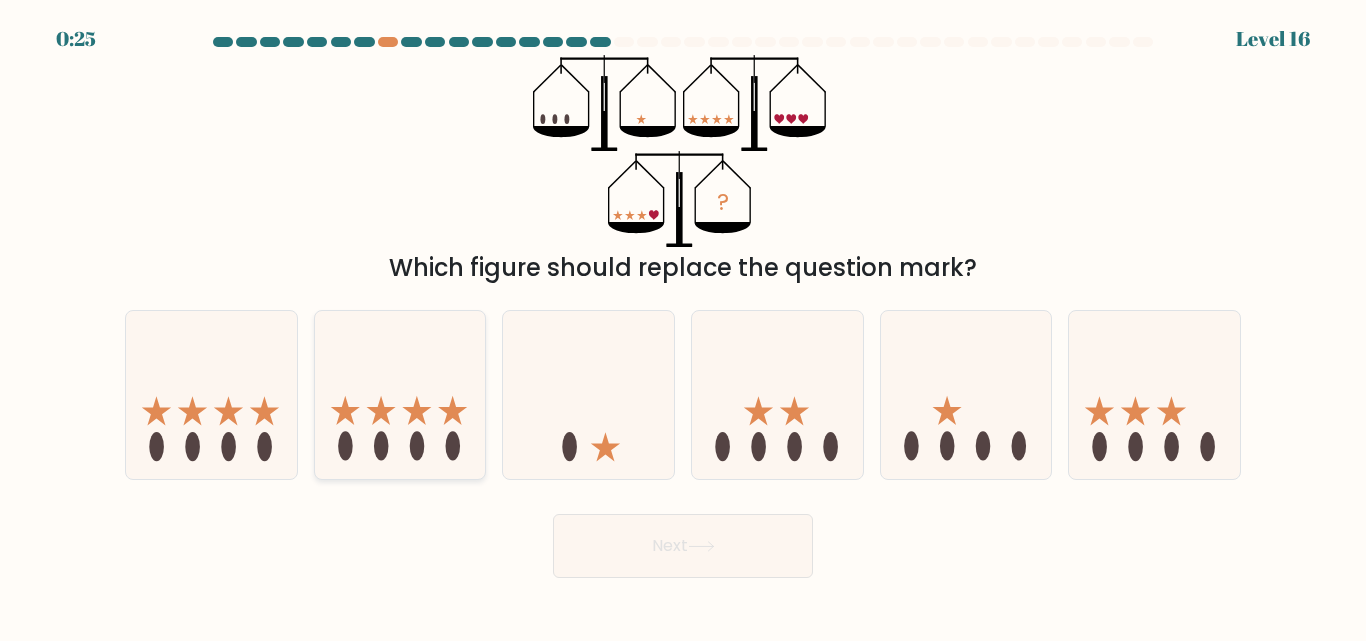 click at bounding box center (400, 394) 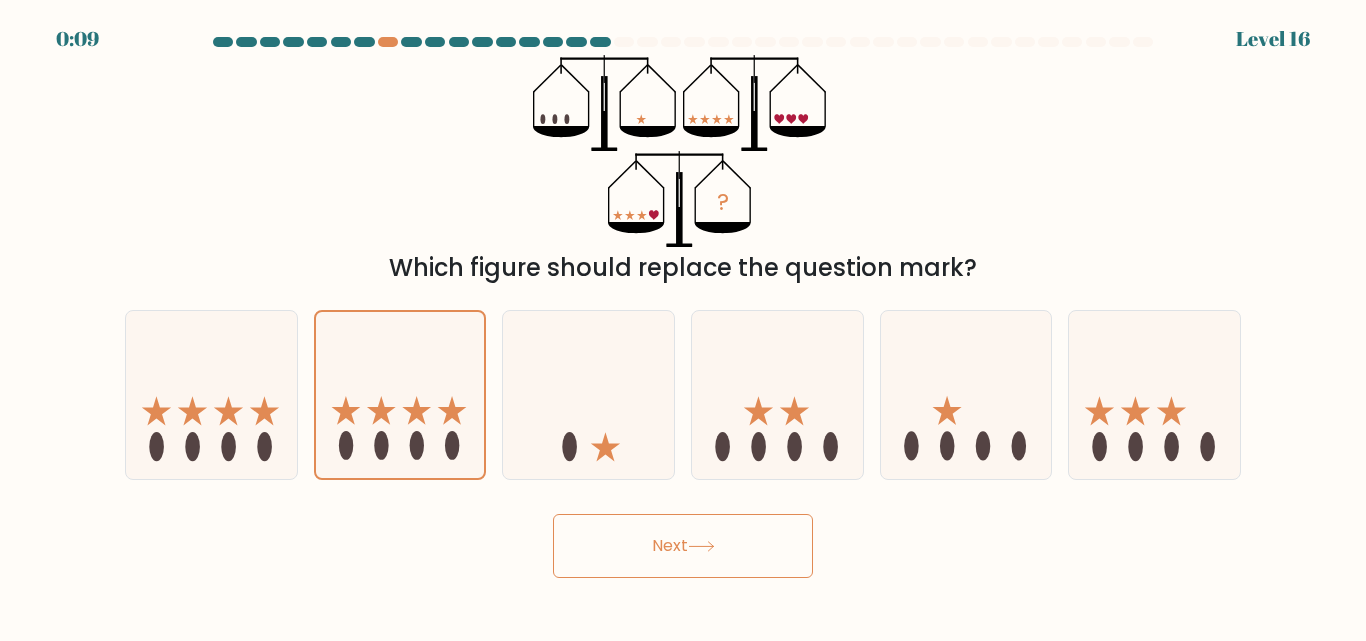 click on "Next" at bounding box center [683, 546] 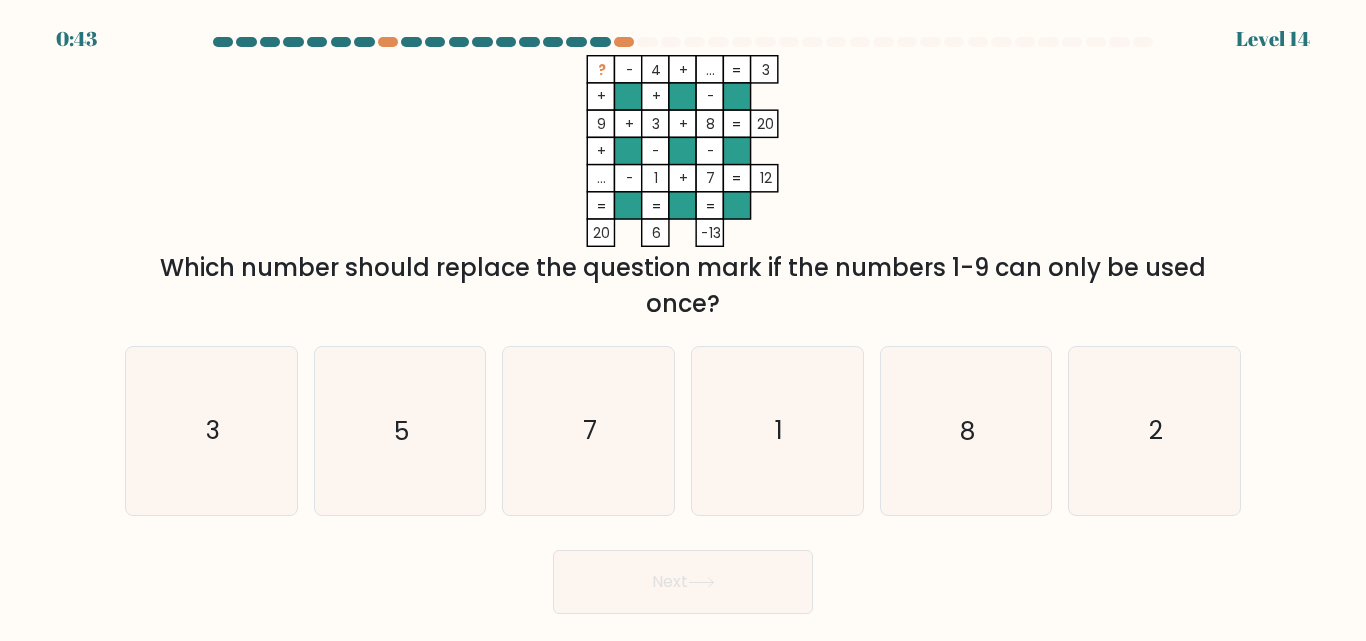 click on "?    -    4    +    ...    3    +    +    -    9    +    3    +    8    20    +    -    -    ...    -    1    +    7    =   12    =   =   =   =   20    6    -13    =" at bounding box center (683, 151) 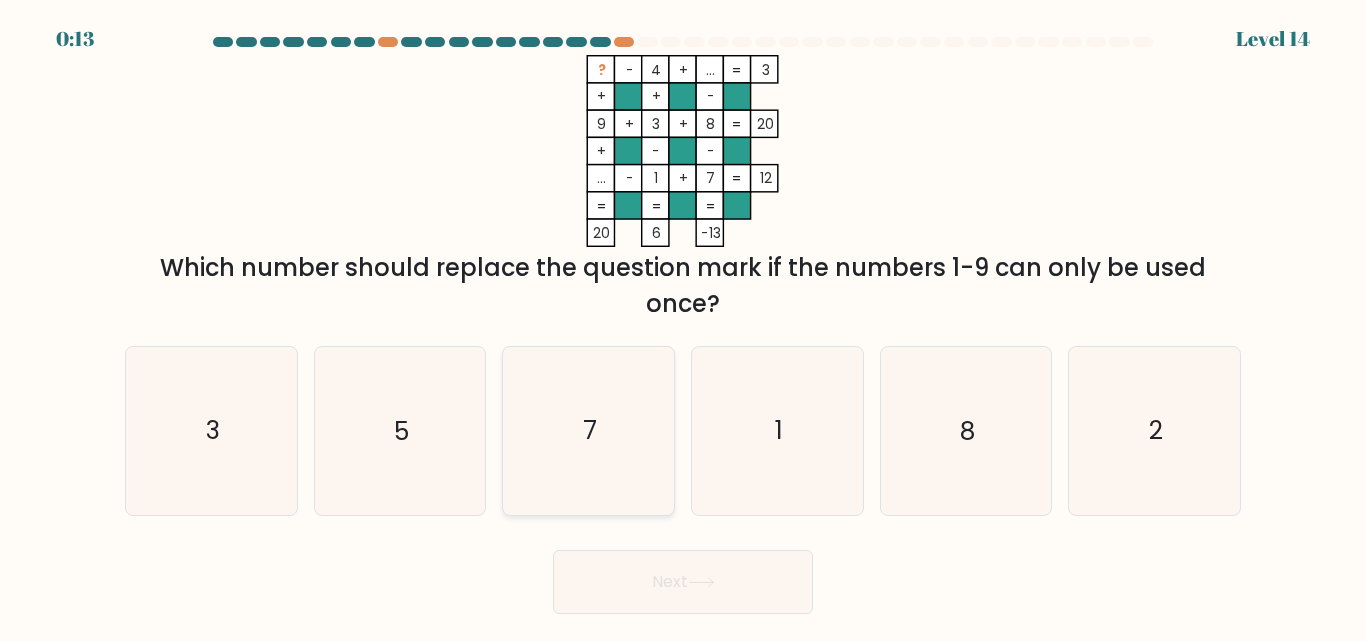 click on "7" at bounding box center (588, 430) 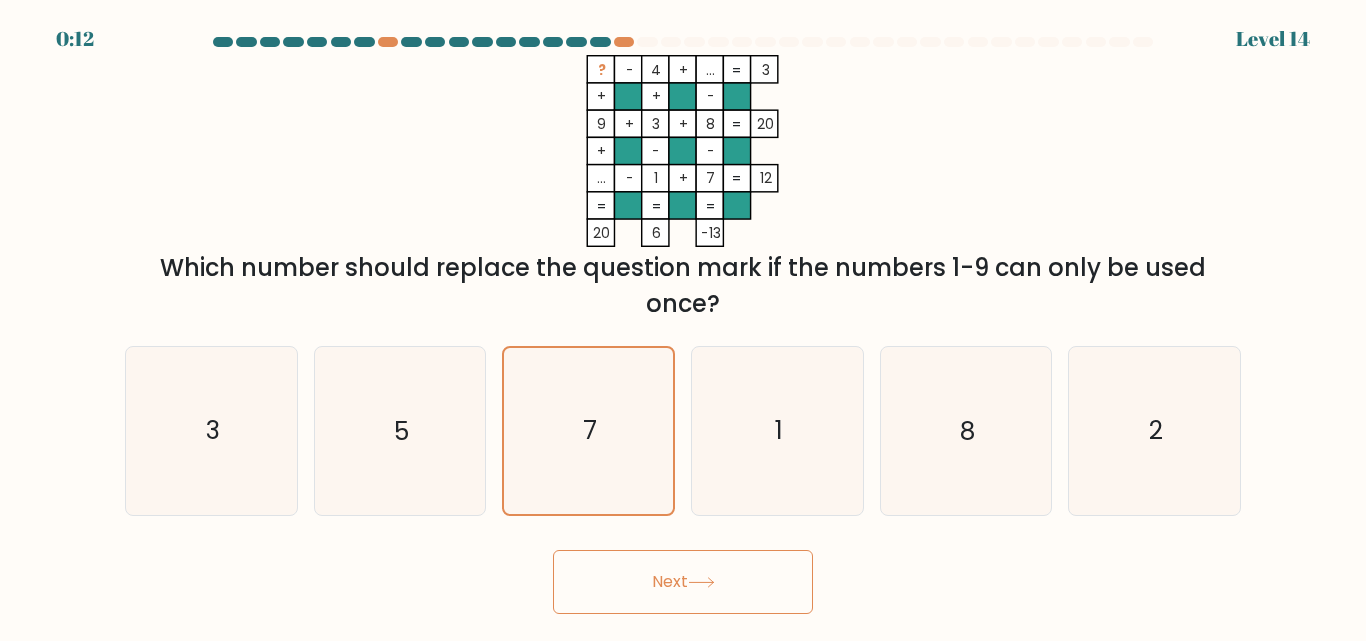 click on "Next" at bounding box center (683, 582) 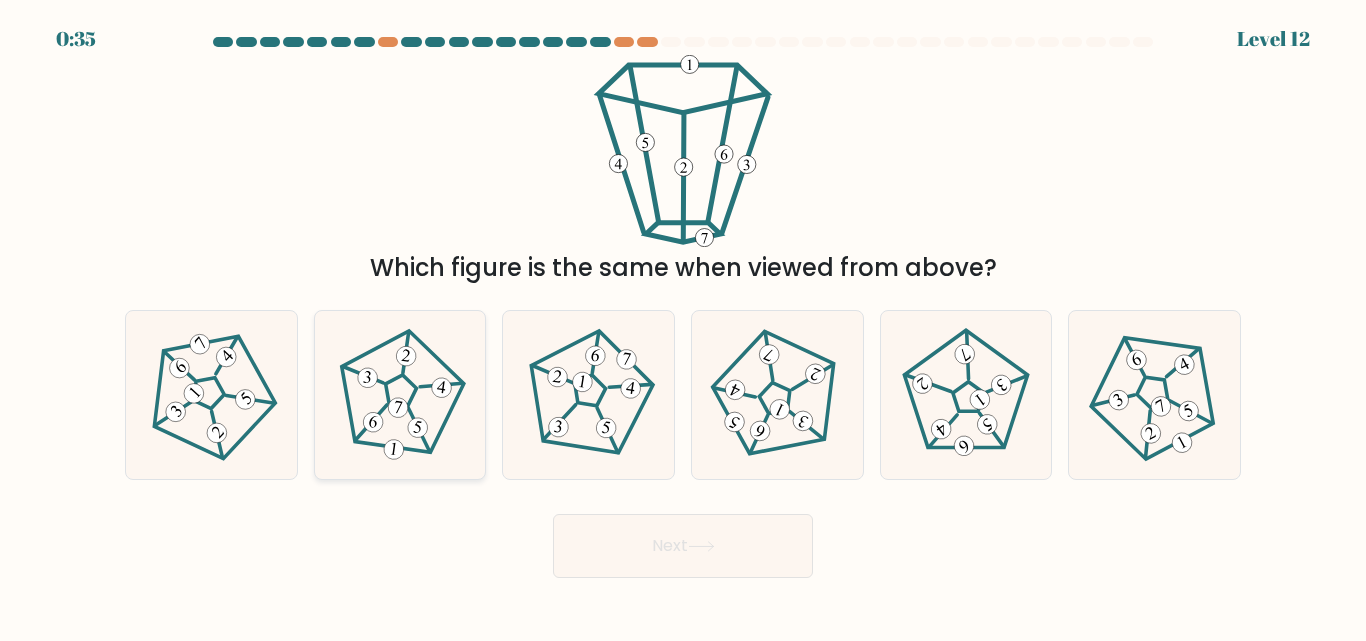 click at bounding box center [400, 395] 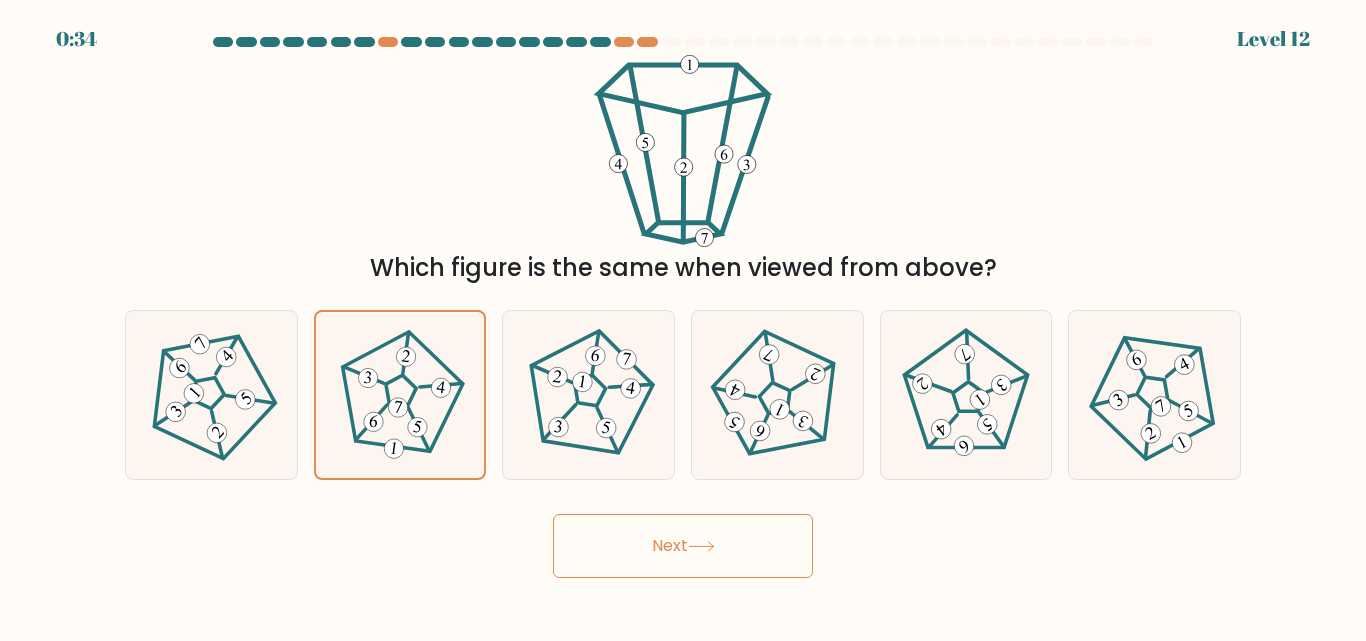 click on "Next" at bounding box center (683, 546) 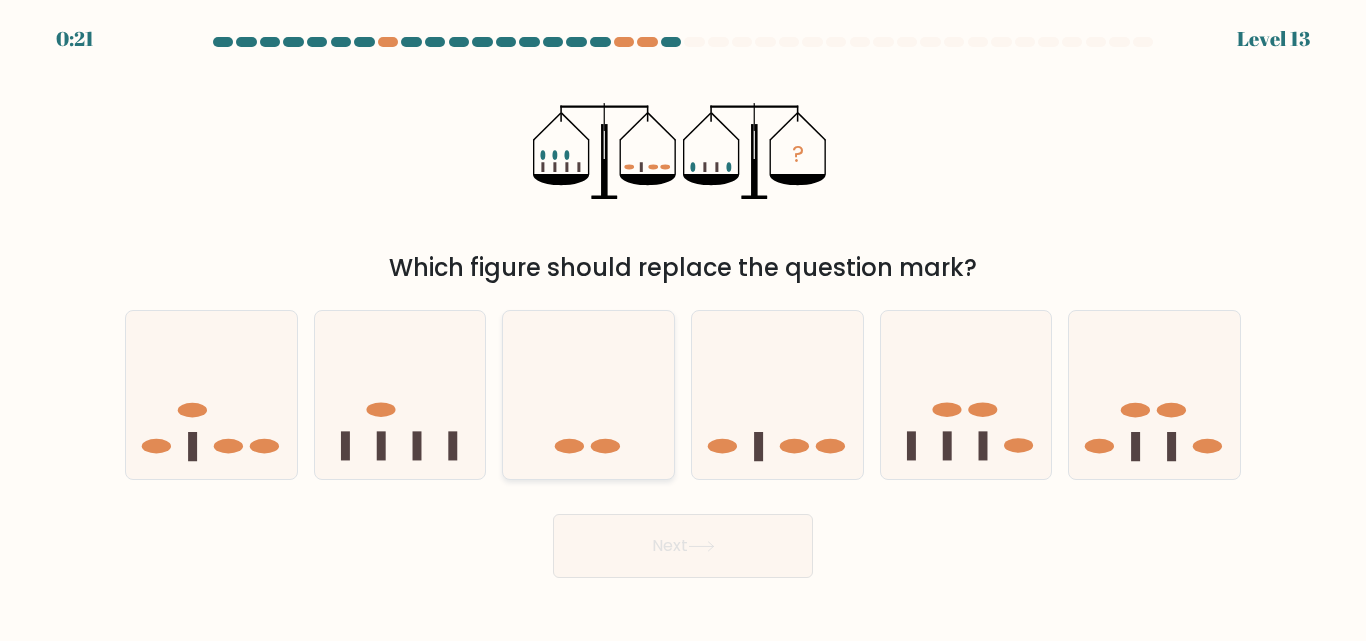 click at bounding box center [588, 394] 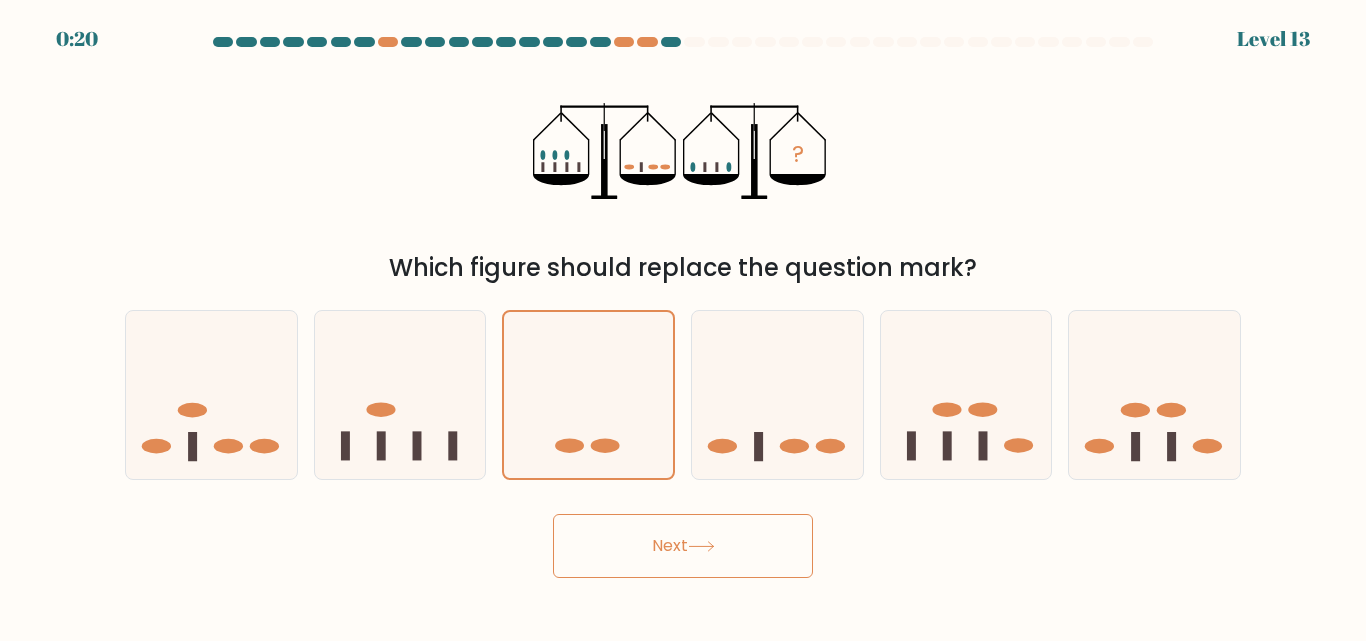 click on "Next" at bounding box center [683, 546] 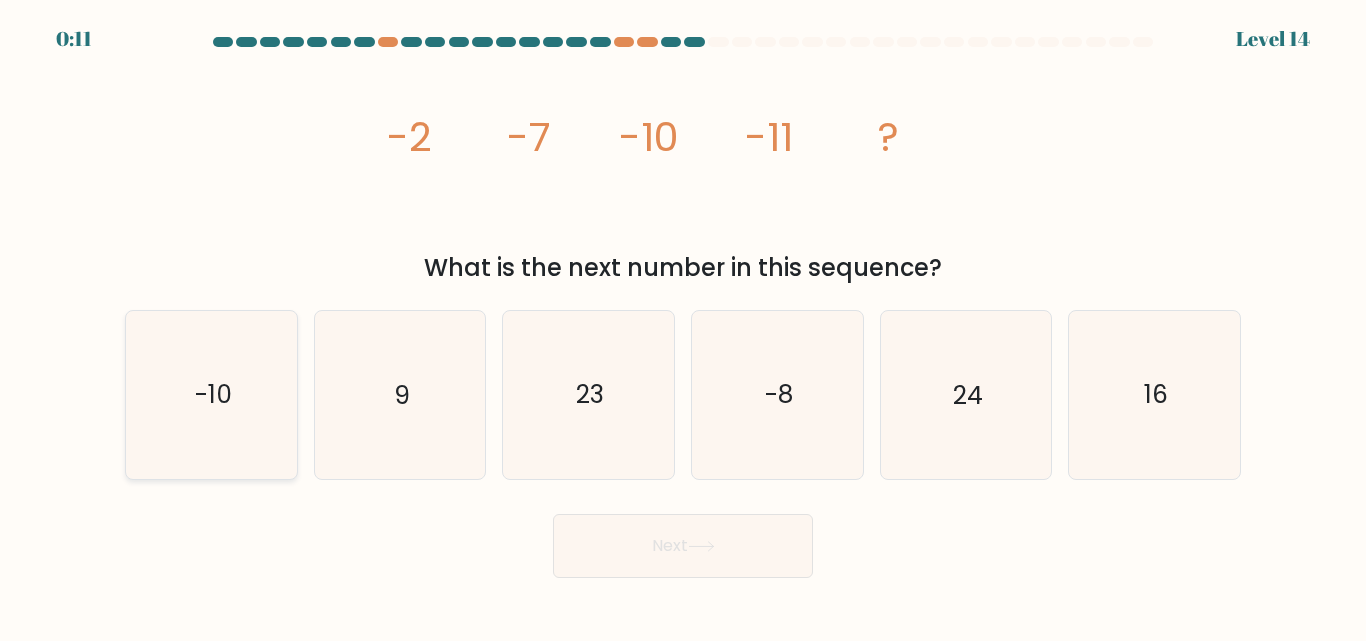click on "-10" at bounding box center (211, 394) 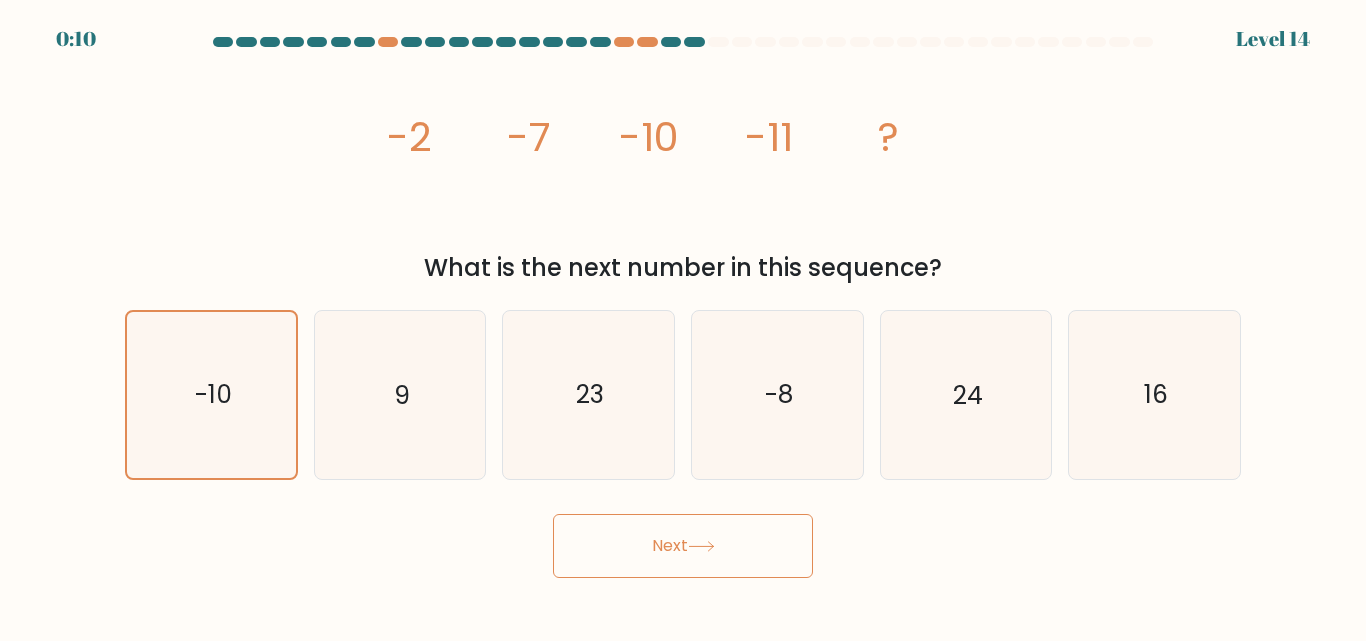 click on "Next" at bounding box center [683, 546] 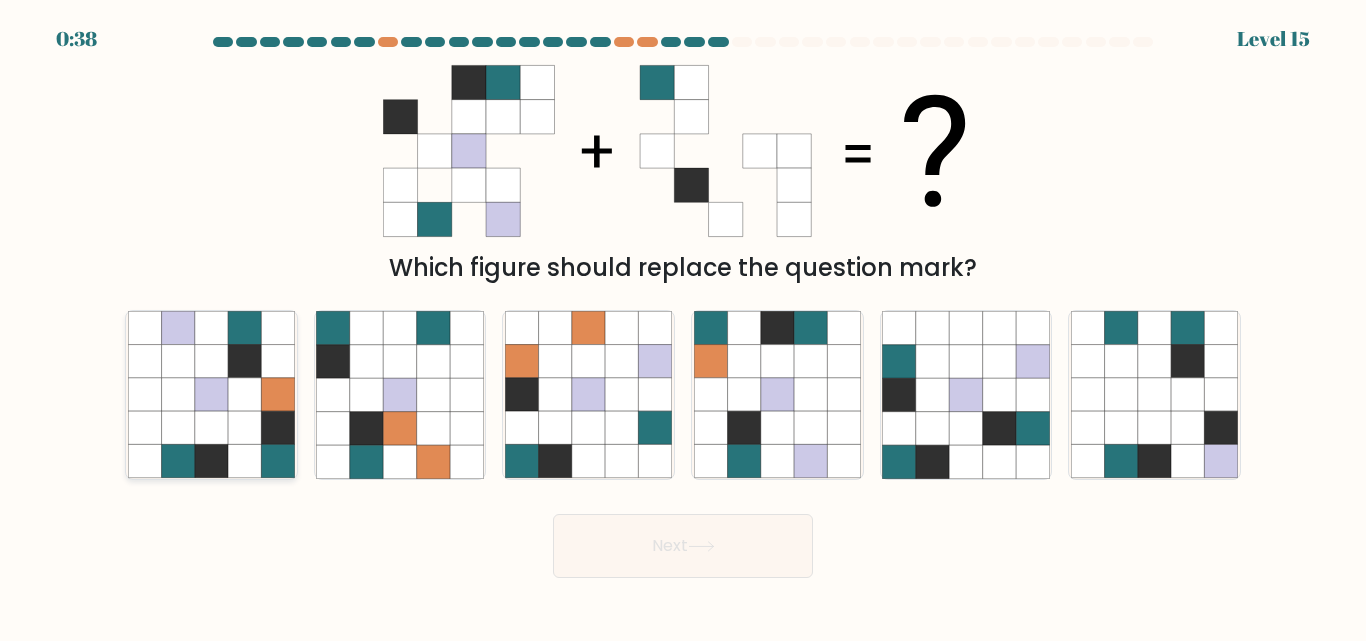 click at bounding box center (244, 461) 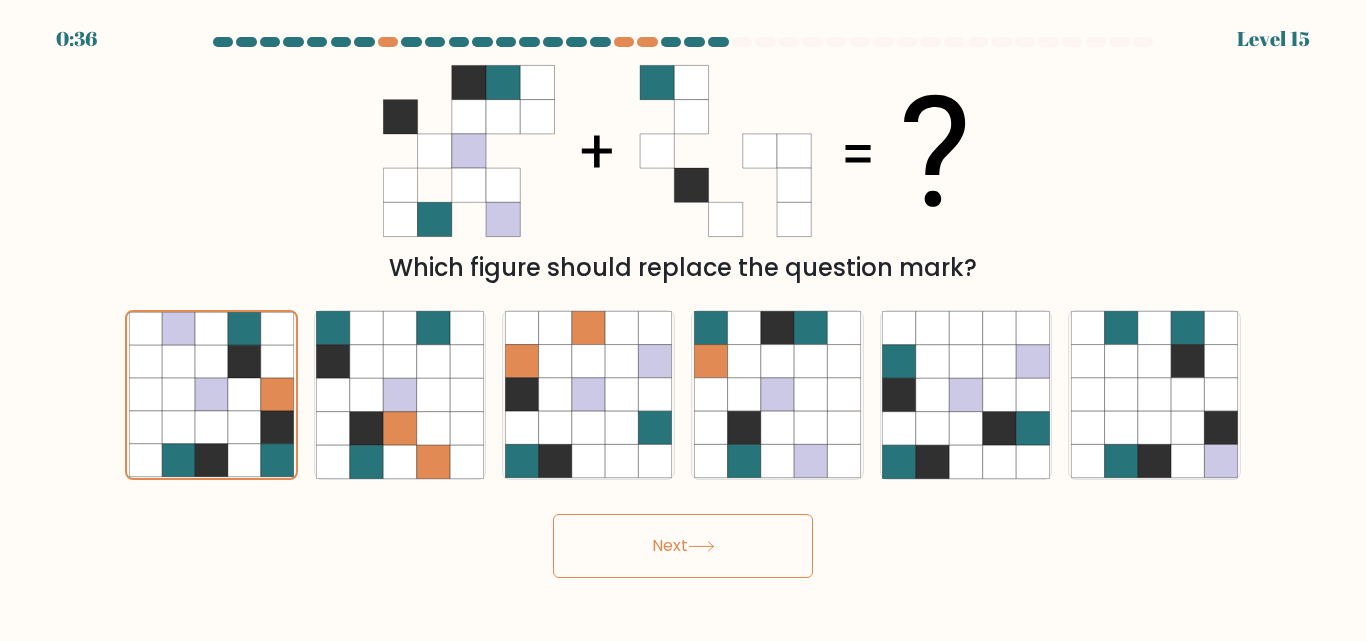 click on "Next" at bounding box center (683, 546) 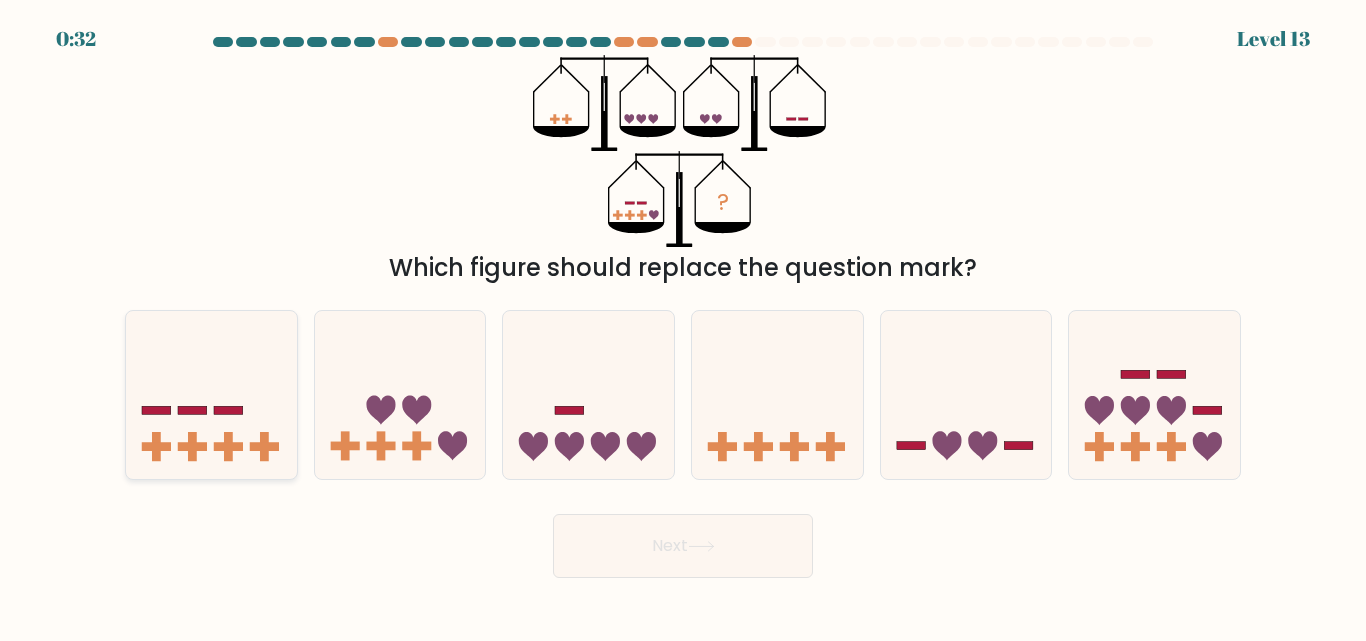 click at bounding box center (211, 394) 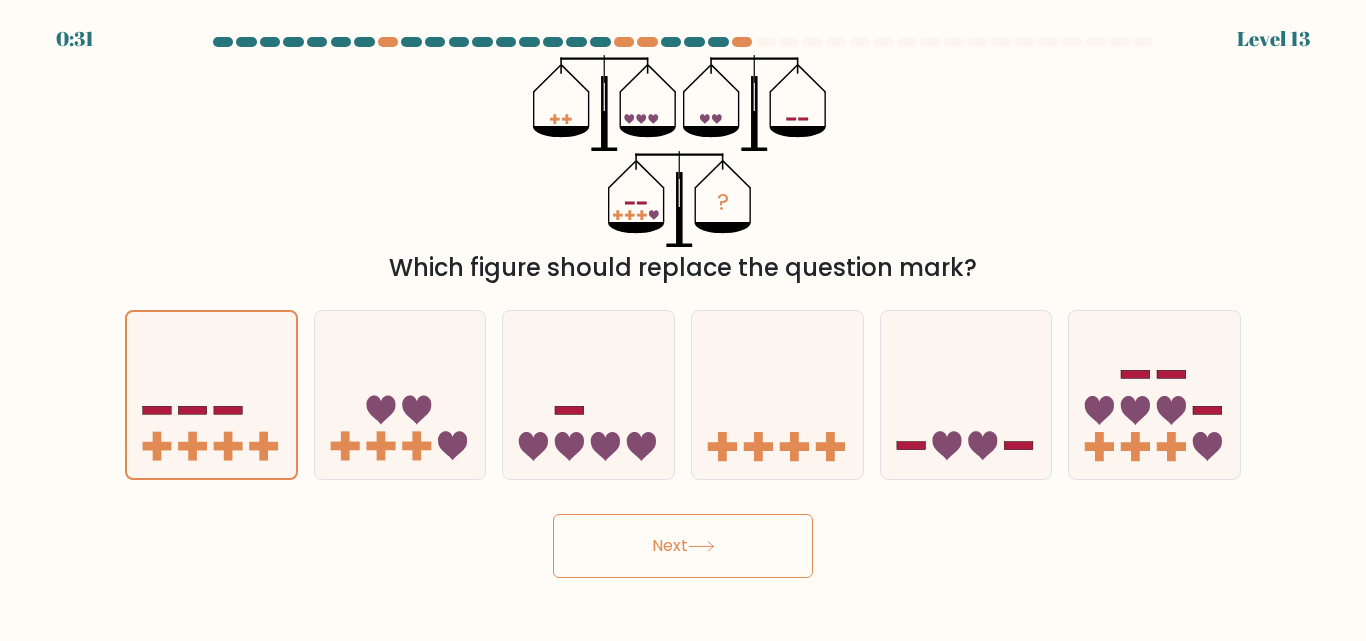 click on "Next" at bounding box center (683, 546) 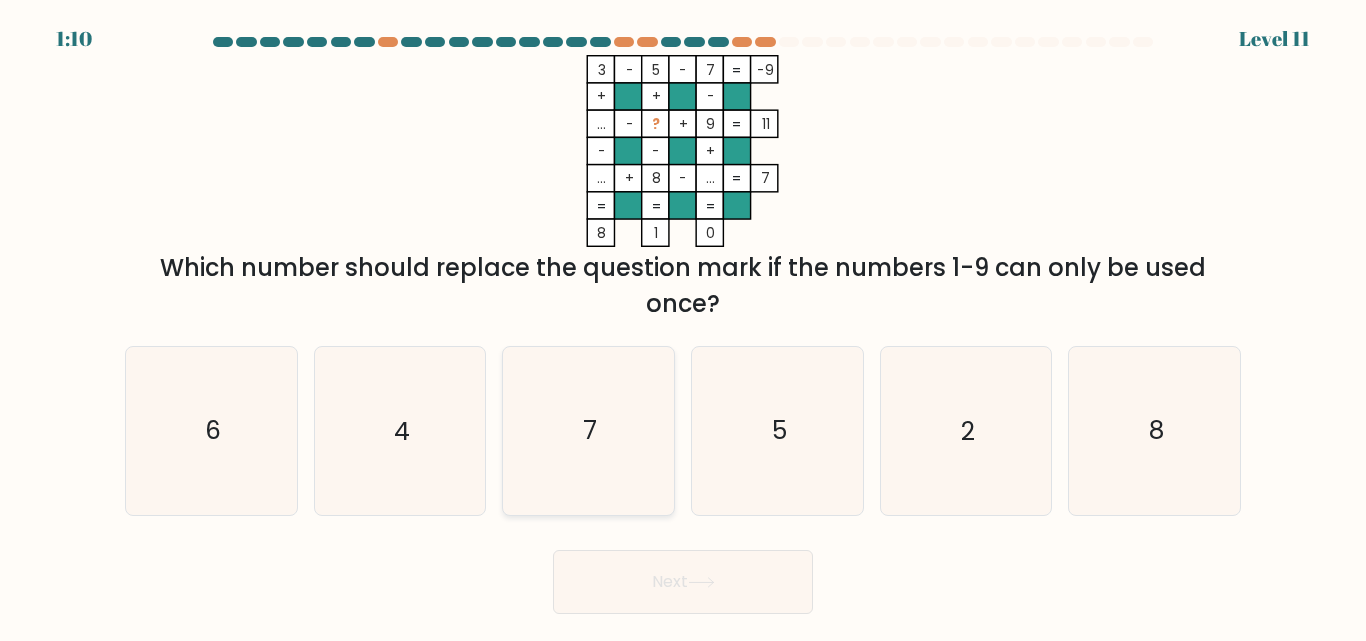 click on "7" at bounding box center [588, 430] 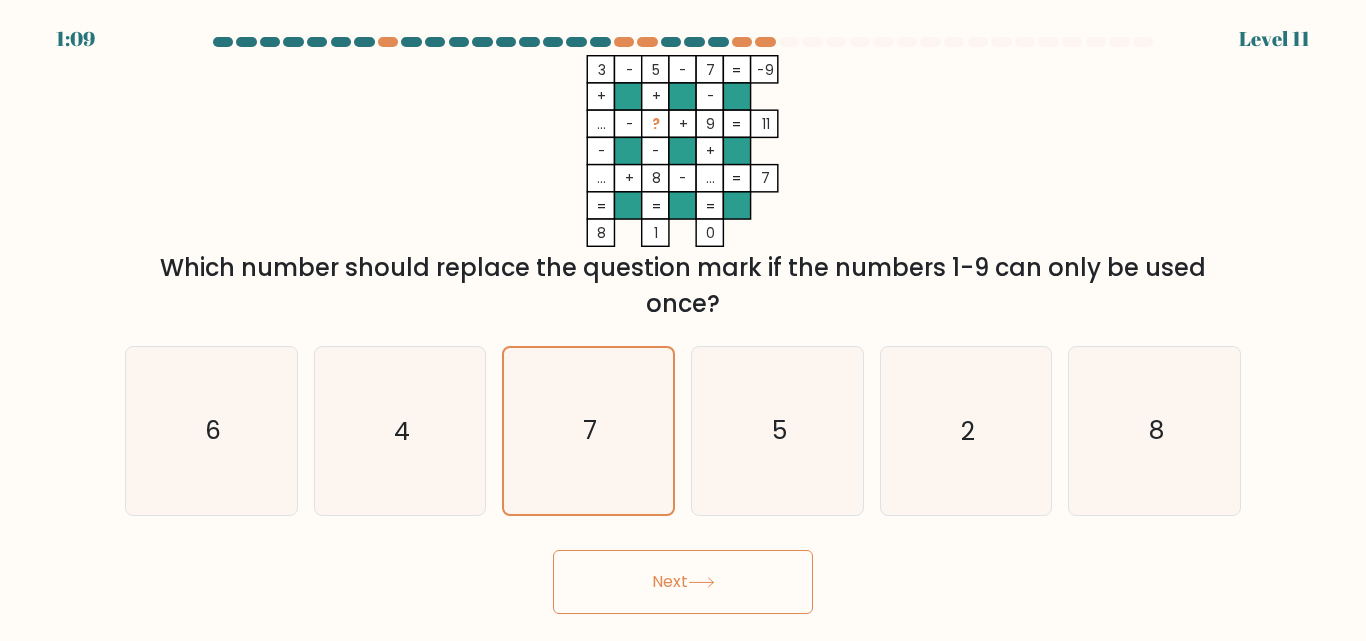 click on "Next" at bounding box center (683, 582) 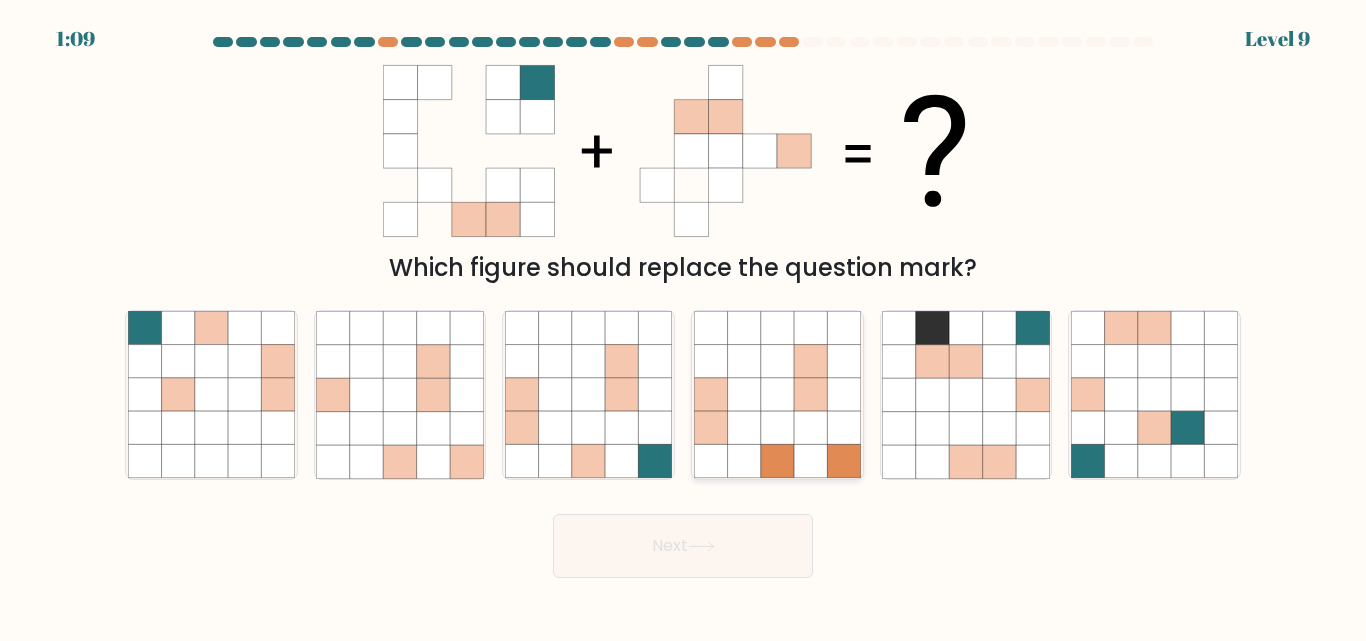 click at bounding box center [743, 428] 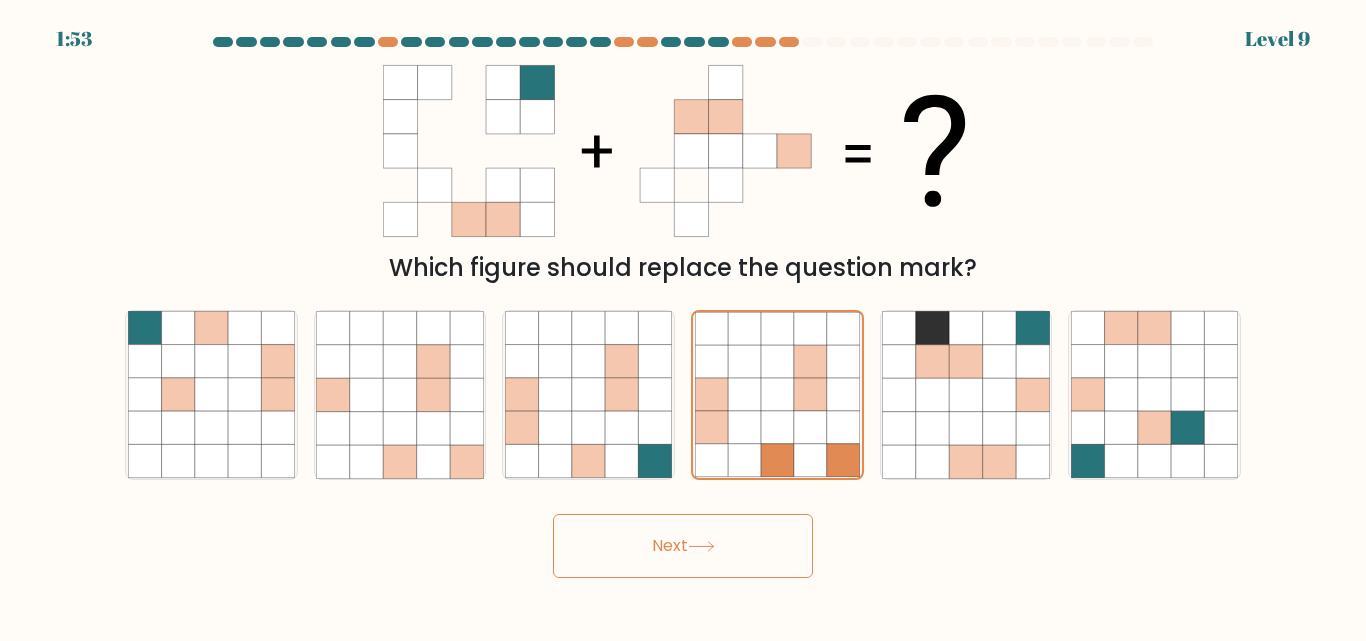 click at bounding box center [701, 546] 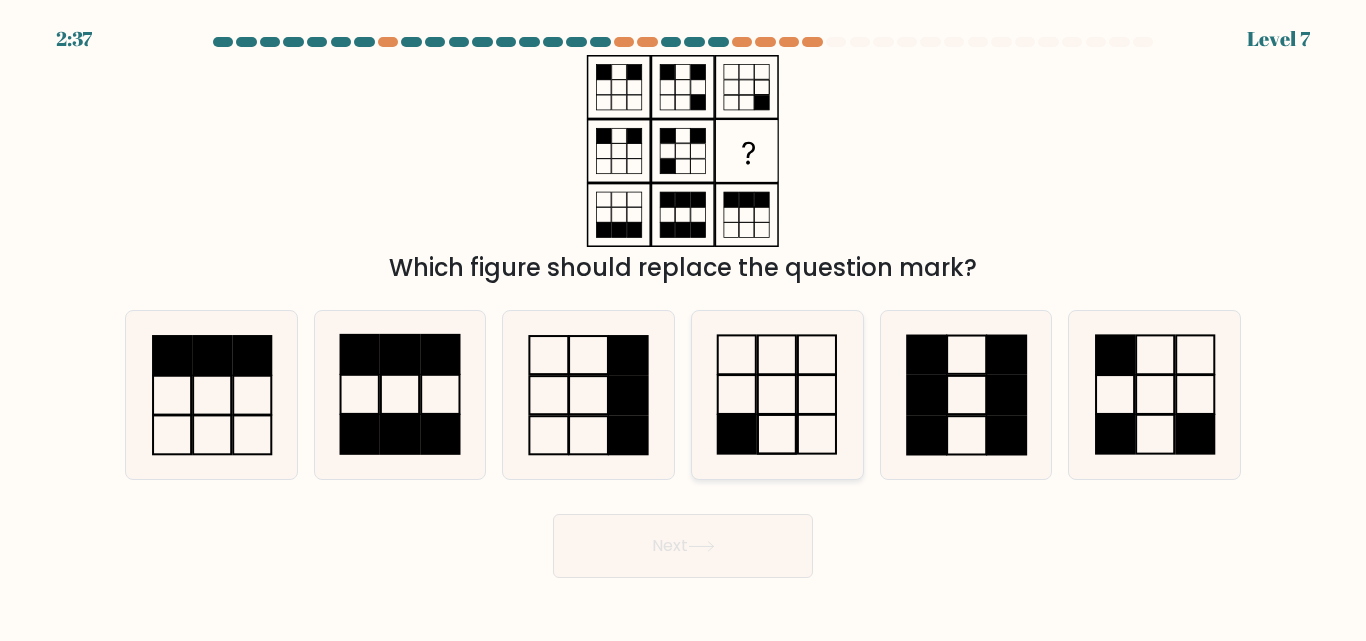 click at bounding box center (777, 394) 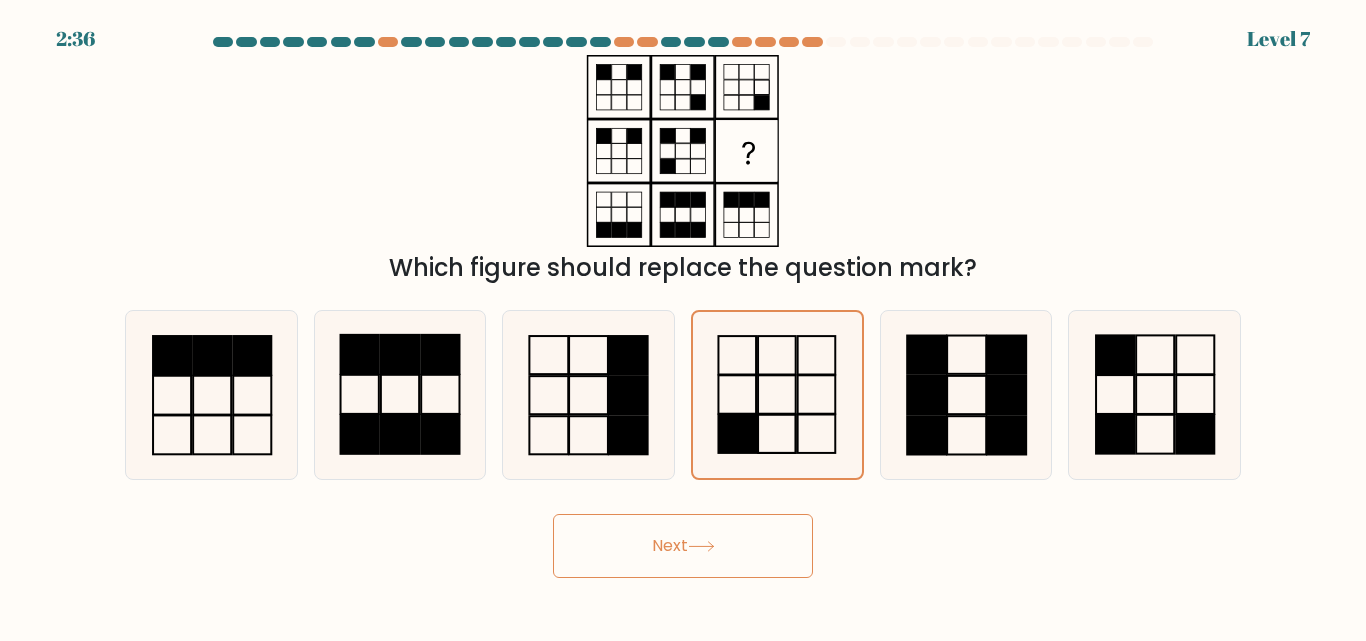 click on "Next" at bounding box center (683, 546) 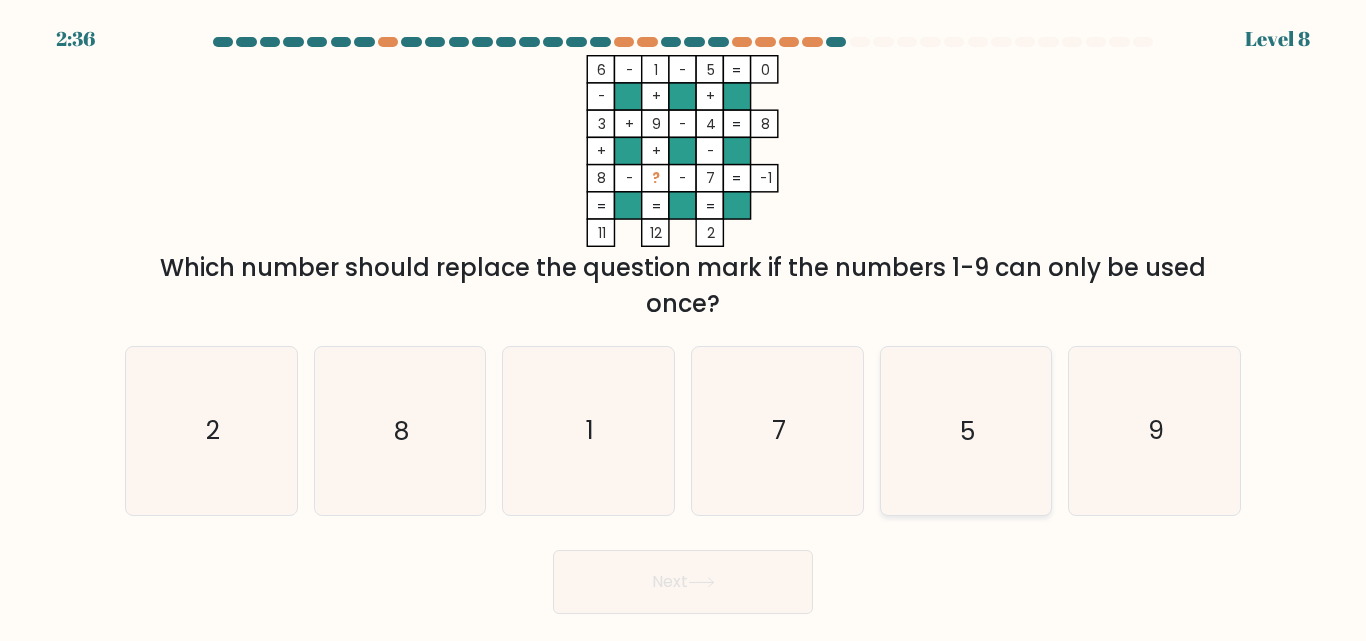 click on "5" at bounding box center (965, 430) 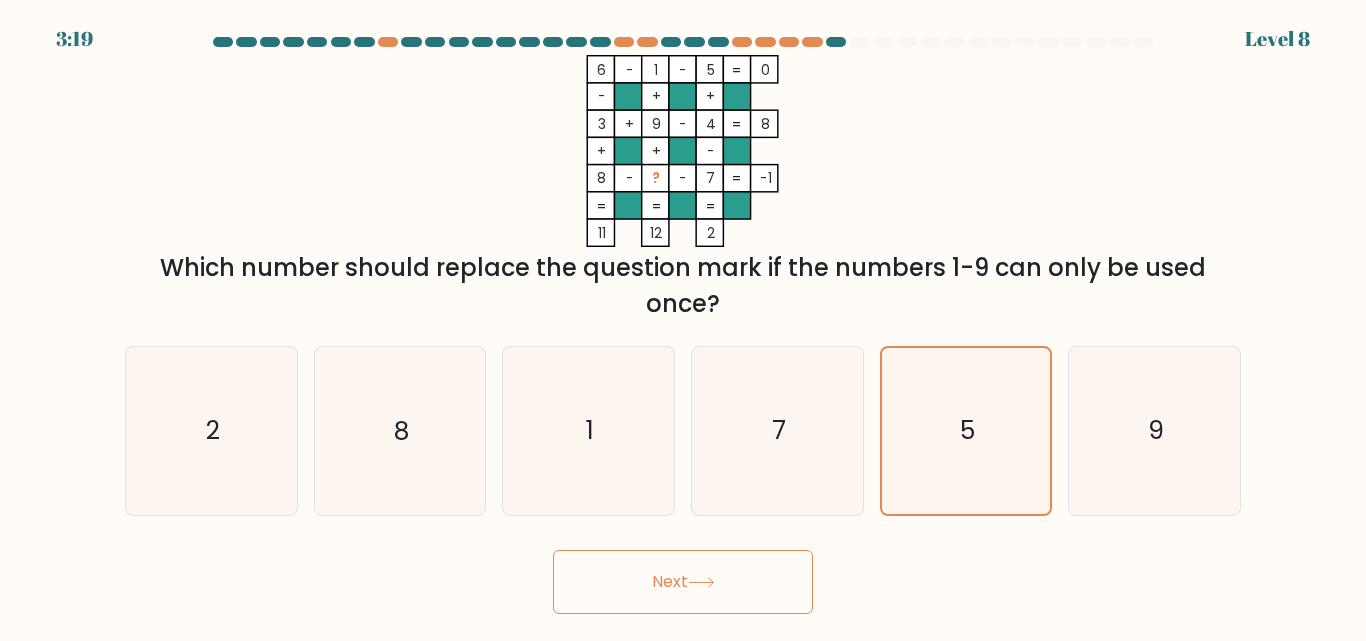 click on "Next" at bounding box center [683, 582] 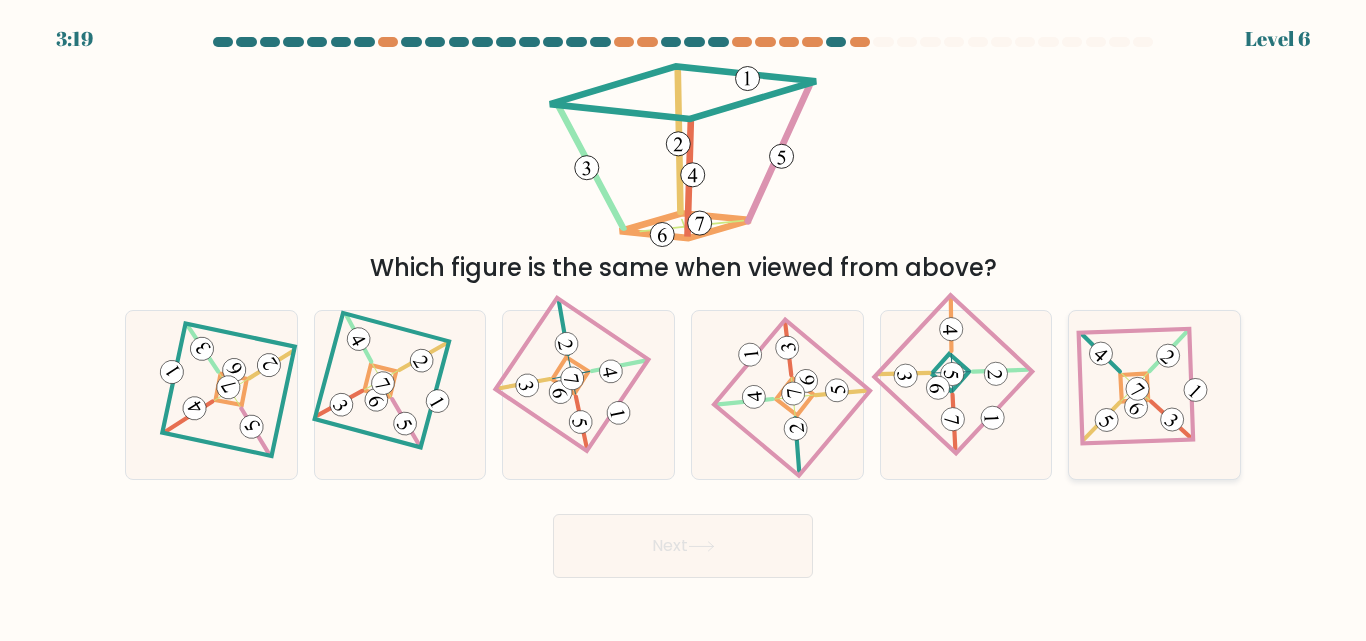 click at bounding box center (1137, 389) 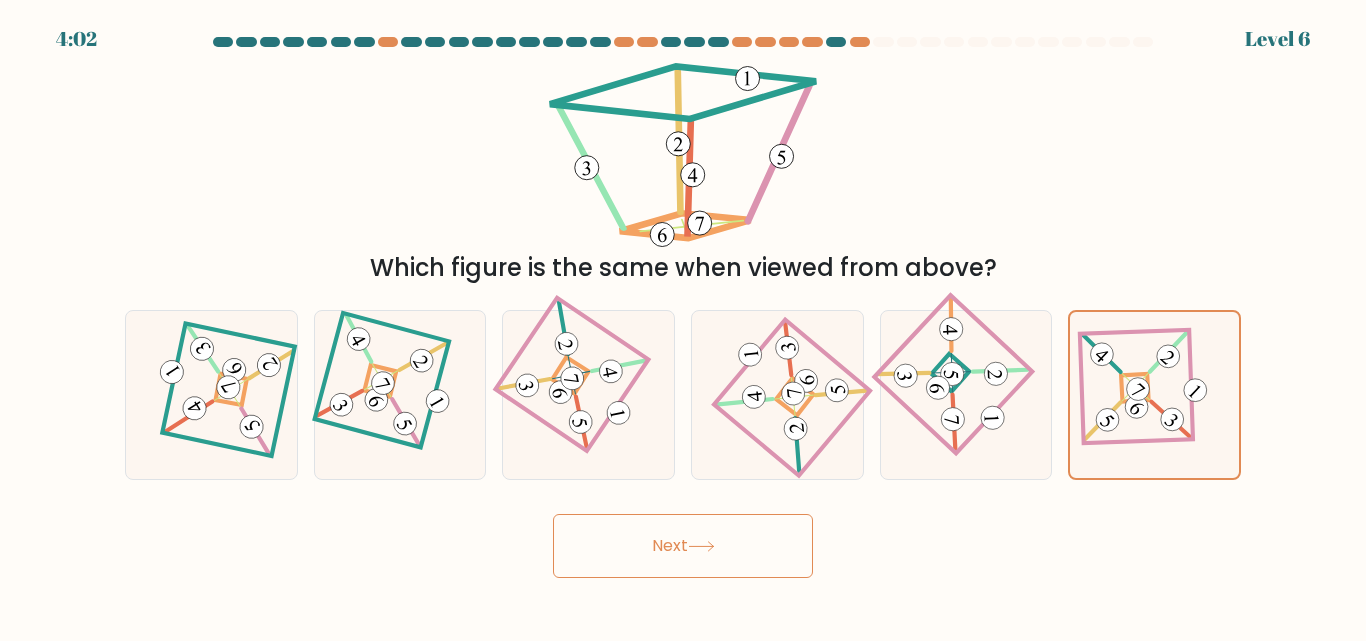 click on "Next" at bounding box center [683, 541] 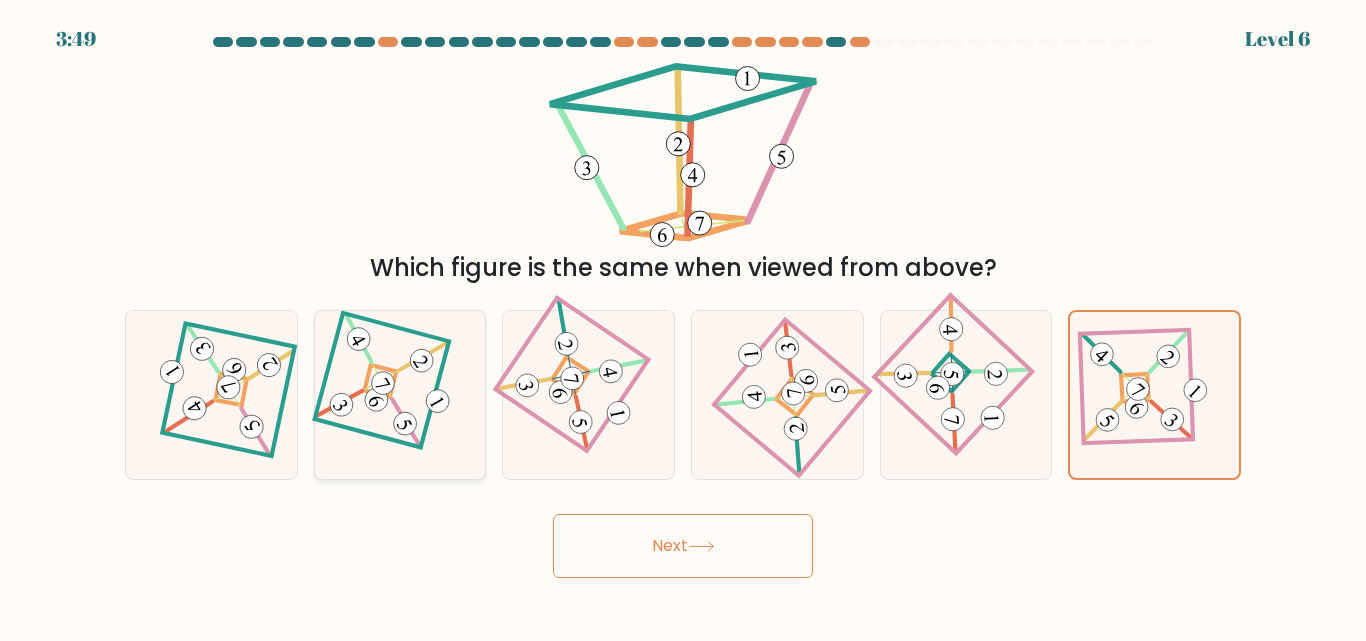 click at bounding box center [400, 395] 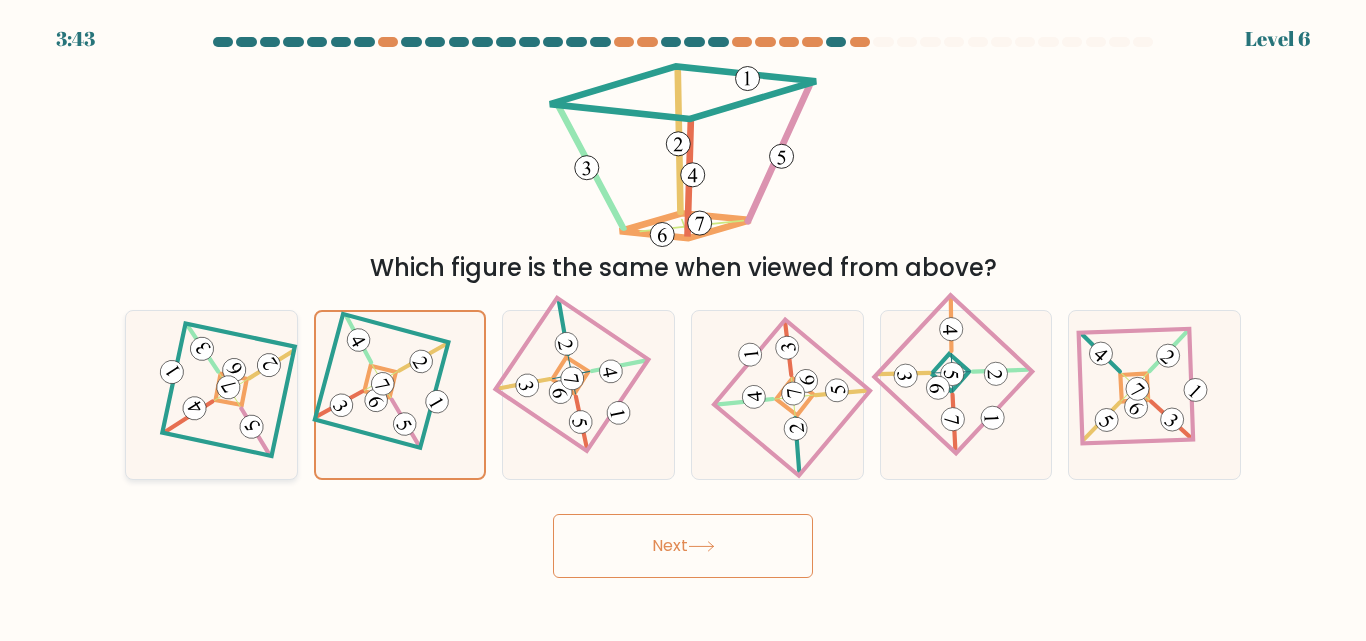 click at bounding box center (211, 395) 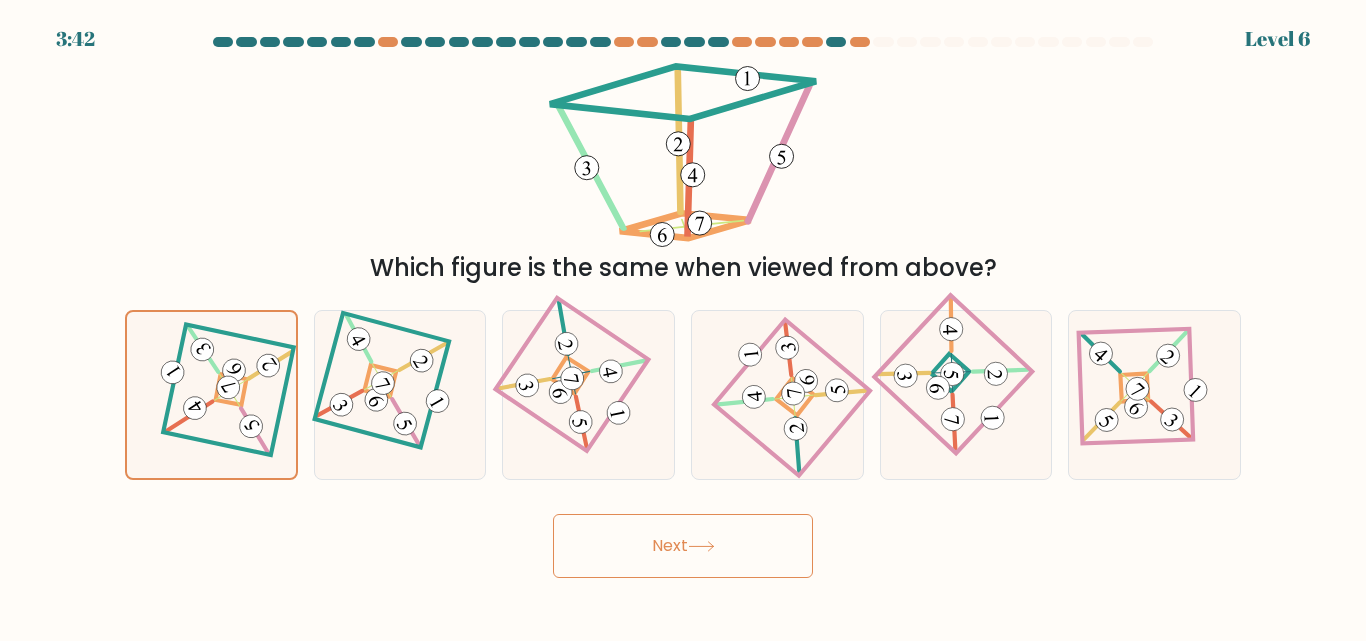click on "Next" at bounding box center [683, 546] 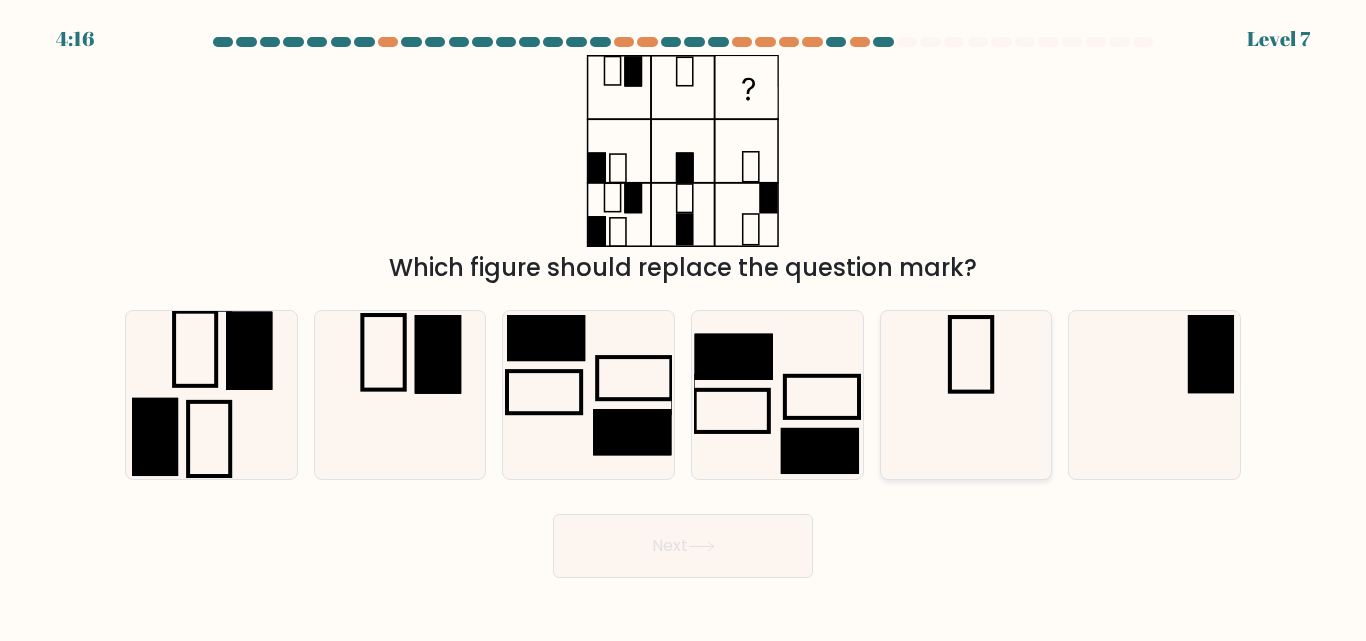 click at bounding box center [965, 394] 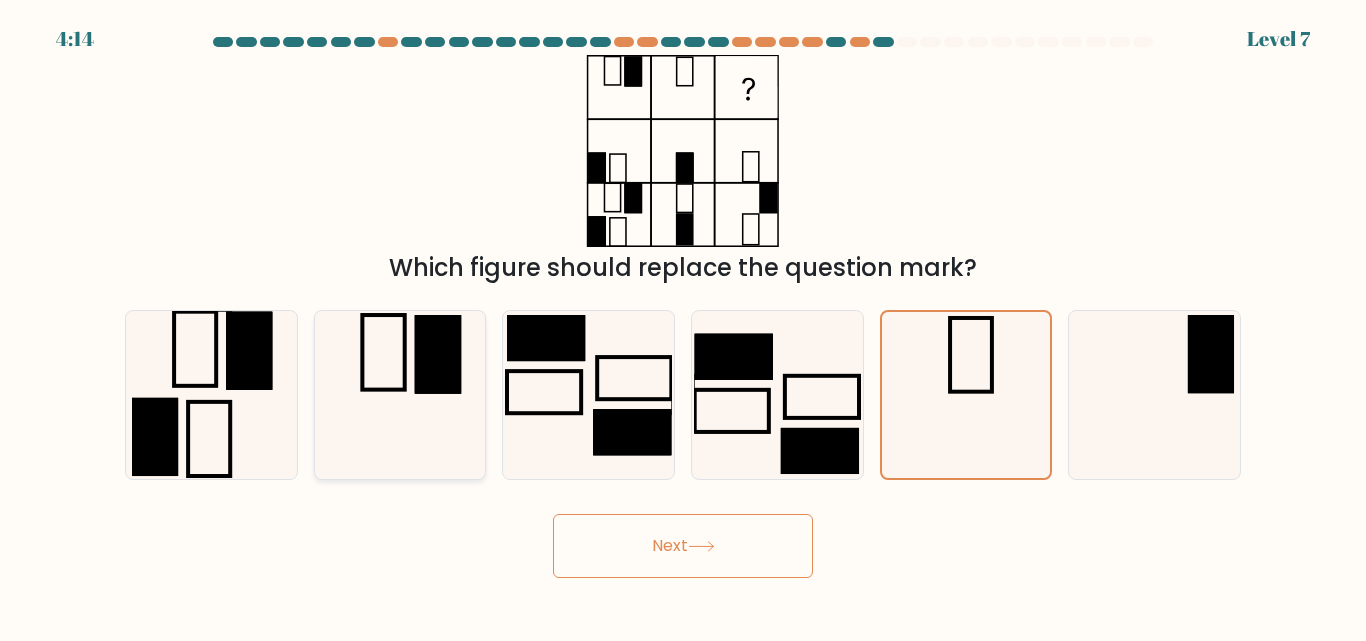 click at bounding box center [438, 355] 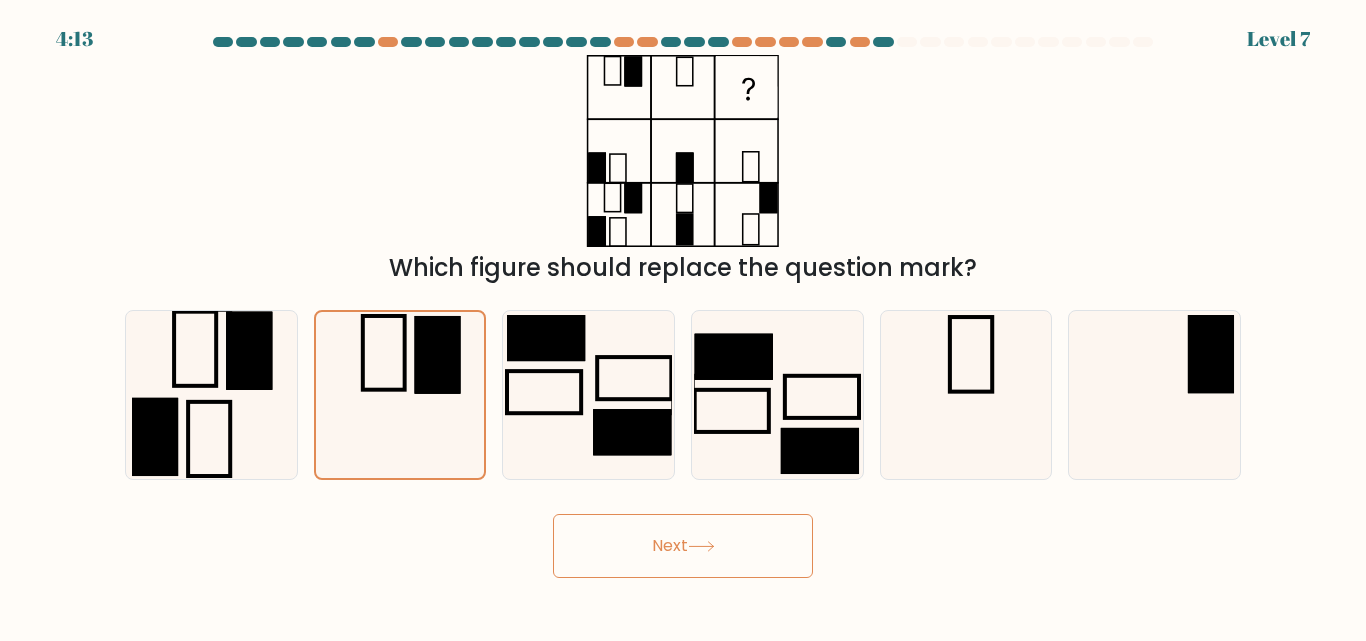 click on "Next" at bounding box center (683, 546) 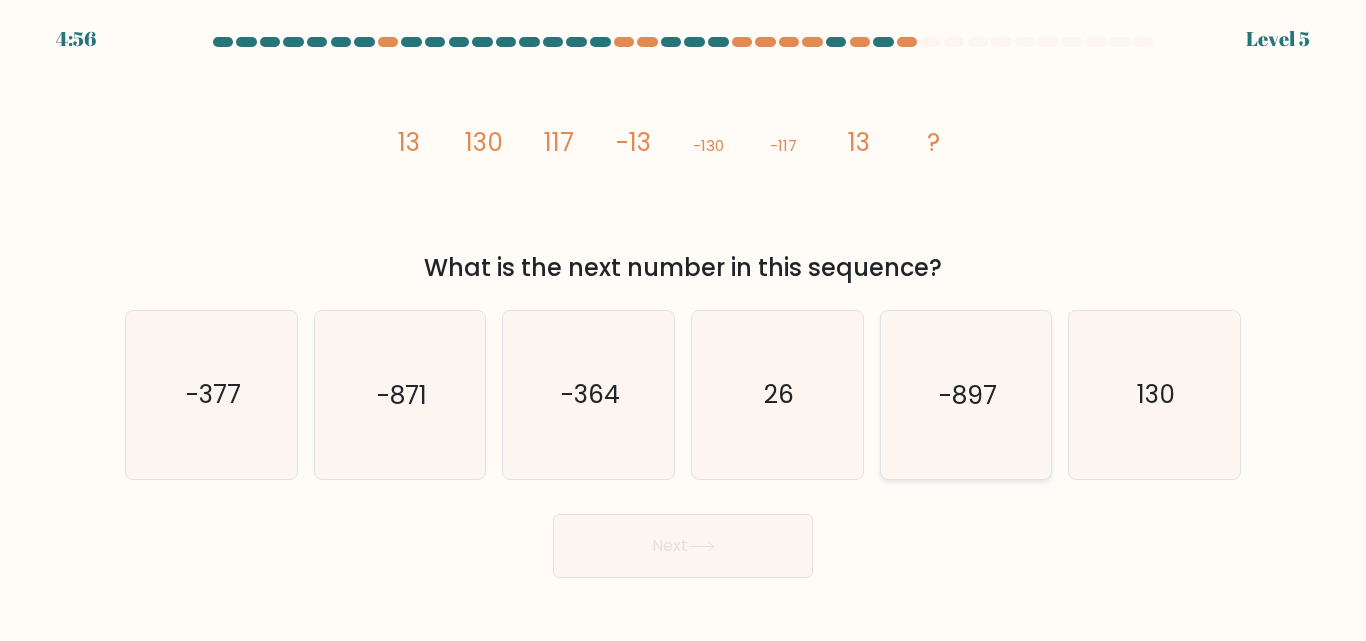 click on "-897" at bounding box center [965, 394] 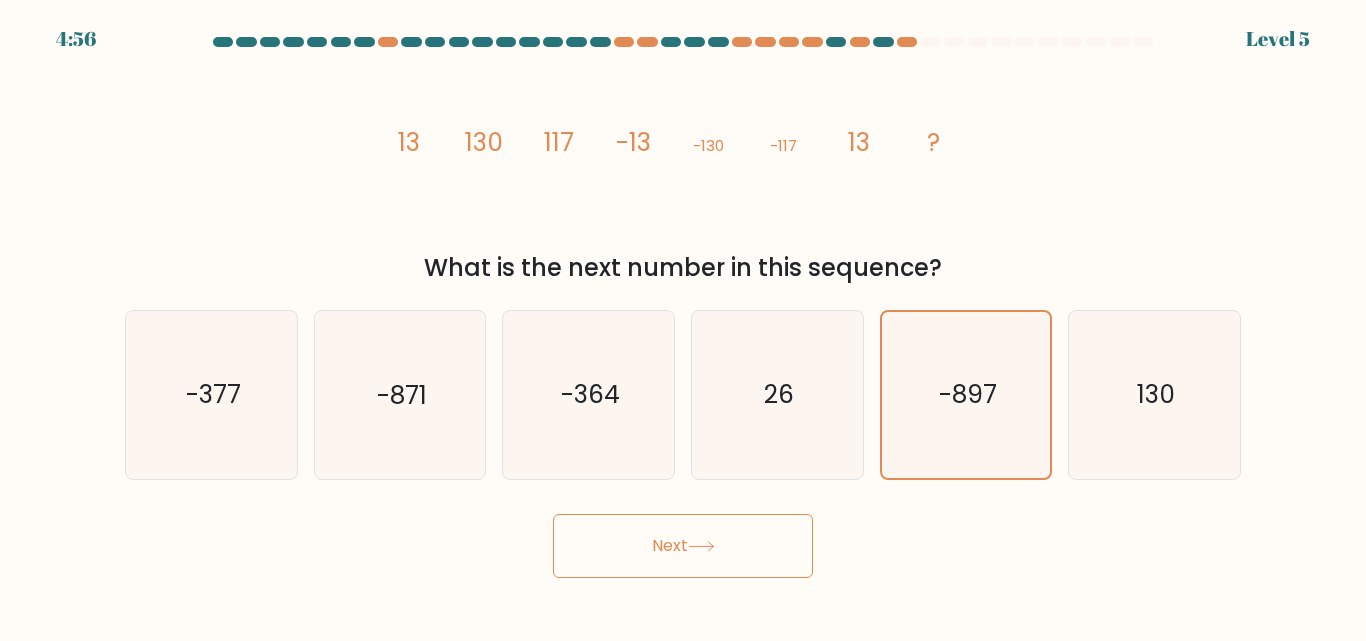 click on "Next" at bounding box center (683, 546) 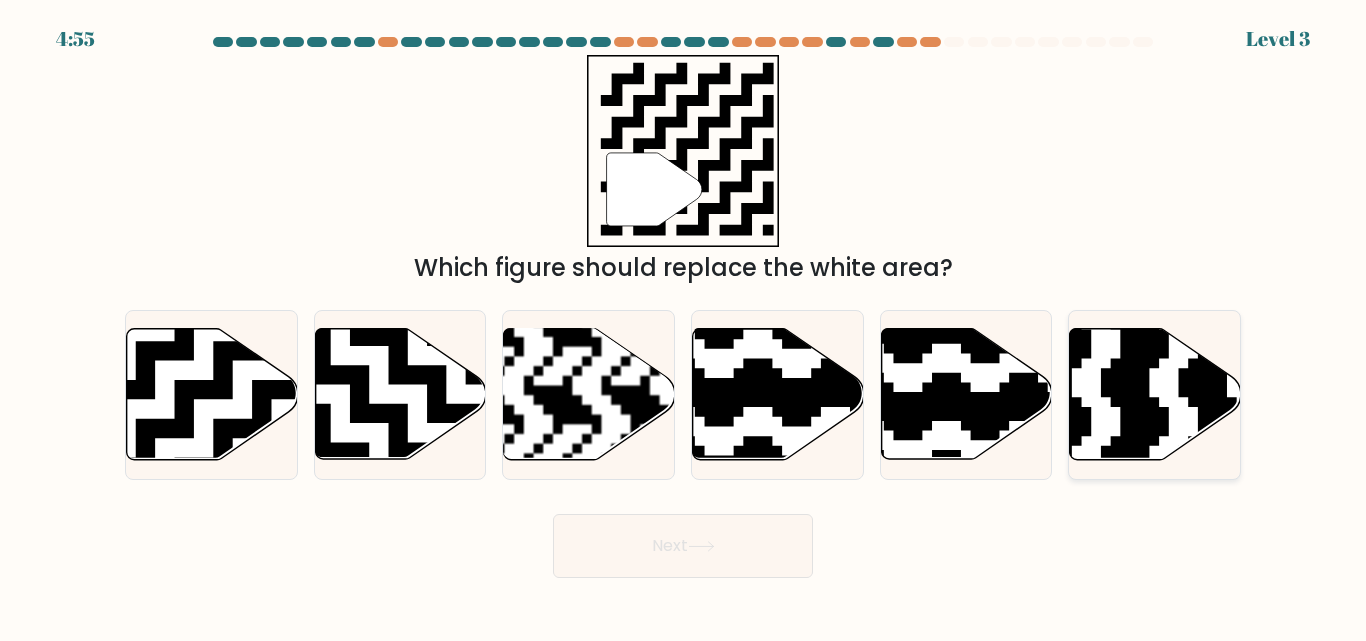 click at bounding box center (1155, 394) 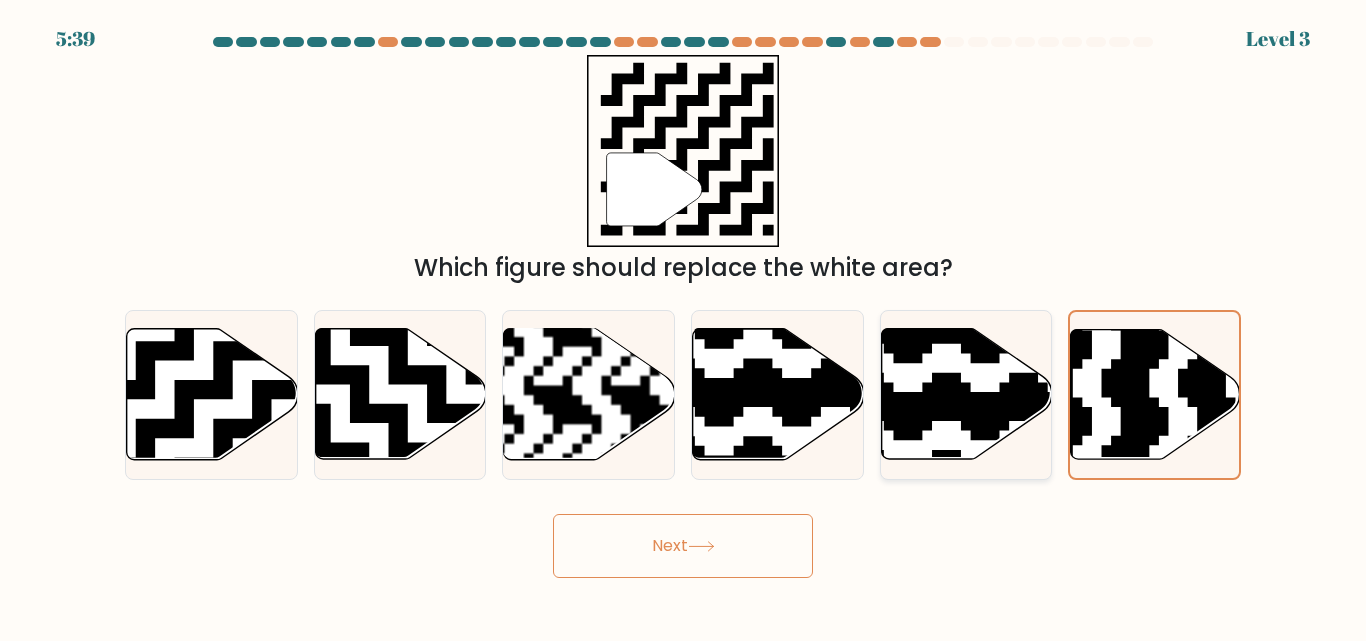 click at bounding box center (1019, 325) 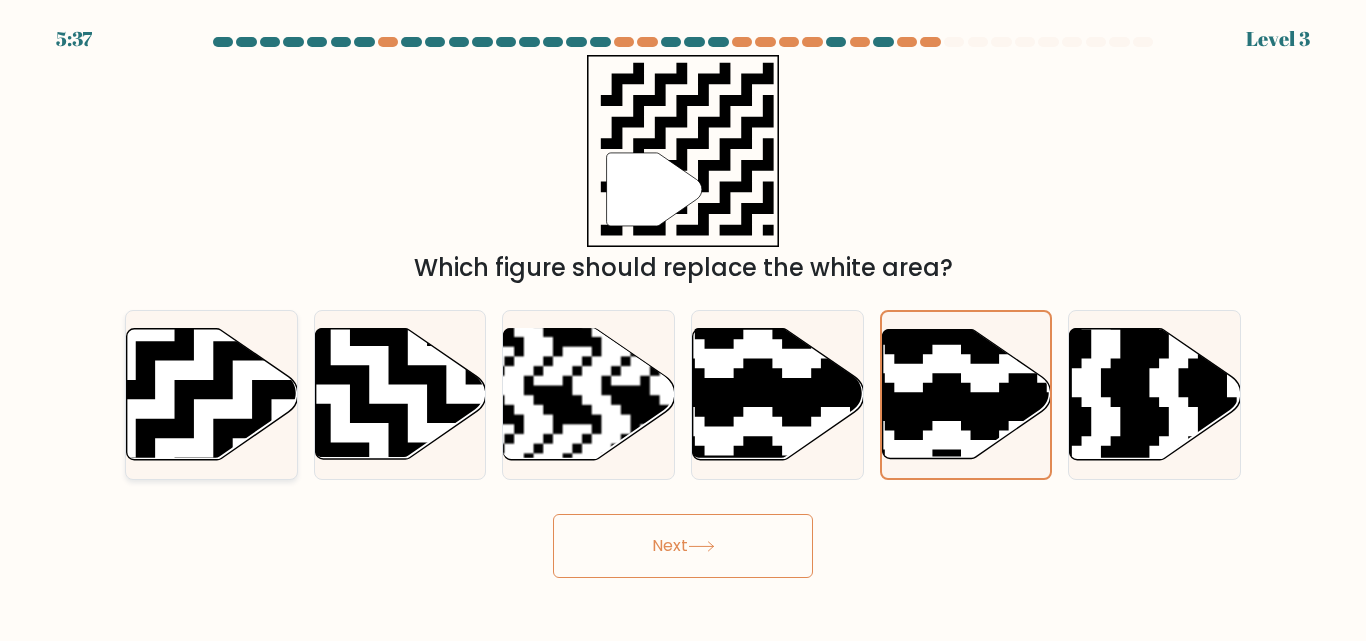 click at bounding box center (271, 322) 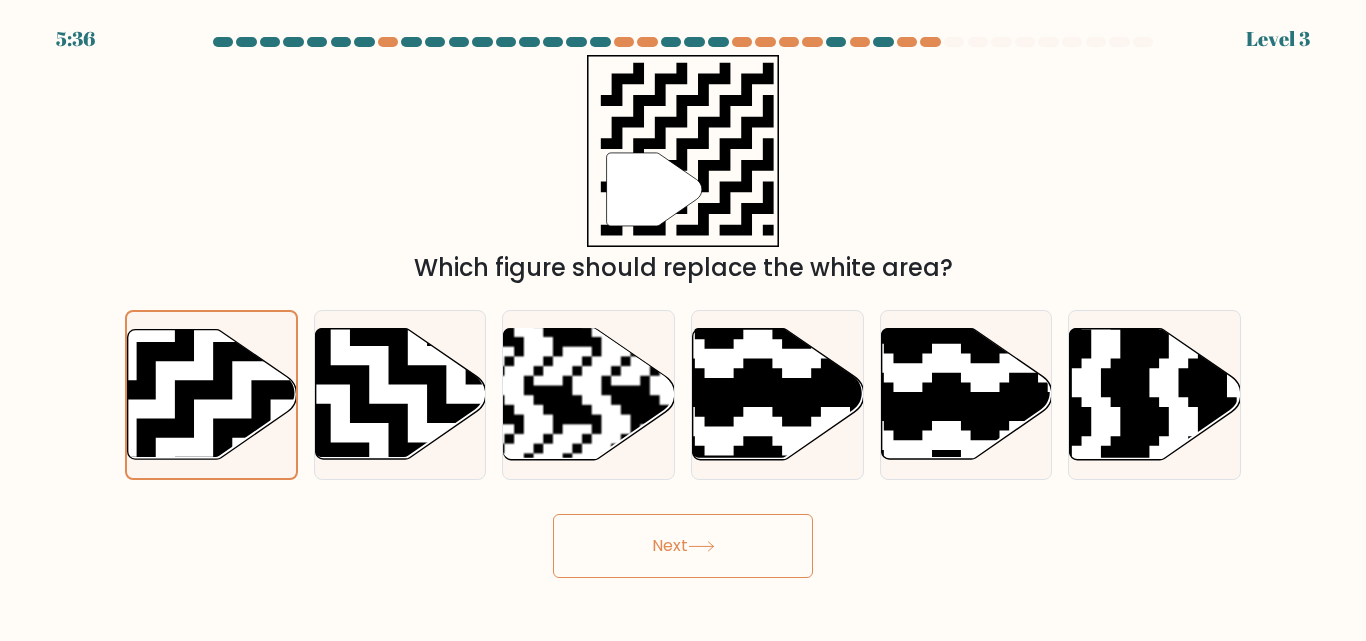 click on "Next" at bounding box center [683, 546] 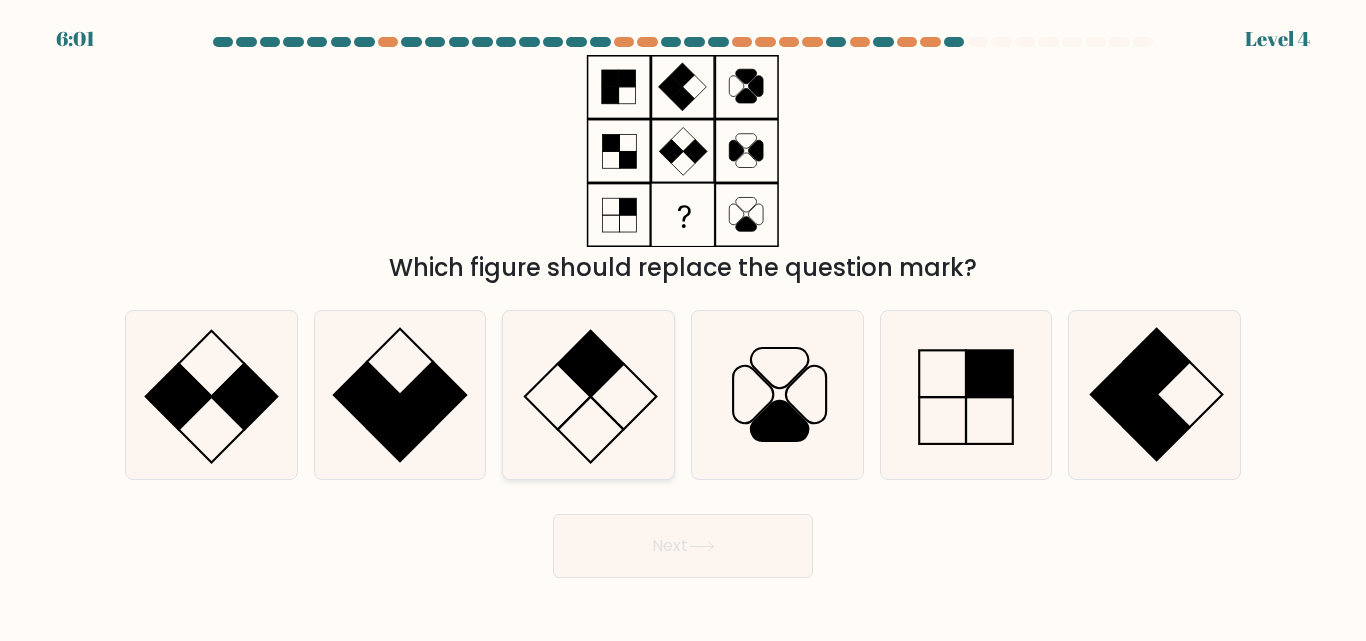 click at bounding box center (588, 394) 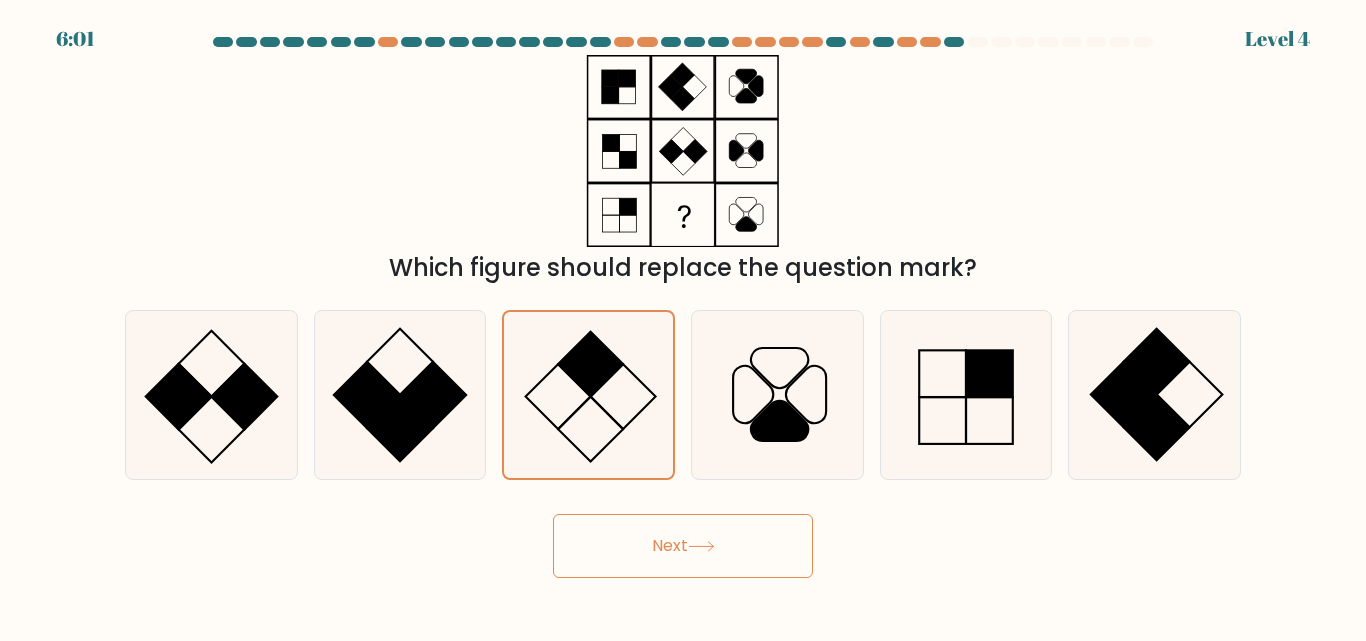 click on "Next" at bounding box center [683, 546] 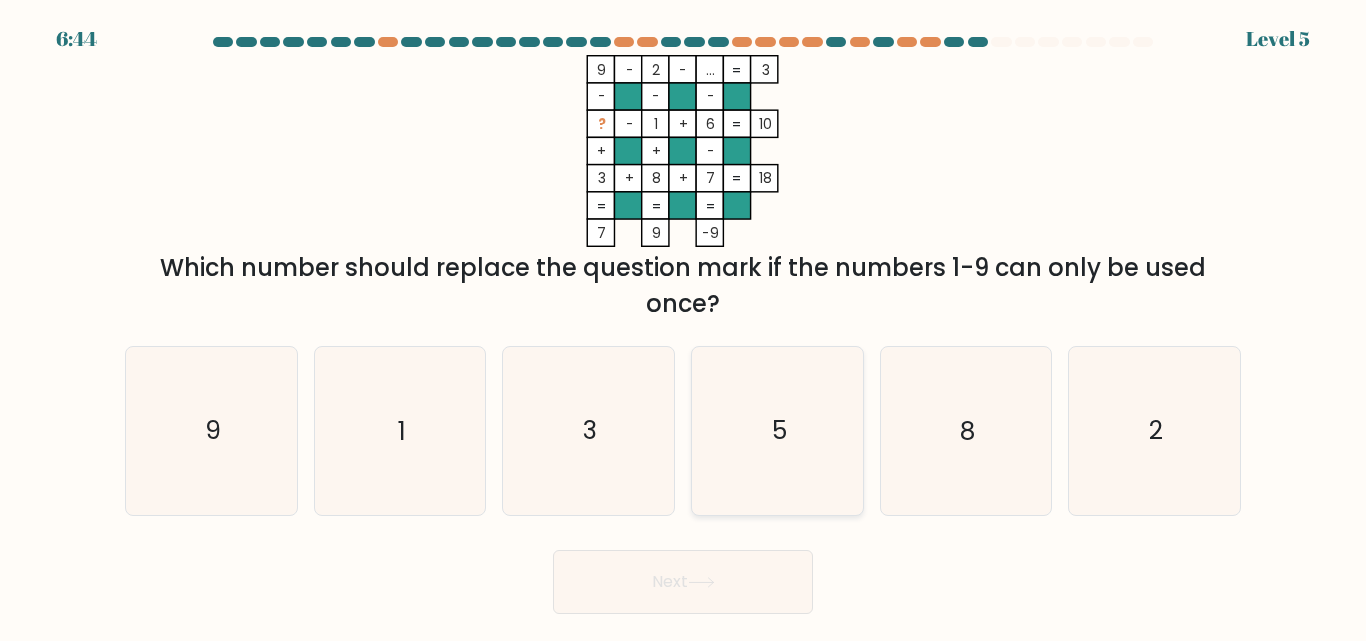 click on "5" at bounding box center [777, 430] 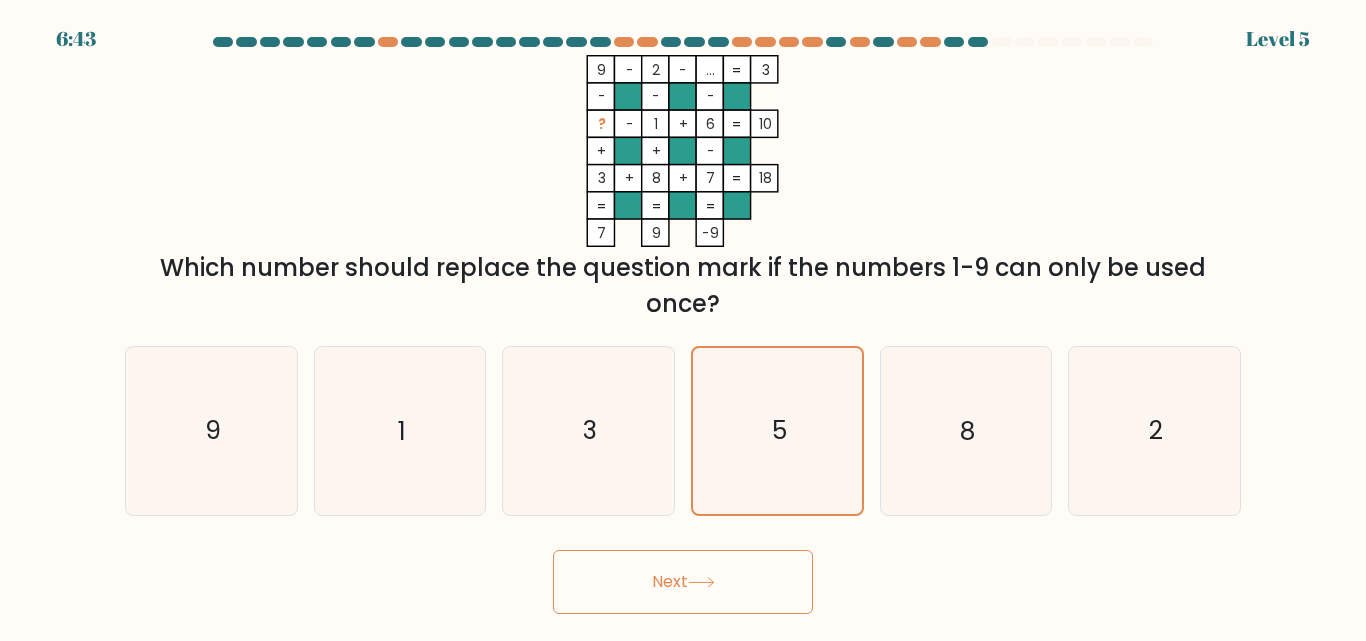 click on "Next" at bounding box center [683, 582] 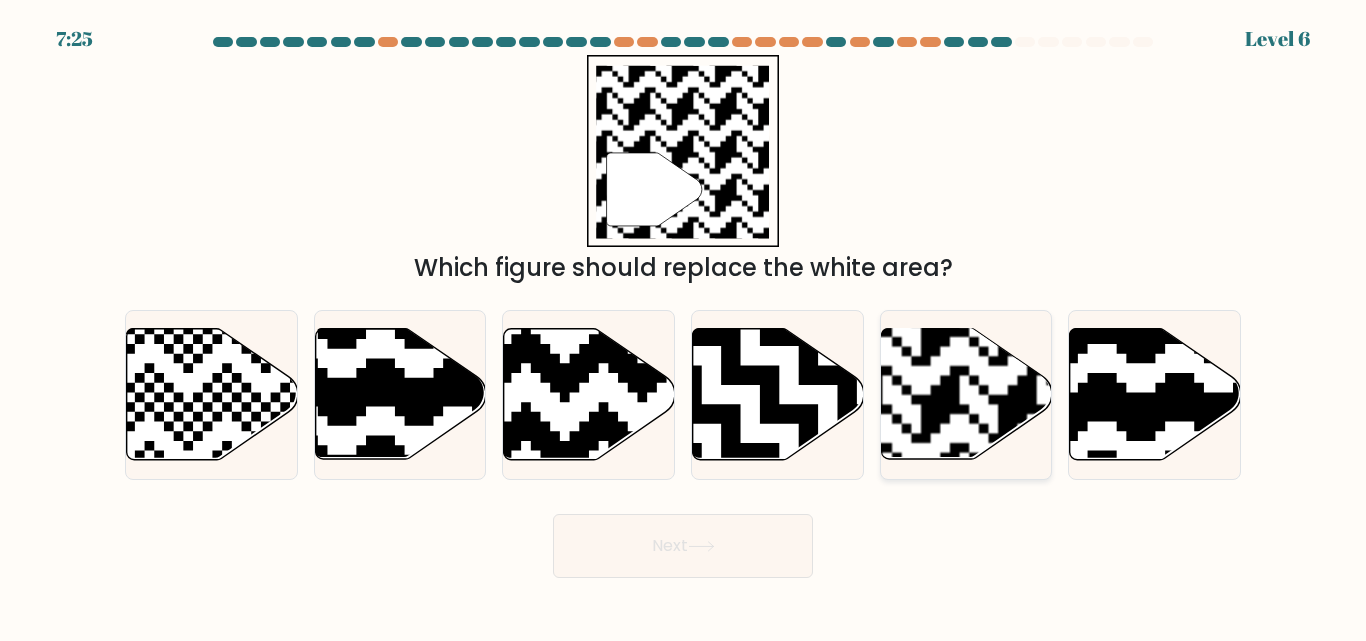 click at bounding box center [1018, 328] 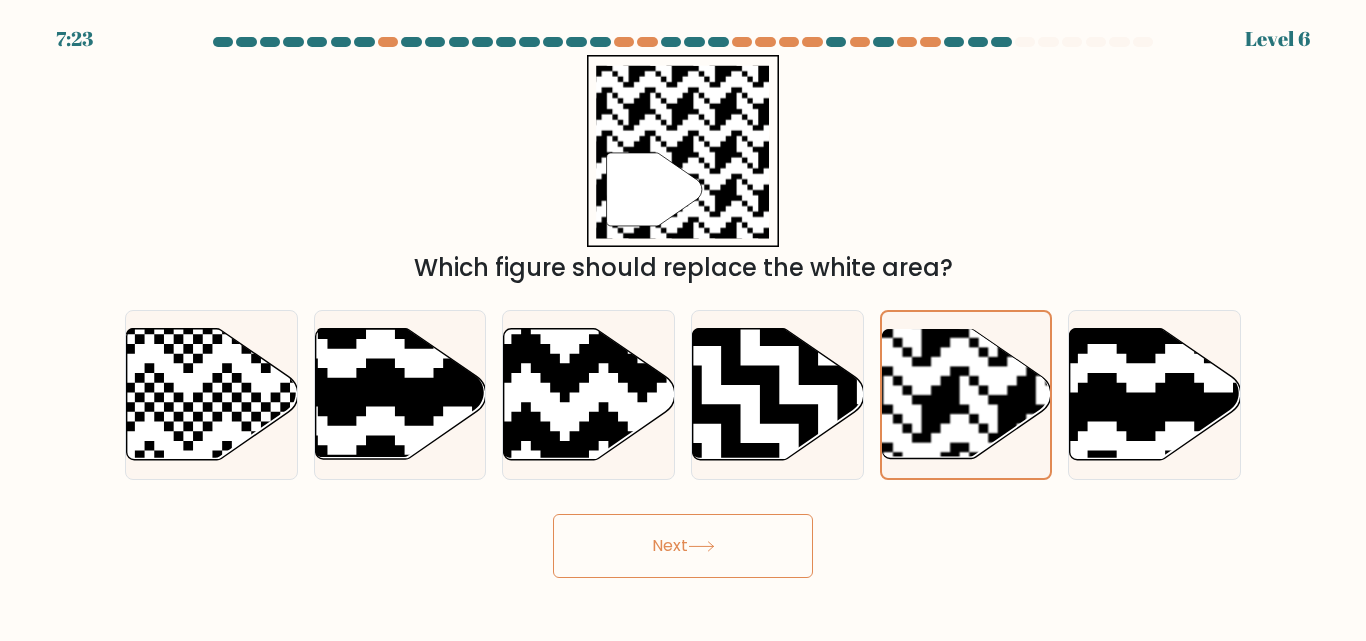 drag, startPoint x: 743, startPoint y: 545, endPoint x: 780, endPoint y: 536, distance: 38.078865 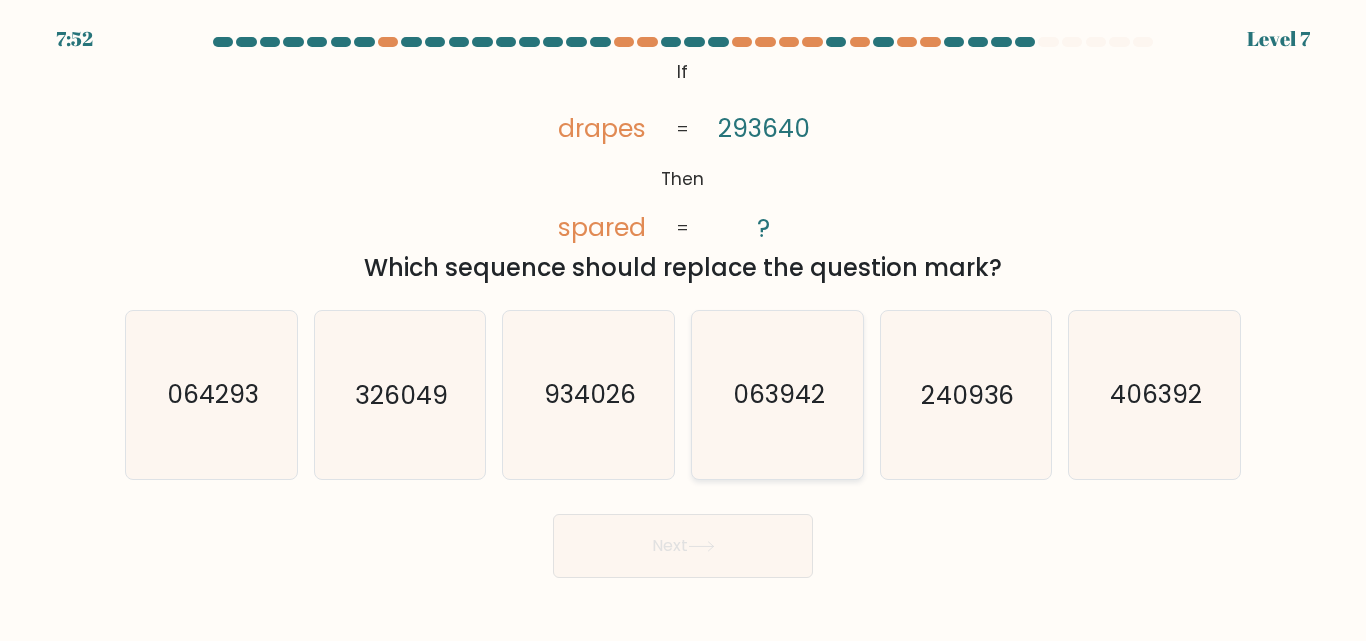 click on "063942" at bounding box center (779, 395) 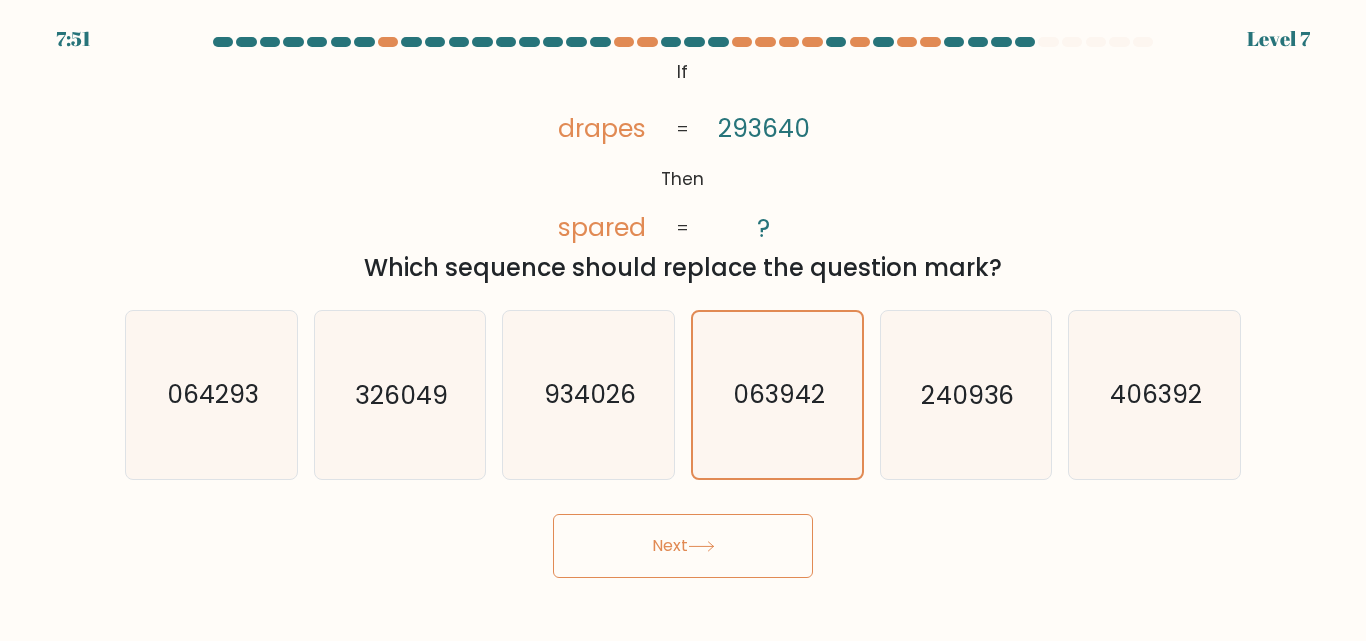 click on "Next" at bounding box center [683, 546] 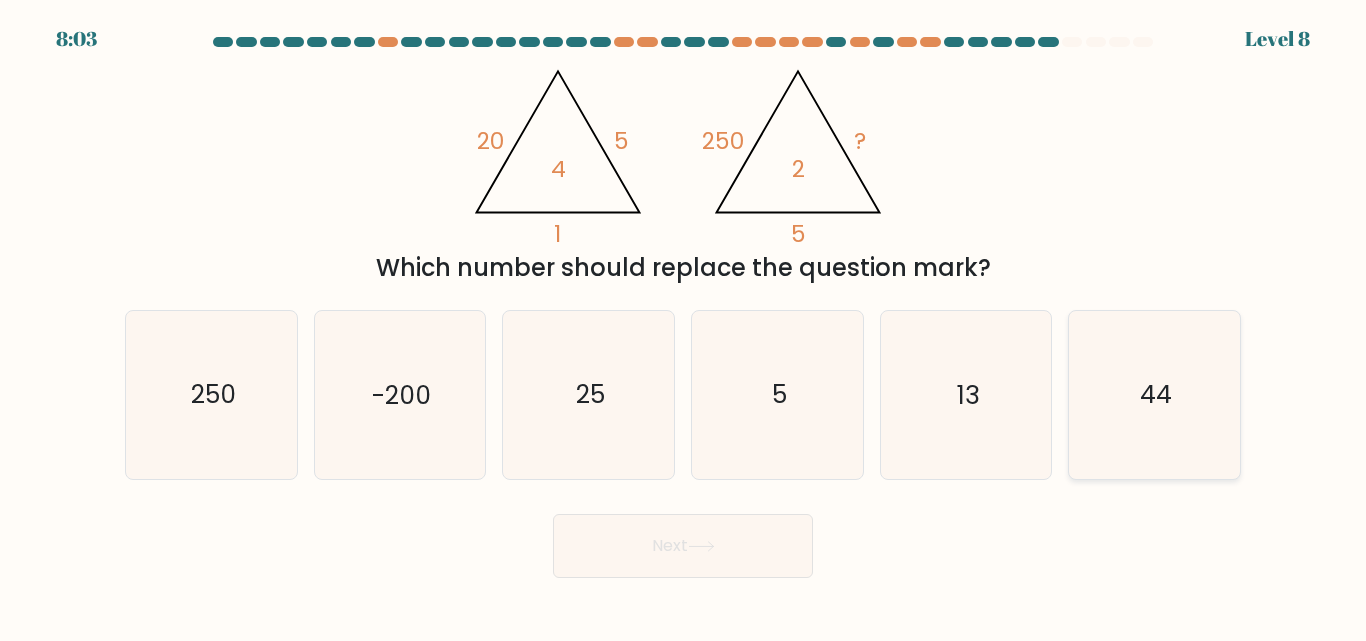 click on "44" at bounding box center (1156, 395) 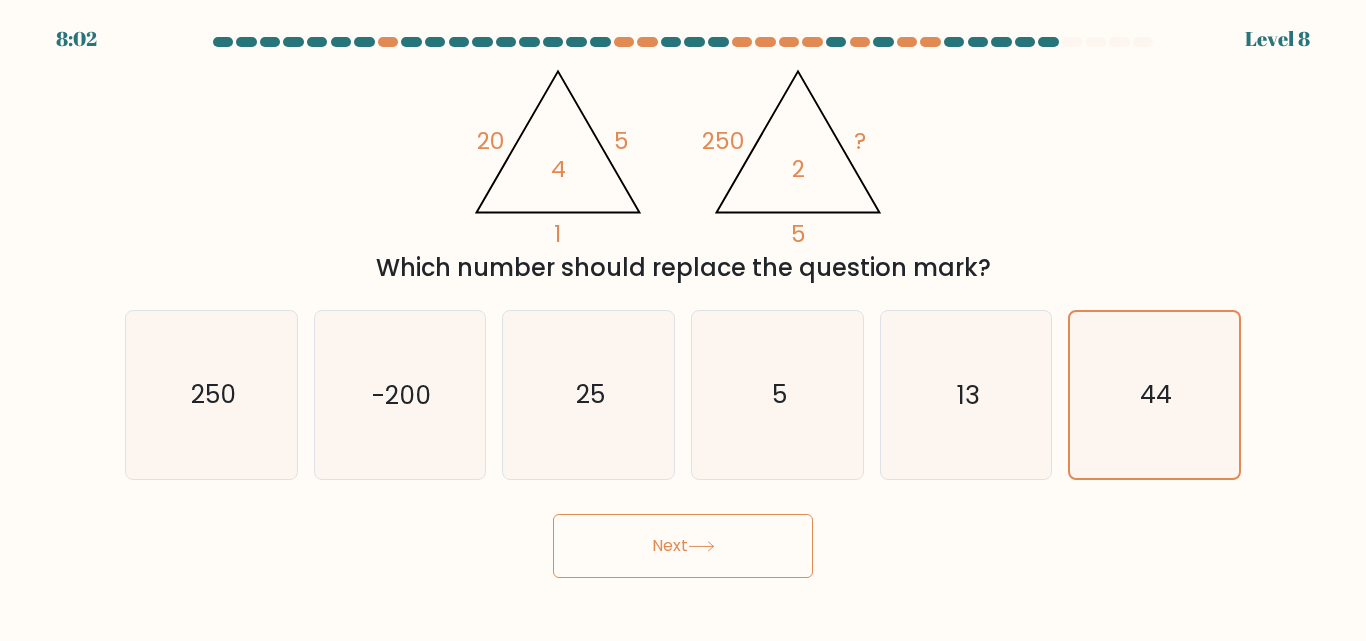 click on "Next" at bounding box center (683, 546) 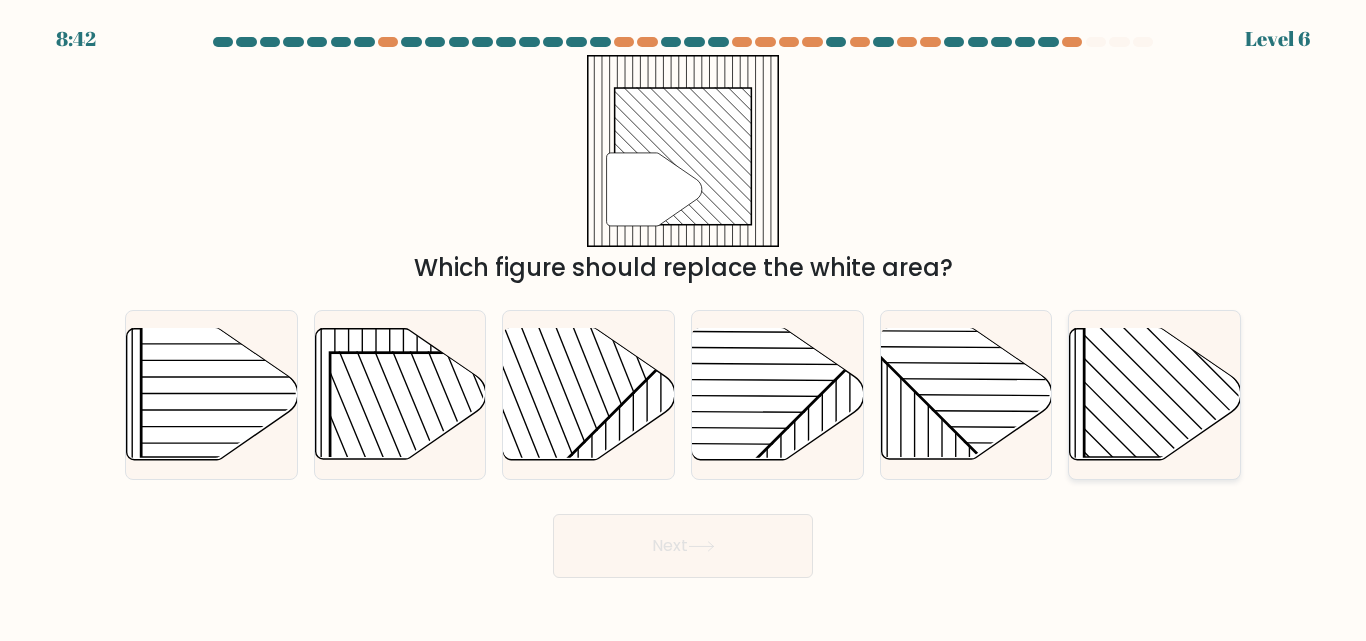 click at bounding box center (1206, 335) 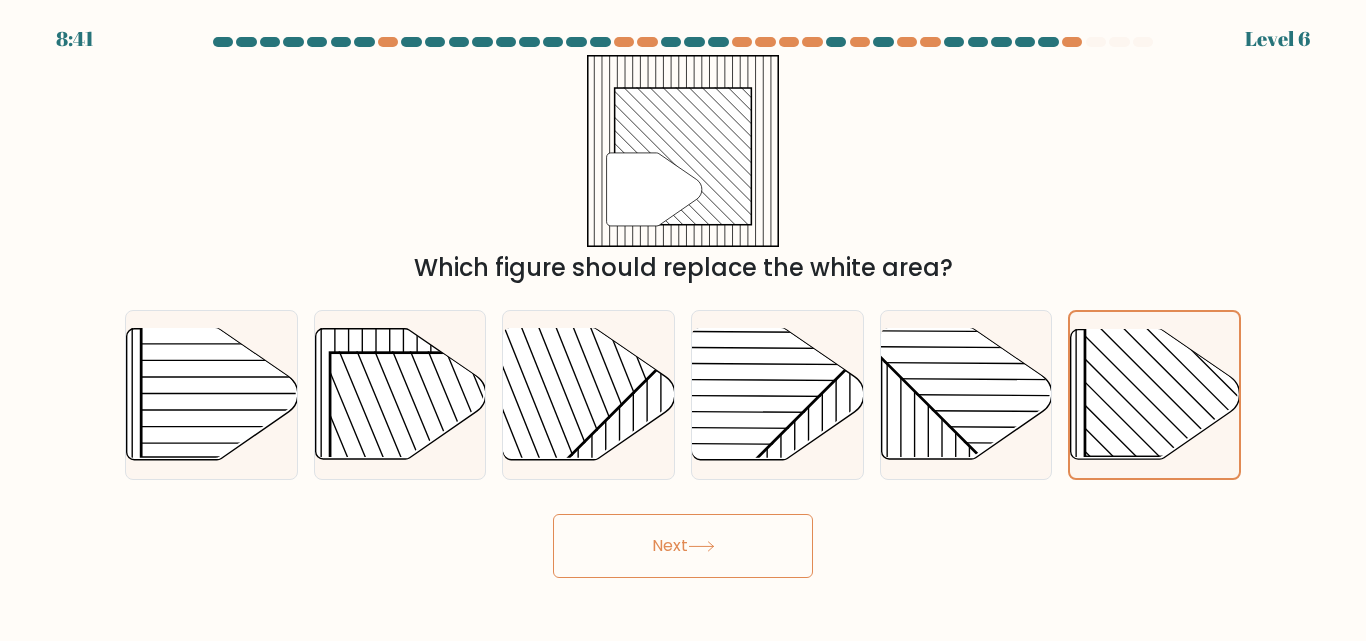 click on "Next" at bounding box center [683, 546] 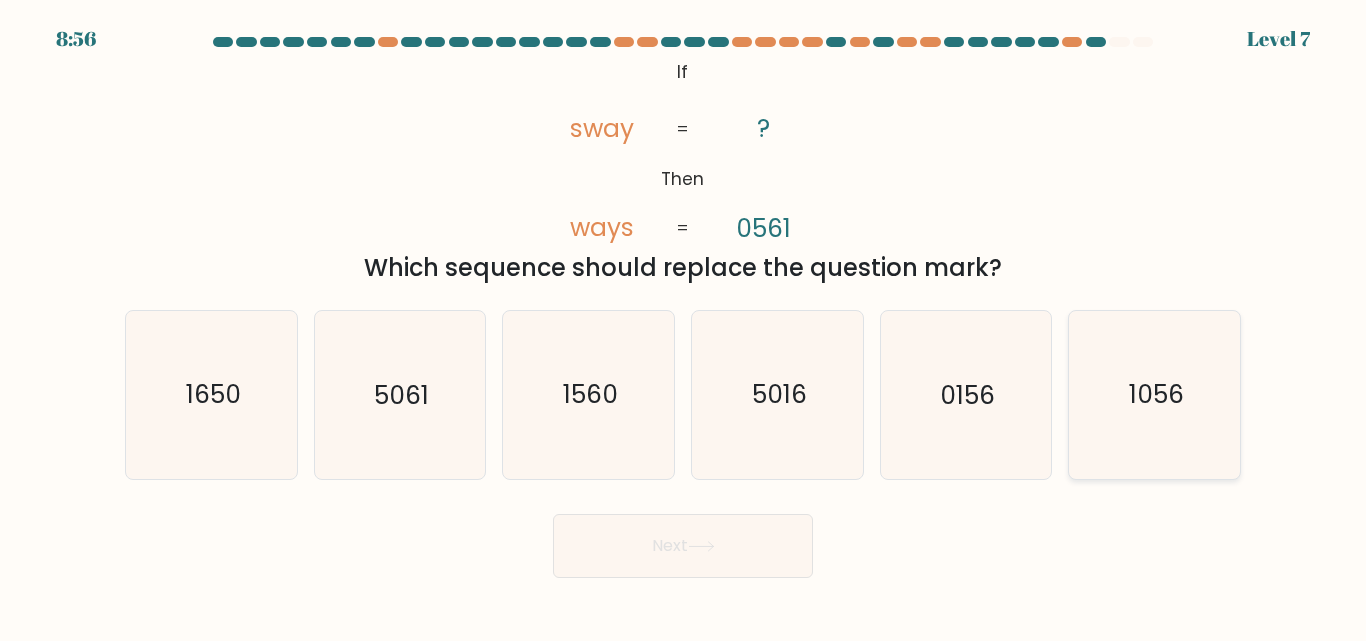 click on "1056" at bounding box center (1154, 394) 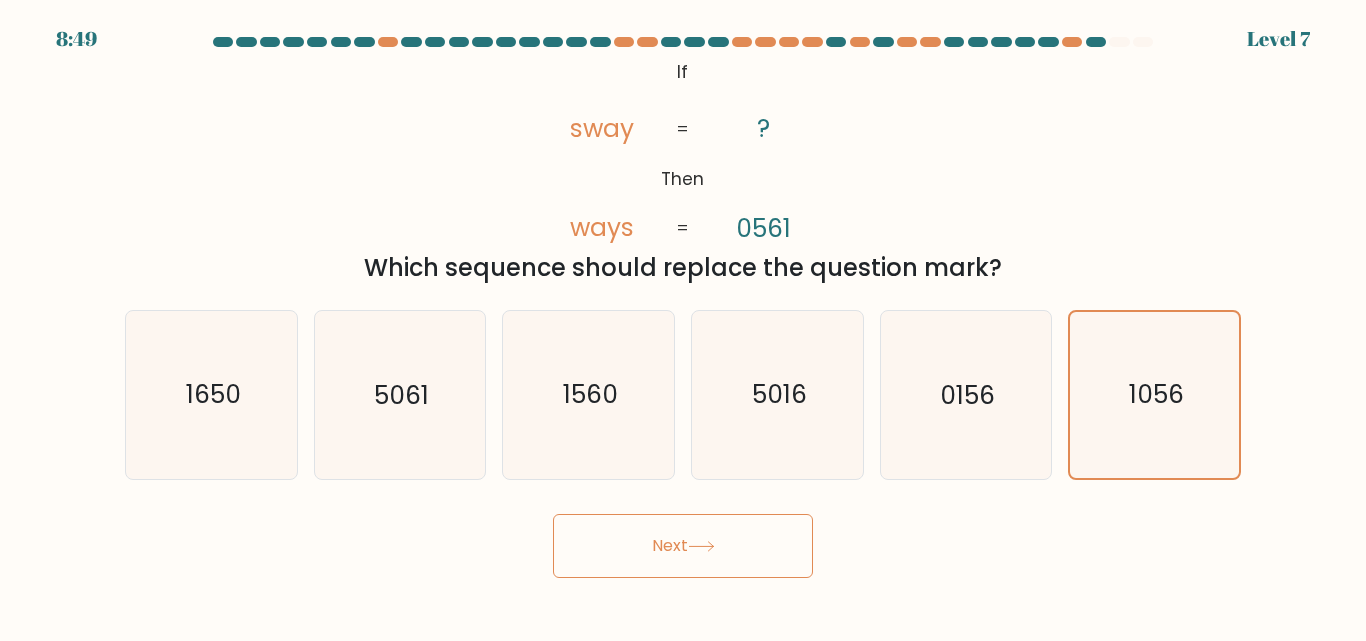 drag, startPoint x: 696, startPoint y: 546, endPoint x: 668, endPoint y: 554, distance: 29.12044 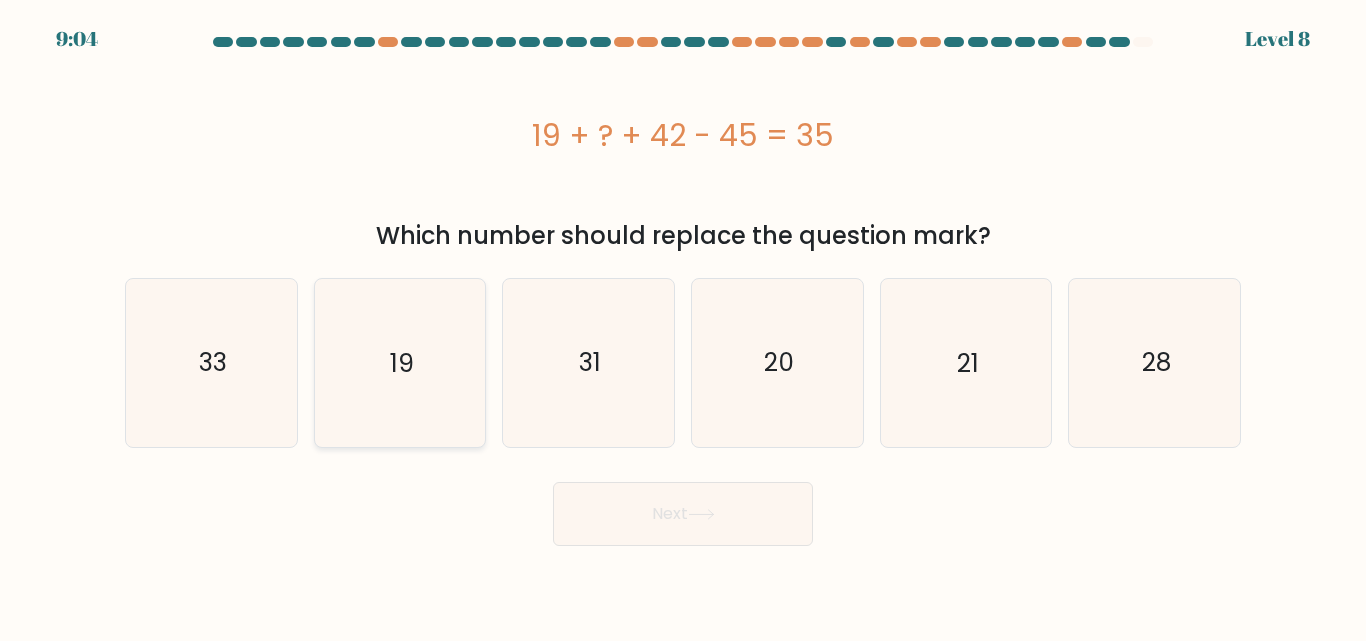 click on "19" at bounding box center [399, 362] 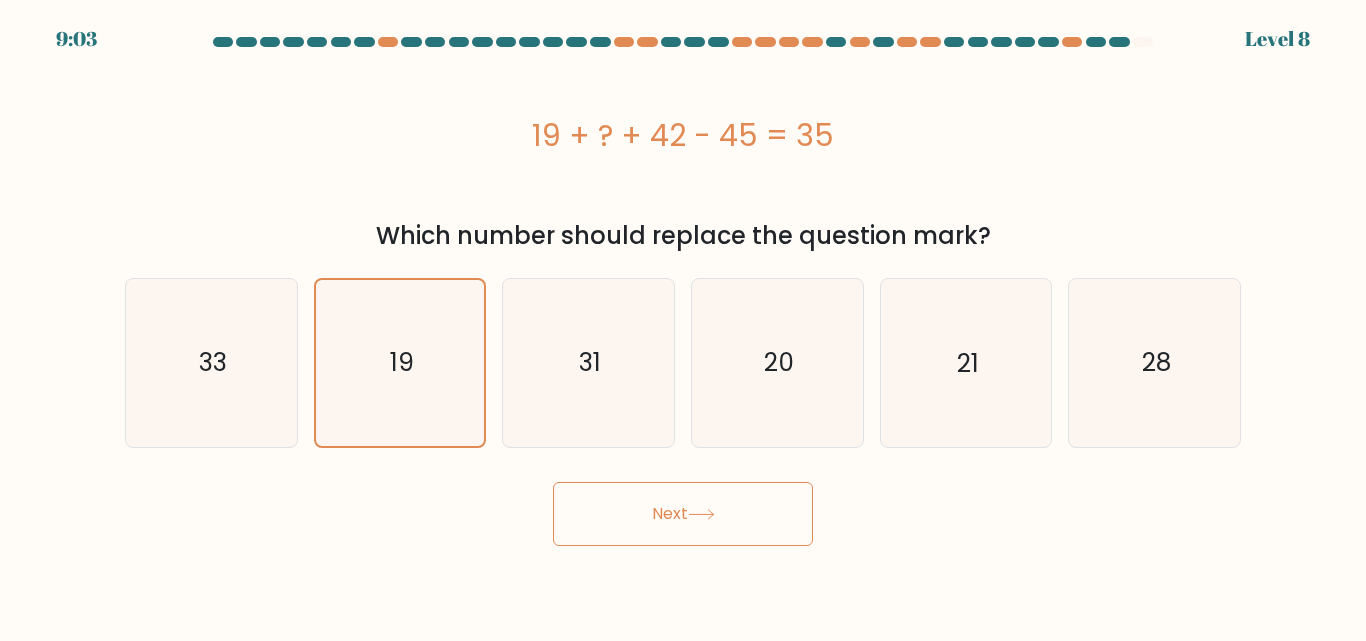 click on "Next" at bounding box center [683, 514] 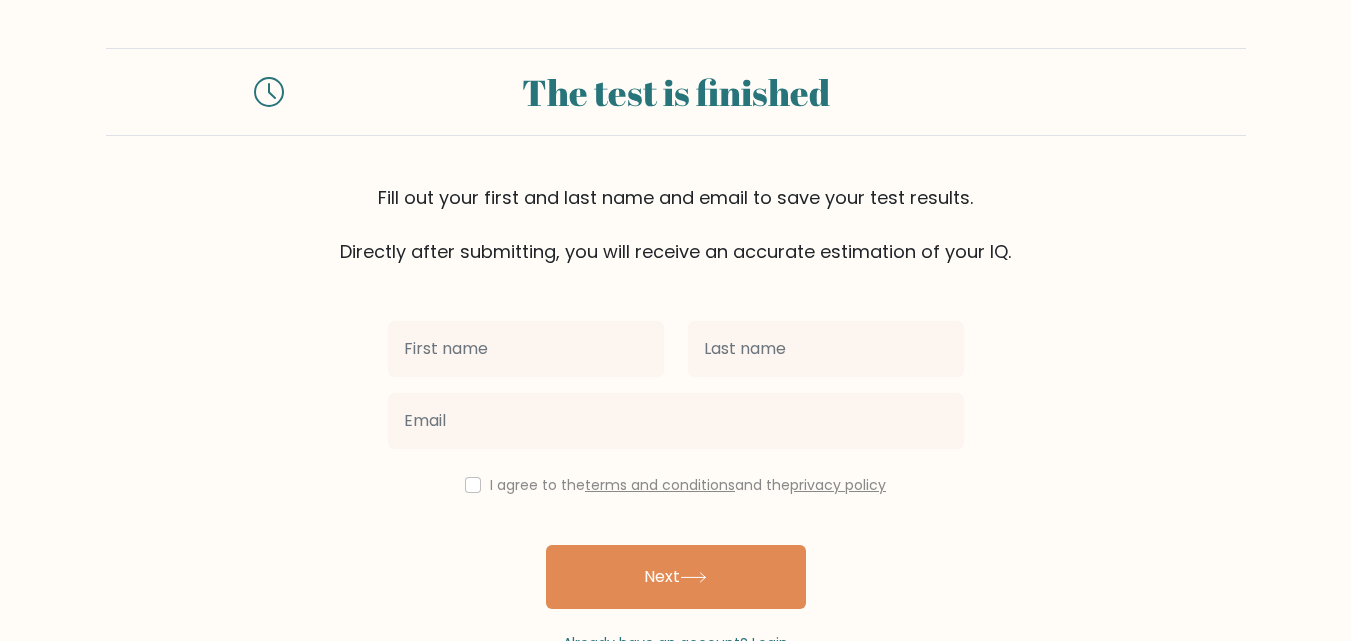 scroll, scrollTop: 61, scrollLeft: 0, axis: vertical 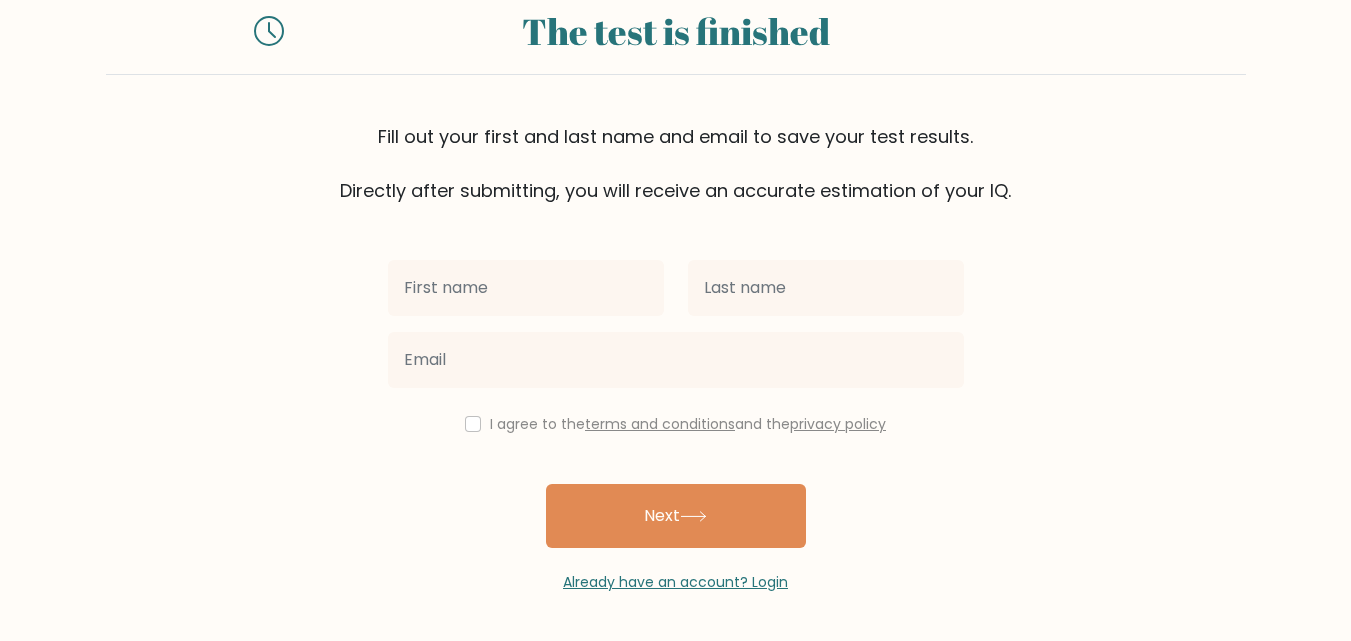 click at bounding box center (526, 288) 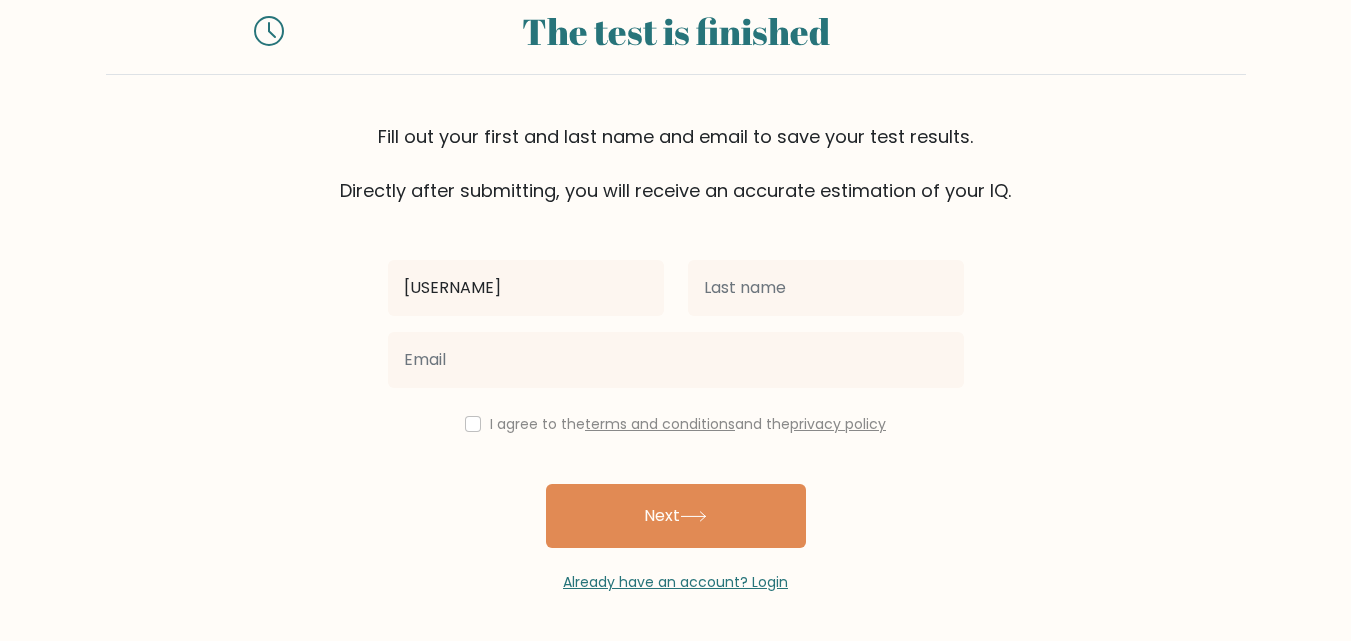 type on "[USERNAME]" 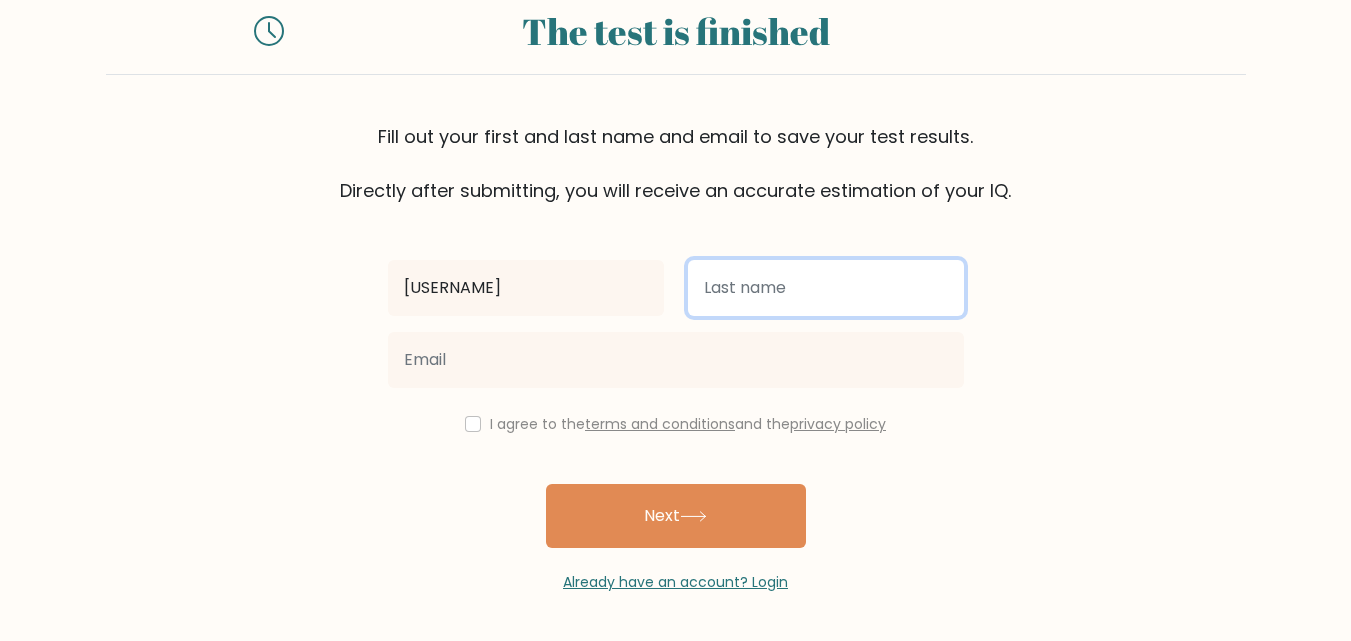 click at bounding box center (826, 288) 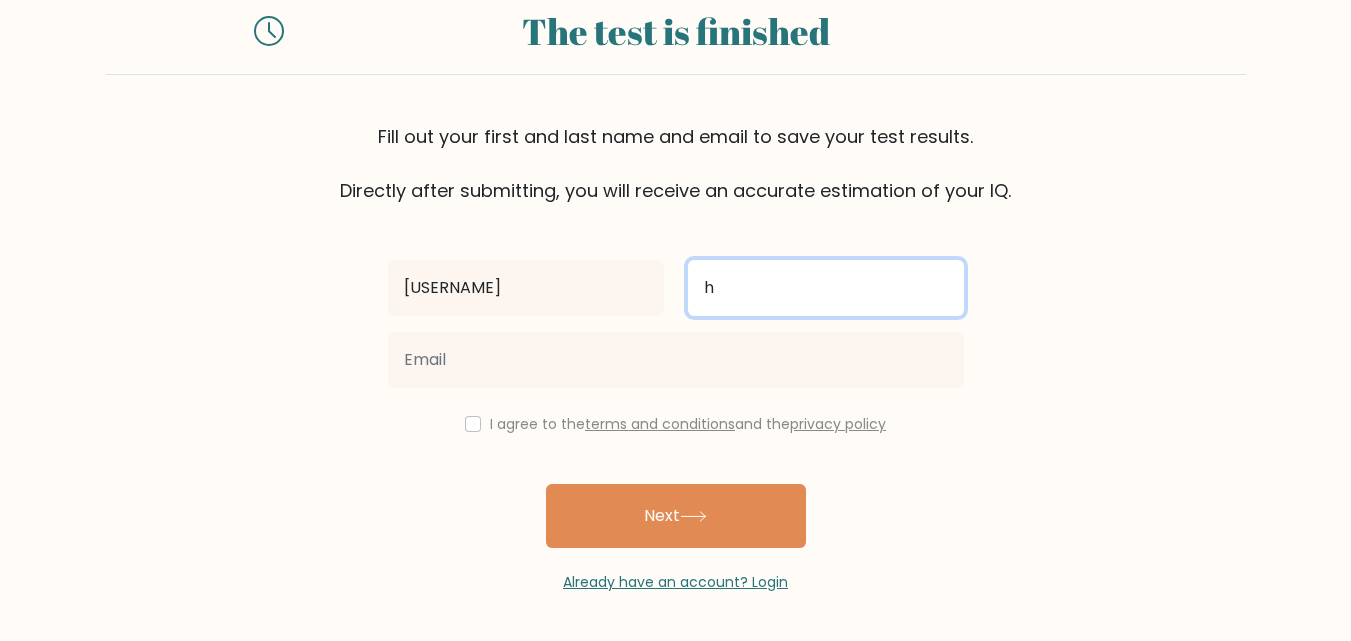 type on "h" 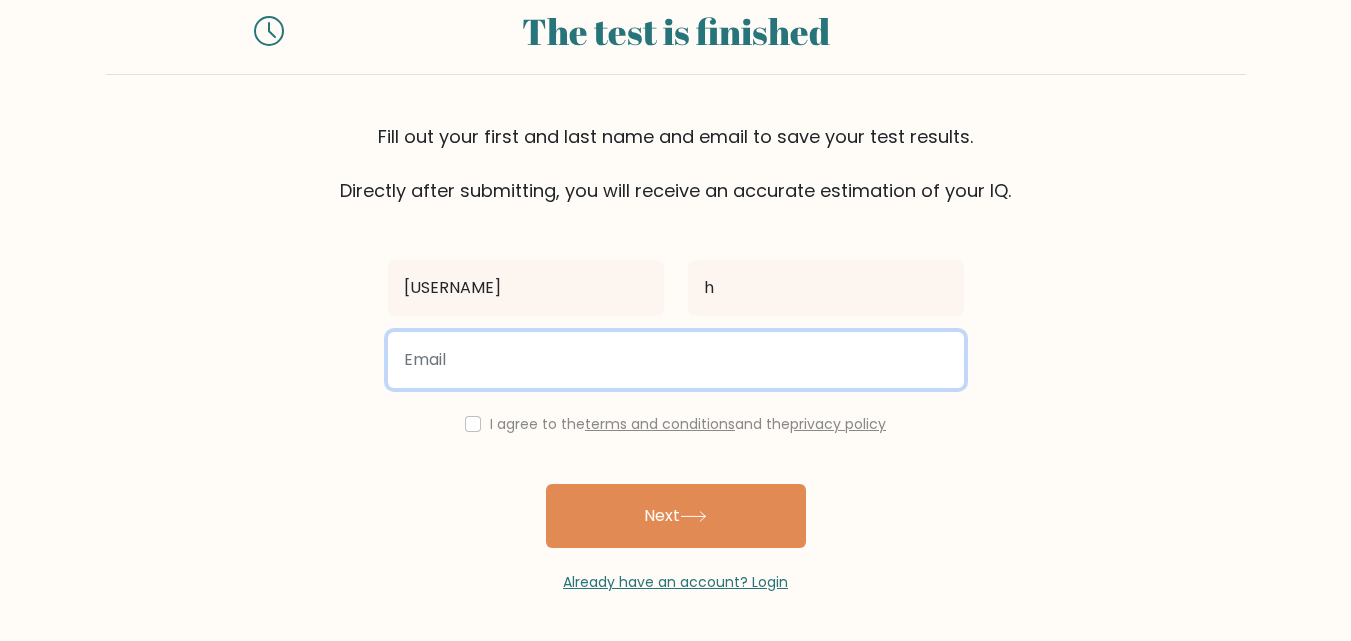 click at bounding box center (676, 360) 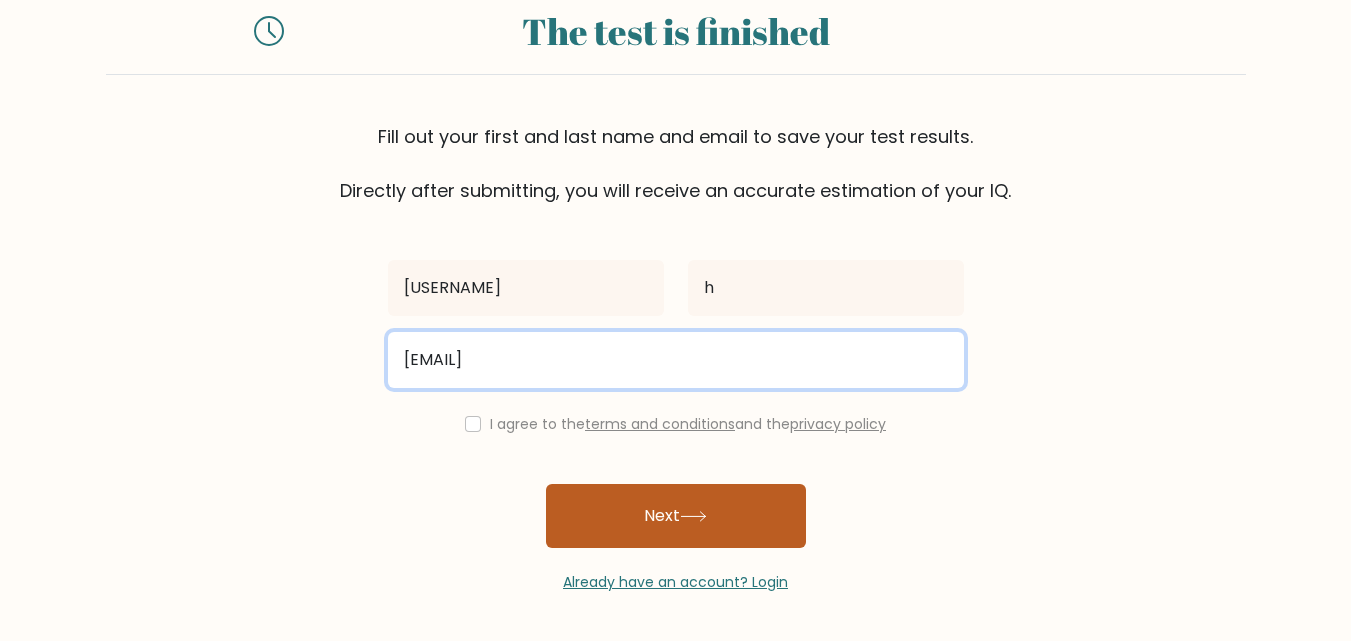 type on "avo9172019@gmail.com" 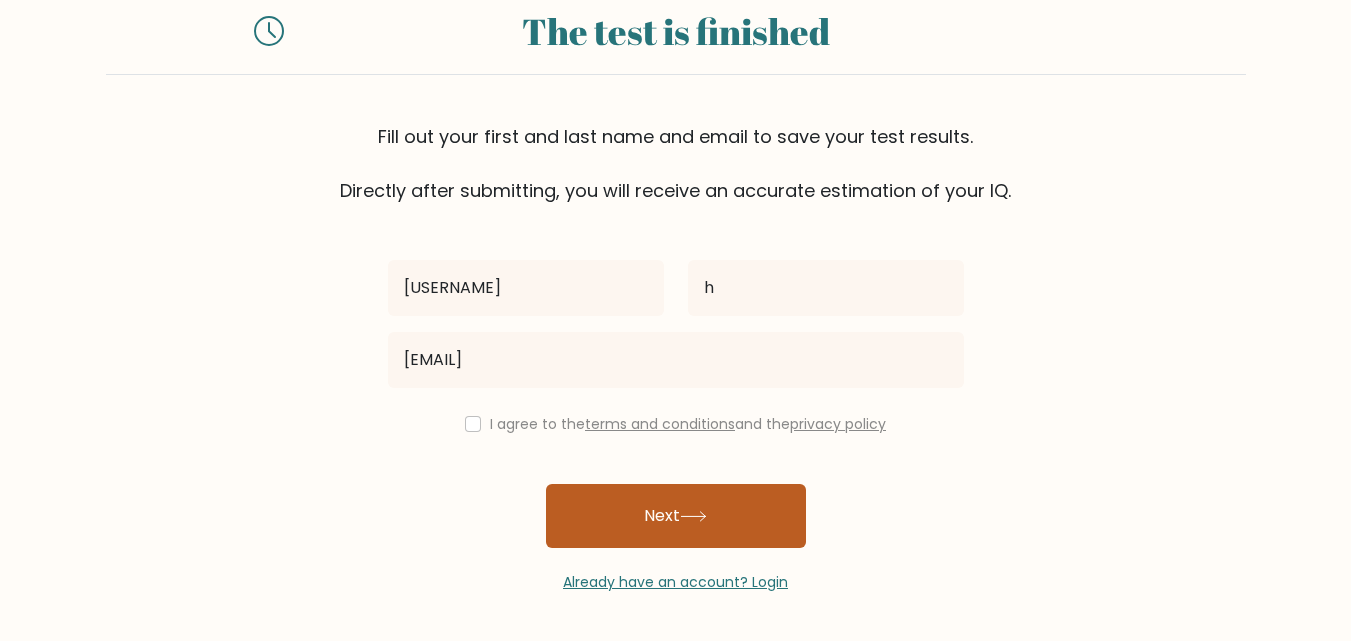 click on "Next" at bounding box center [676, 516] 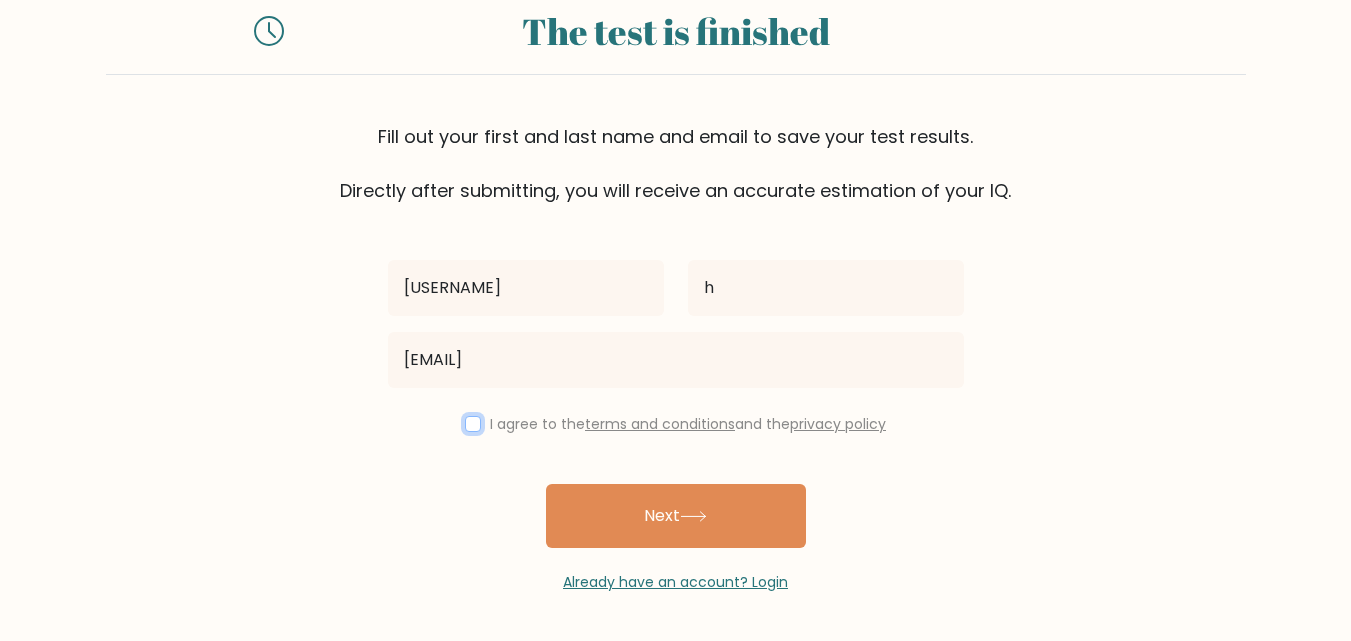 click at bounding box center (473, 424) 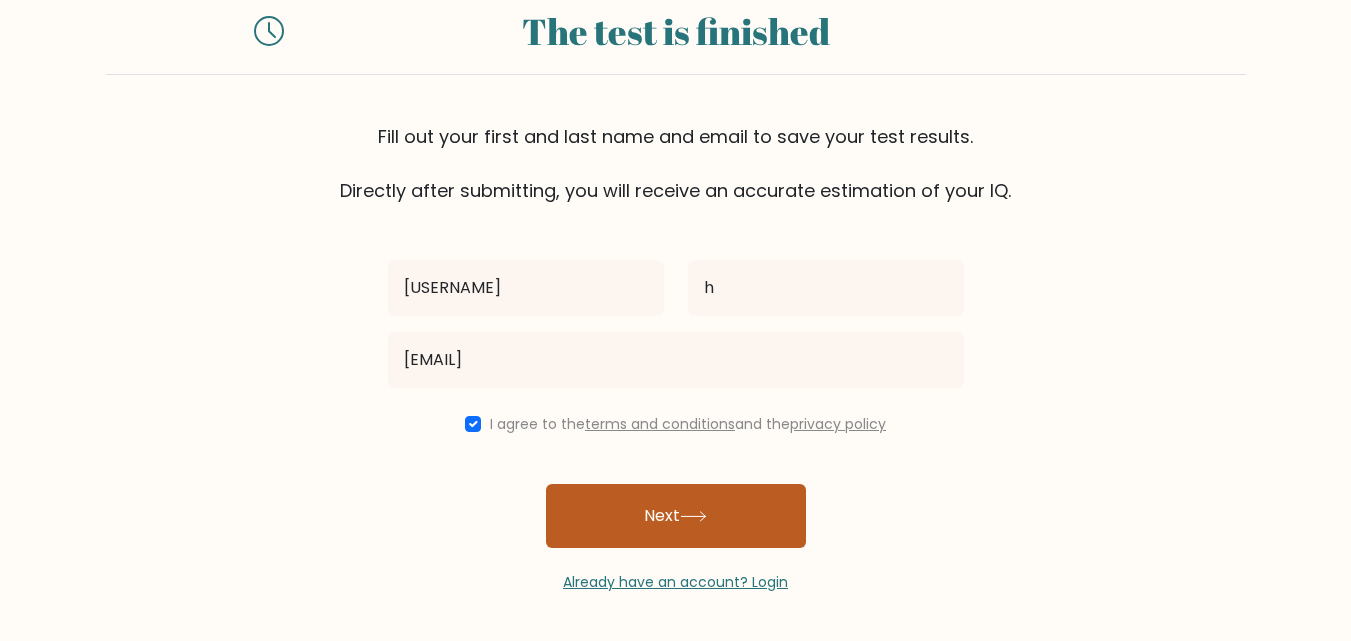 click on "Next" at bounding box center (676, 516) 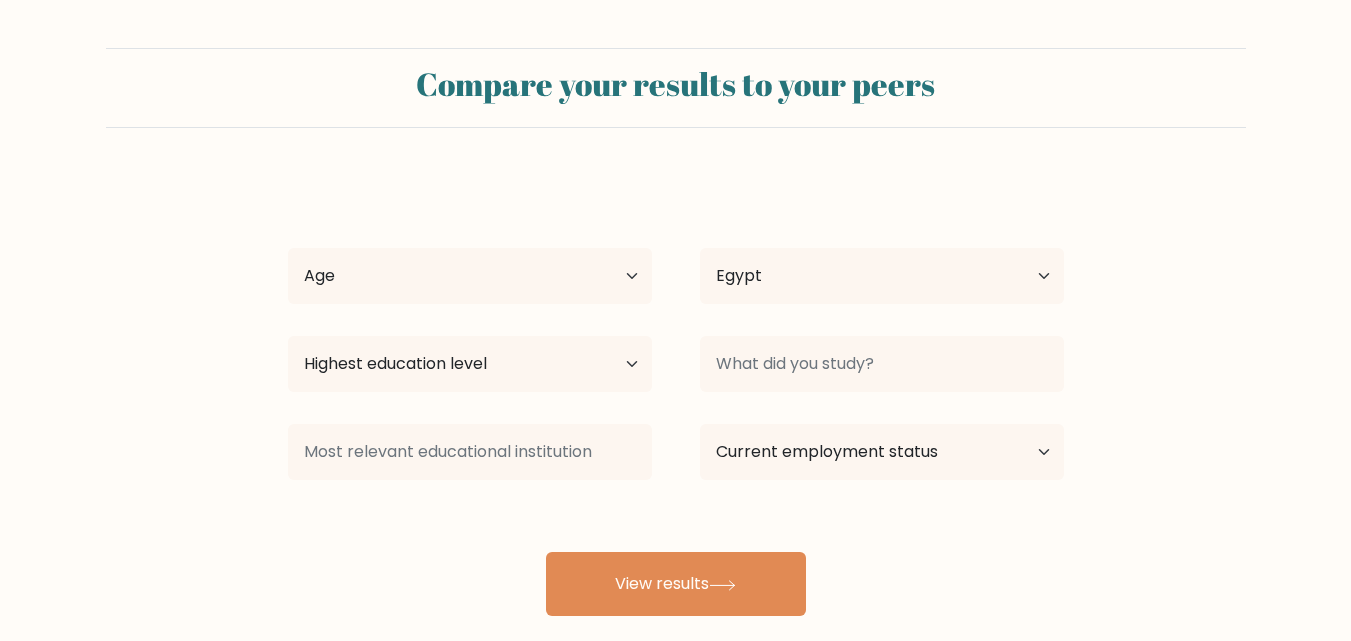 scroll, scrollTop: 0, scrollLeft: 0, axis: both 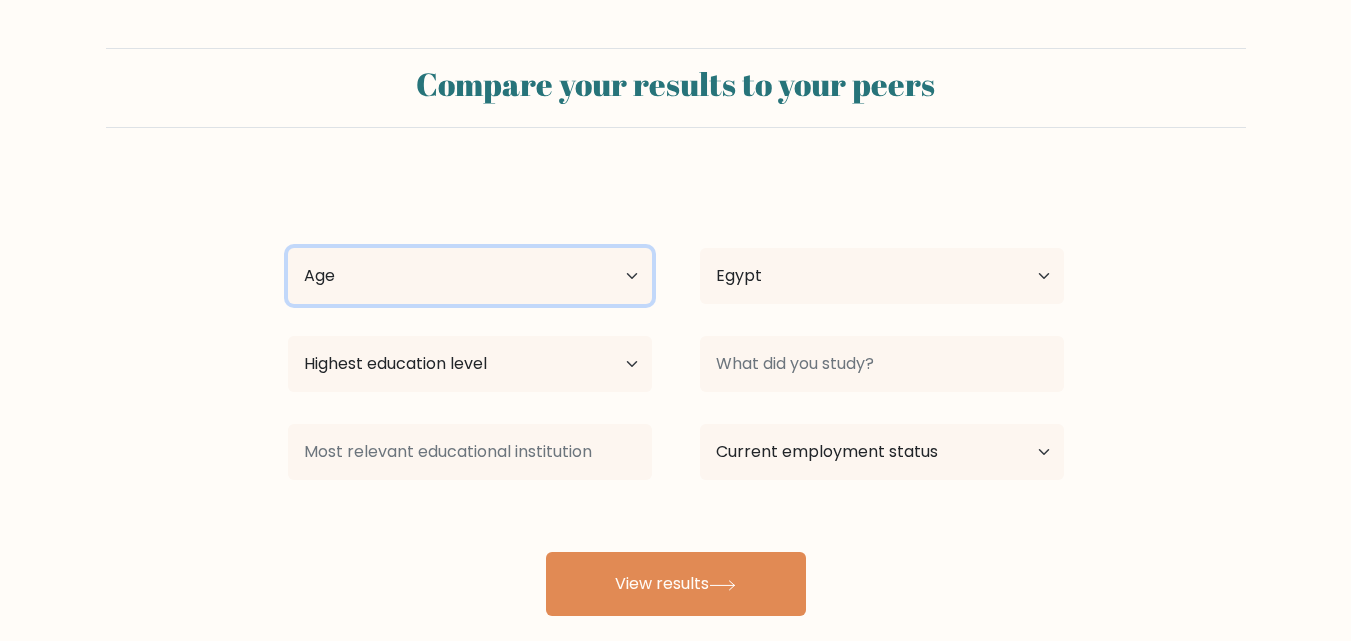click on "Age
Under 18 years old
18-24 years old
25-34 years old
35-44 years old
45-54 years old
55-64 years old
65 years old and above" at bounding box center (470, 276) 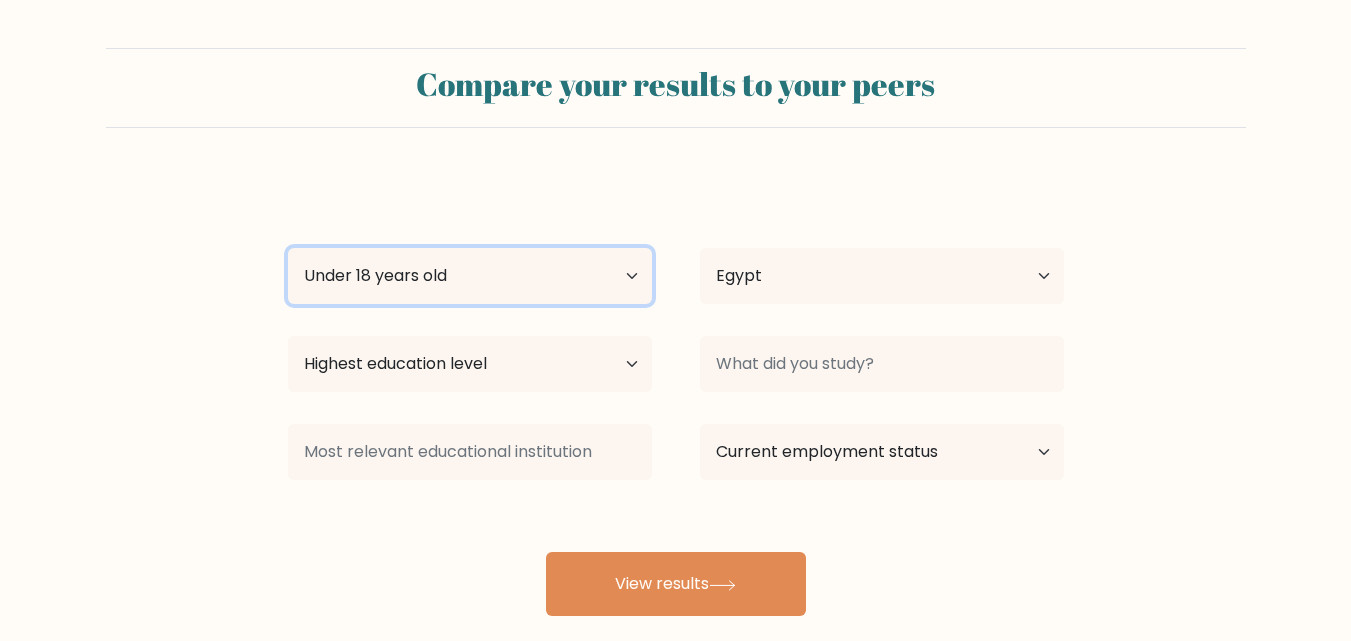click on "Age
Under 18 years old
18-24 years old
25-34 years old
35-44 years old
45-54 years old
55-64 years old
65 years old and above" at bounding box center [470, 276] 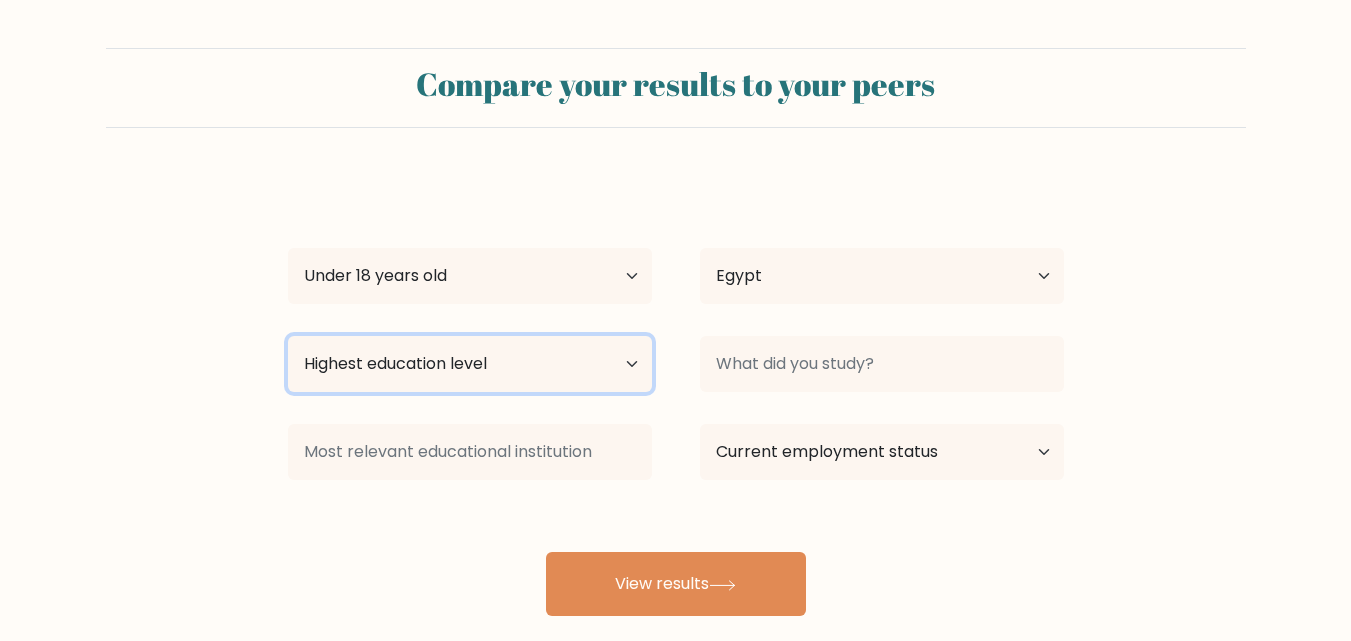 click on "Highest education level
No schooling
Primary
Lower Secondary
Upper Secondary
Occupation Specific
Bachelor's degree
Master's degree
Doctoral degree" at bounding box center (470, 364) 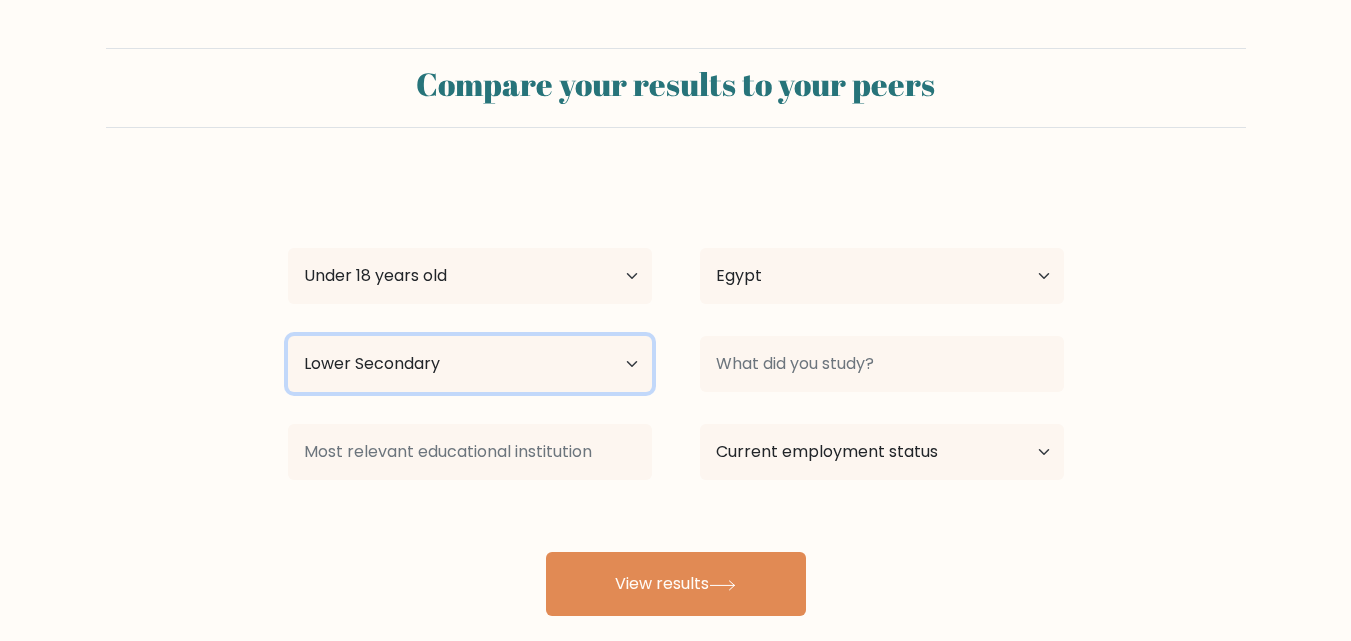 click on "Highest education level
No schooling
Primary
Lower Secondary
Upper Secondary
Occupation Specific
Bachelor's degree
Master's degree
Doctoral degree" at bounding box center (470, 364) 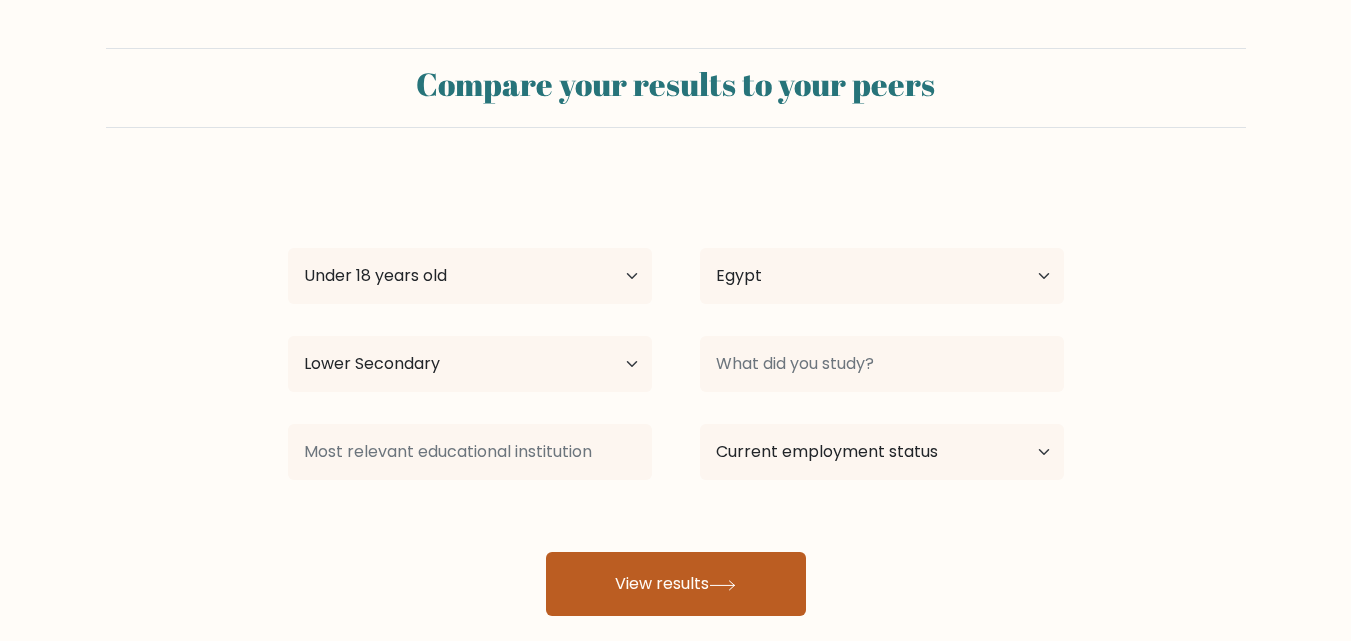 click on "View results" at bounding box center [676, 584] 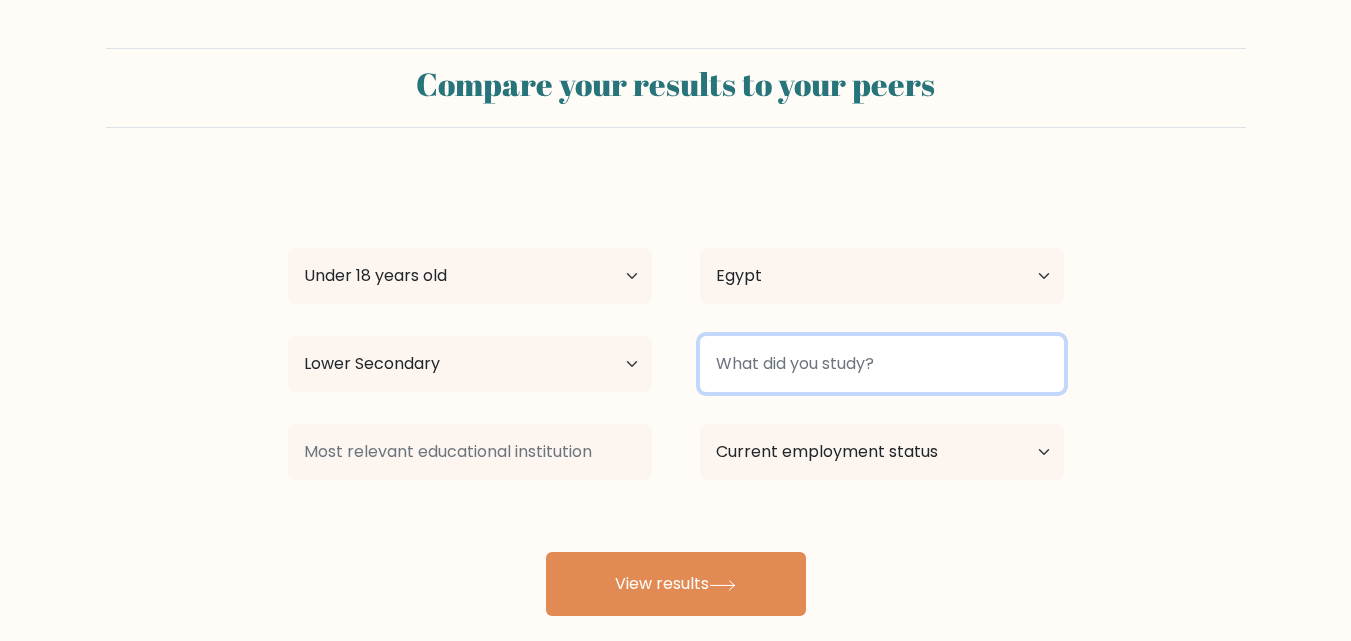 click at bounding box center [882, 364] 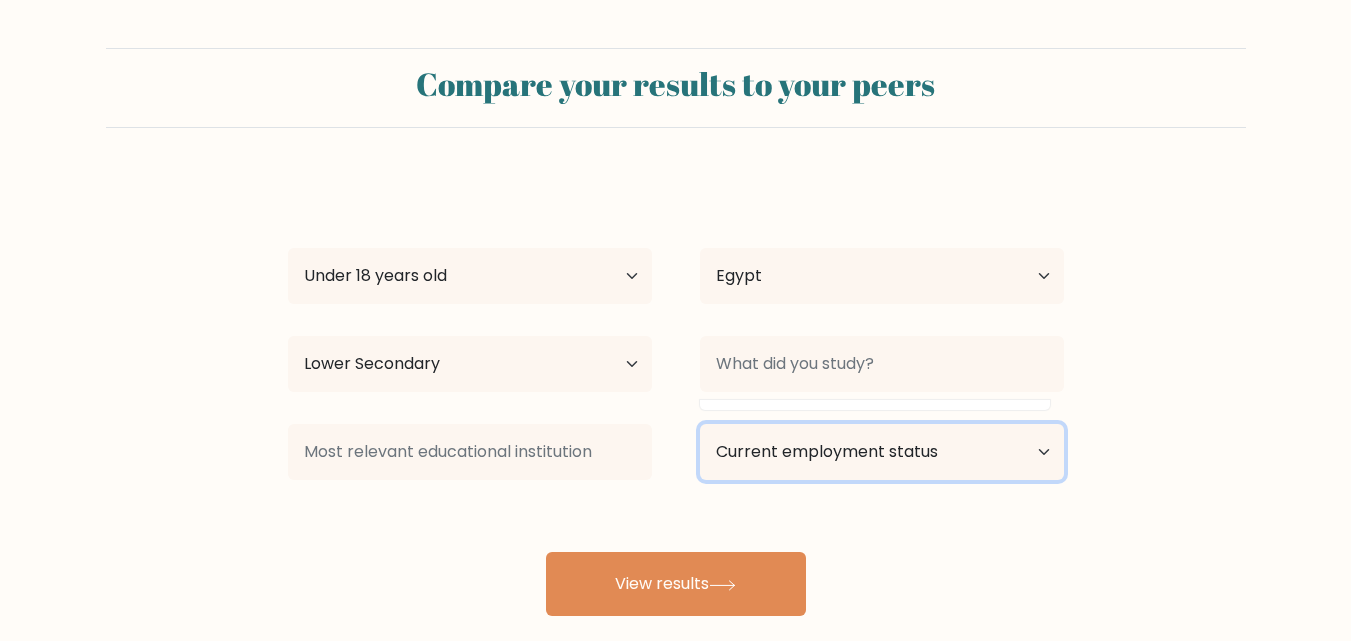 click on "Current employment status
Employed
Student
Retired
Other / prefer not to answer" at bounding box center [882, 452] 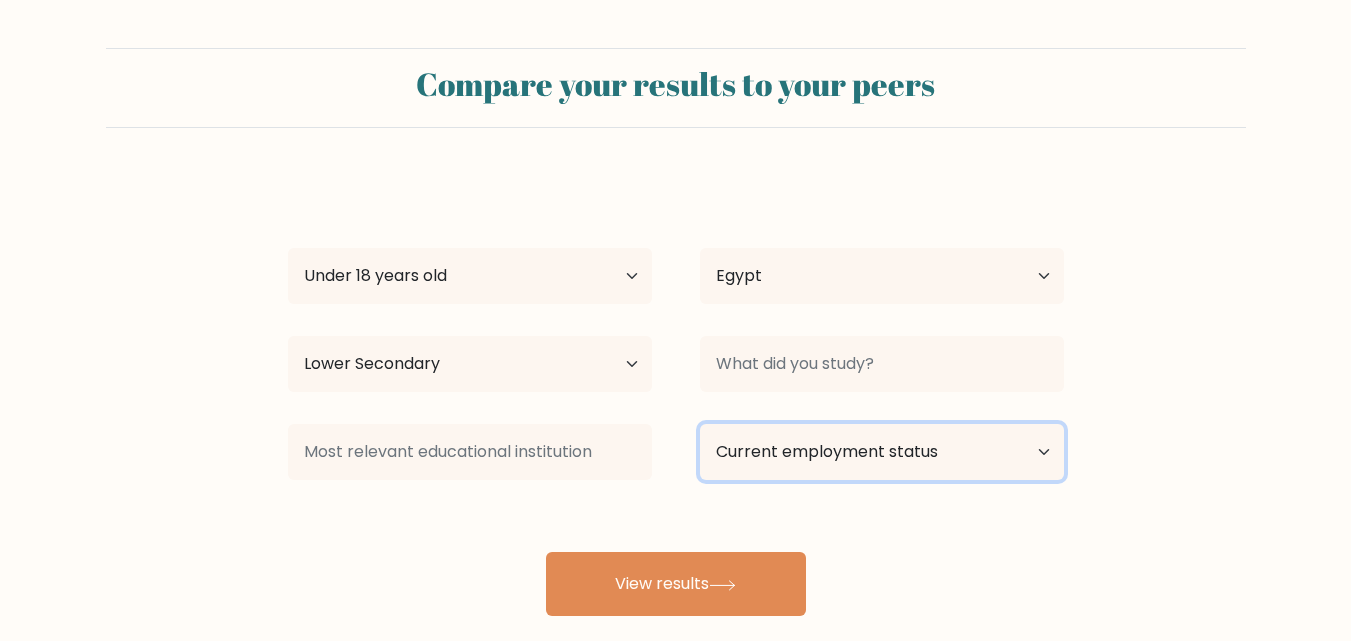 select on "student" 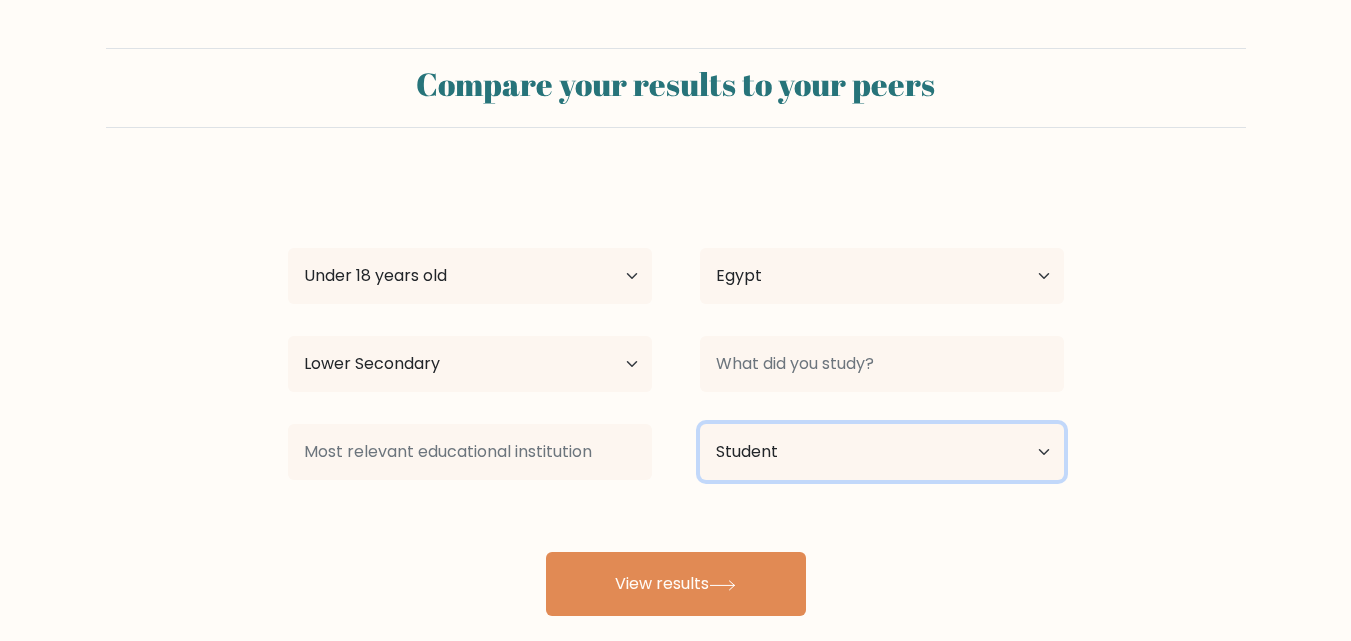 click on "Current employment status
Employed
Student
Retired
Other / prefer not to answer" at bounding box center (882, 452) 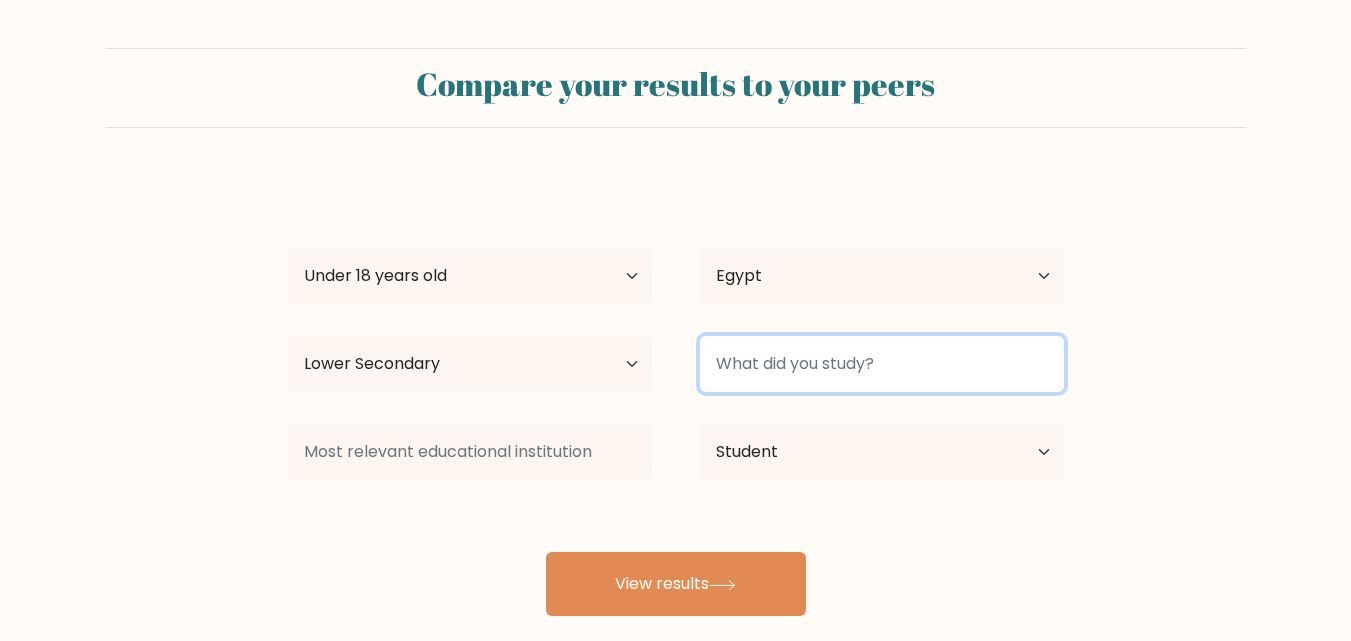 click at bounding box center [882, 364] 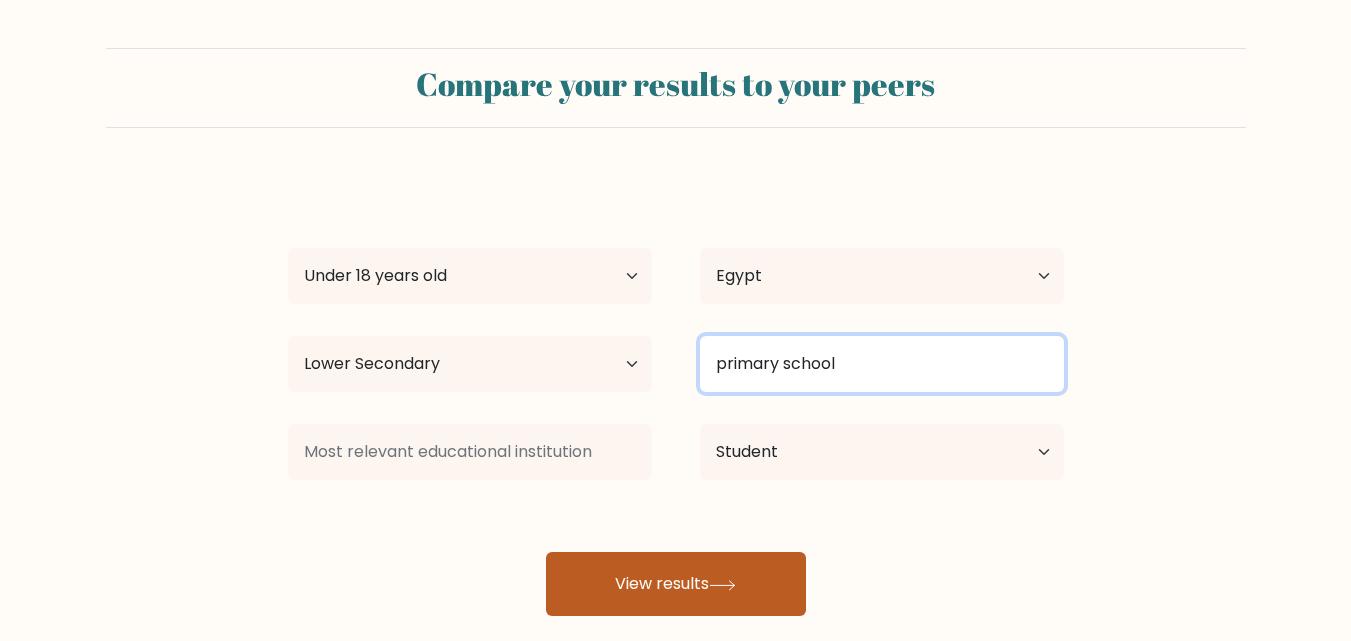 type on "primary school" 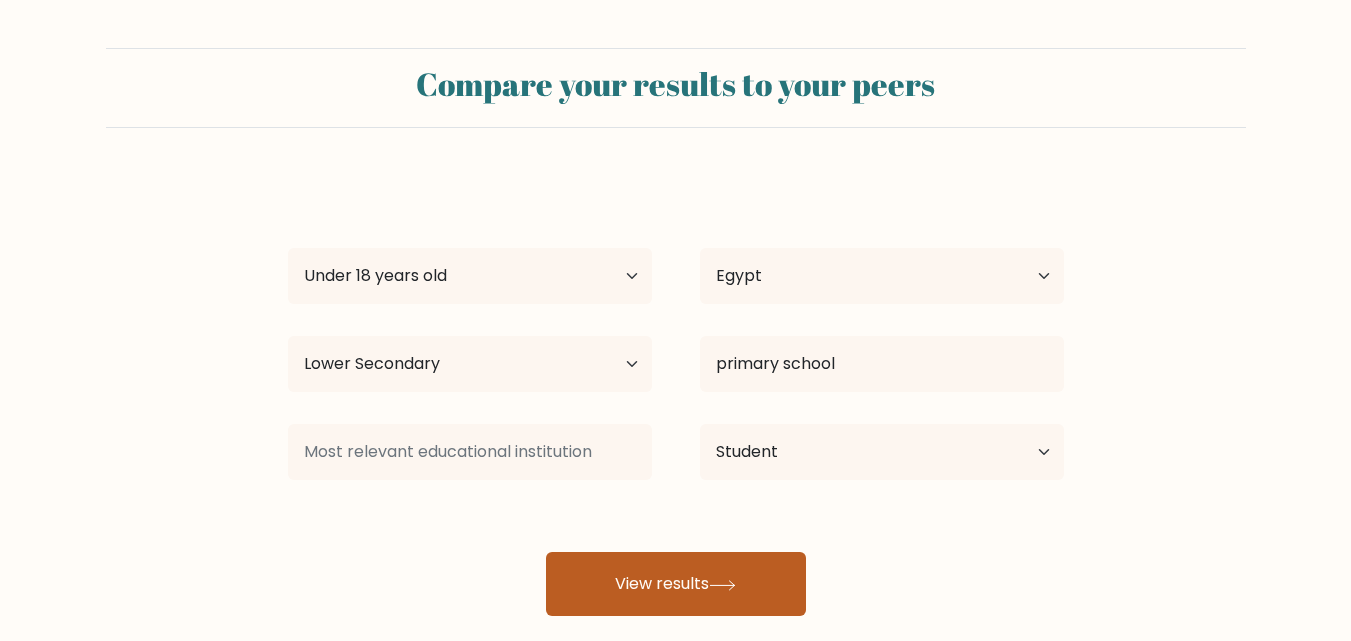 click on "View results" at bounding box center (676, 584) 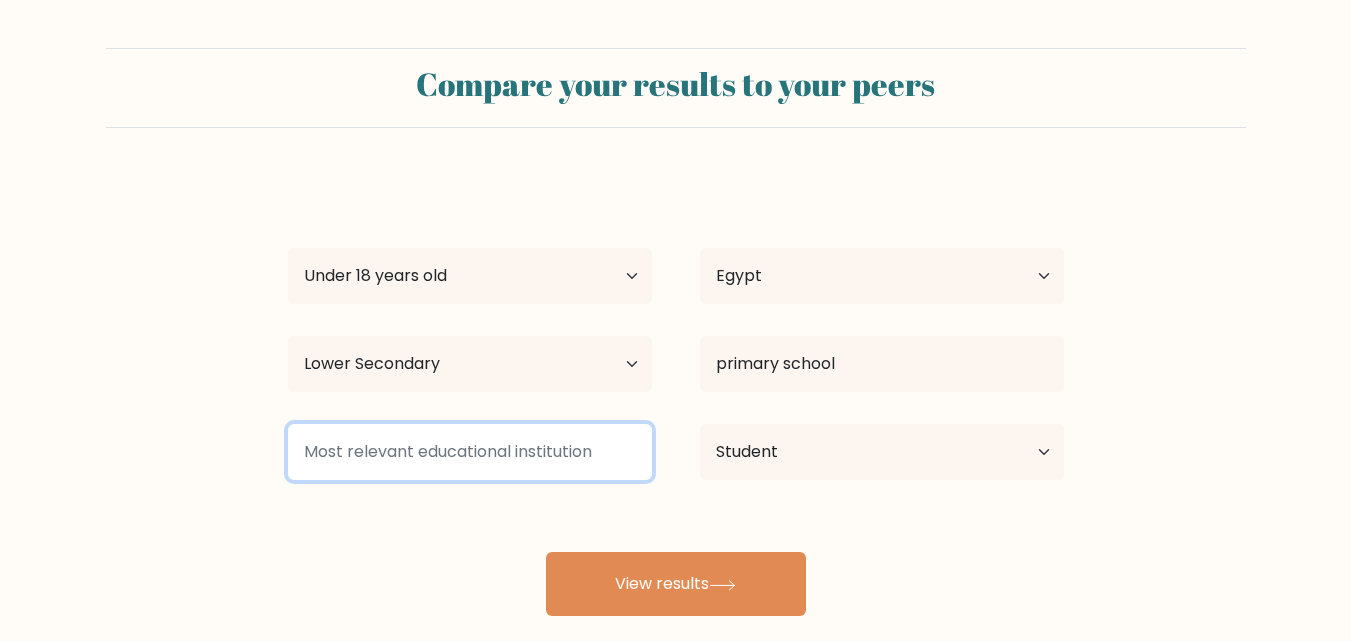 click at bounding box center [470, 452] 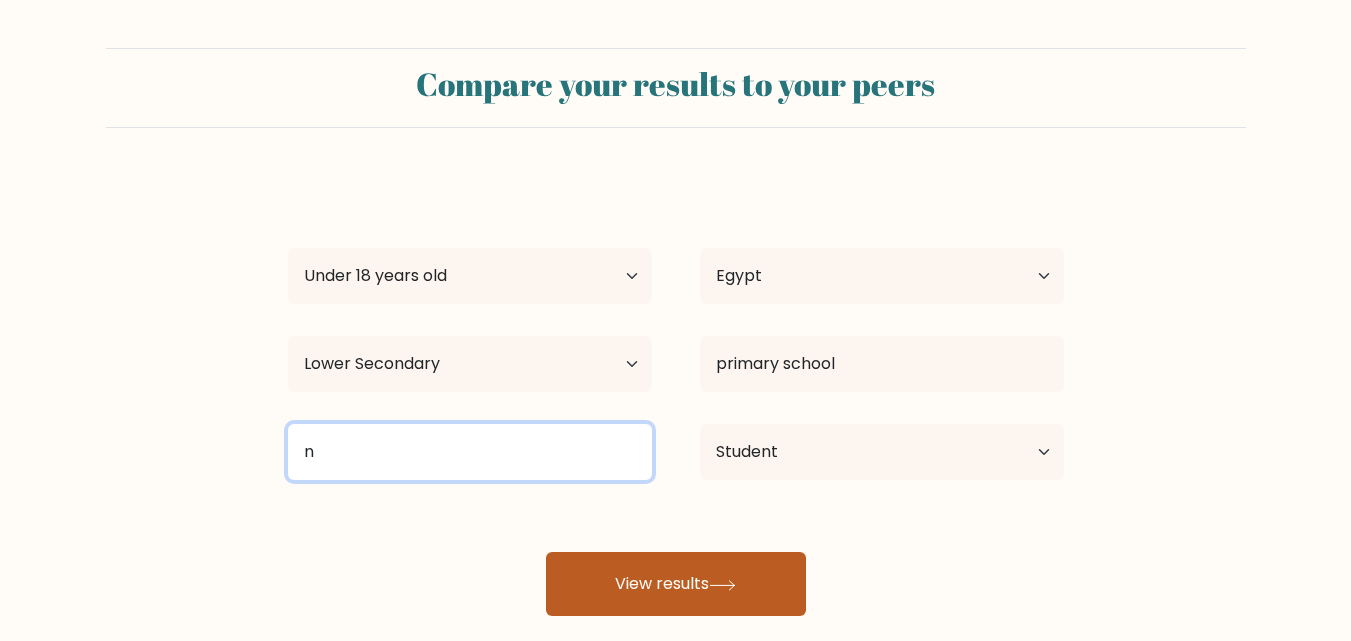 type on "n" 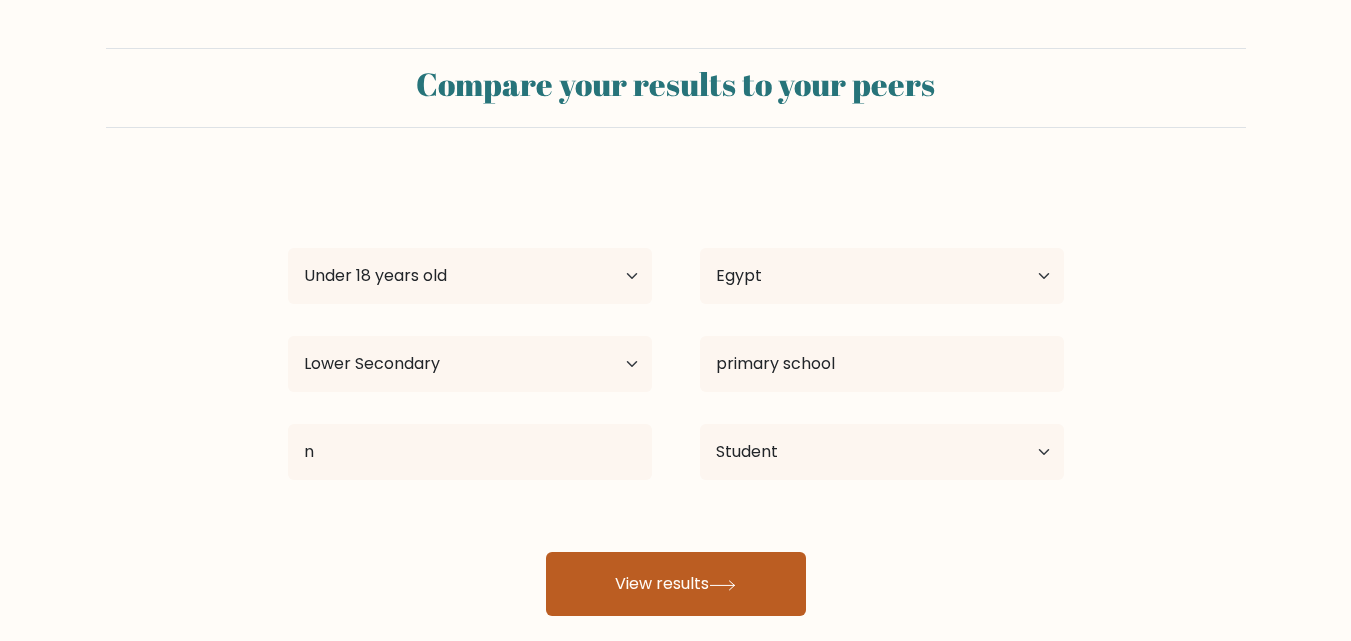 click on "View results" at bounding box center [676, 584] 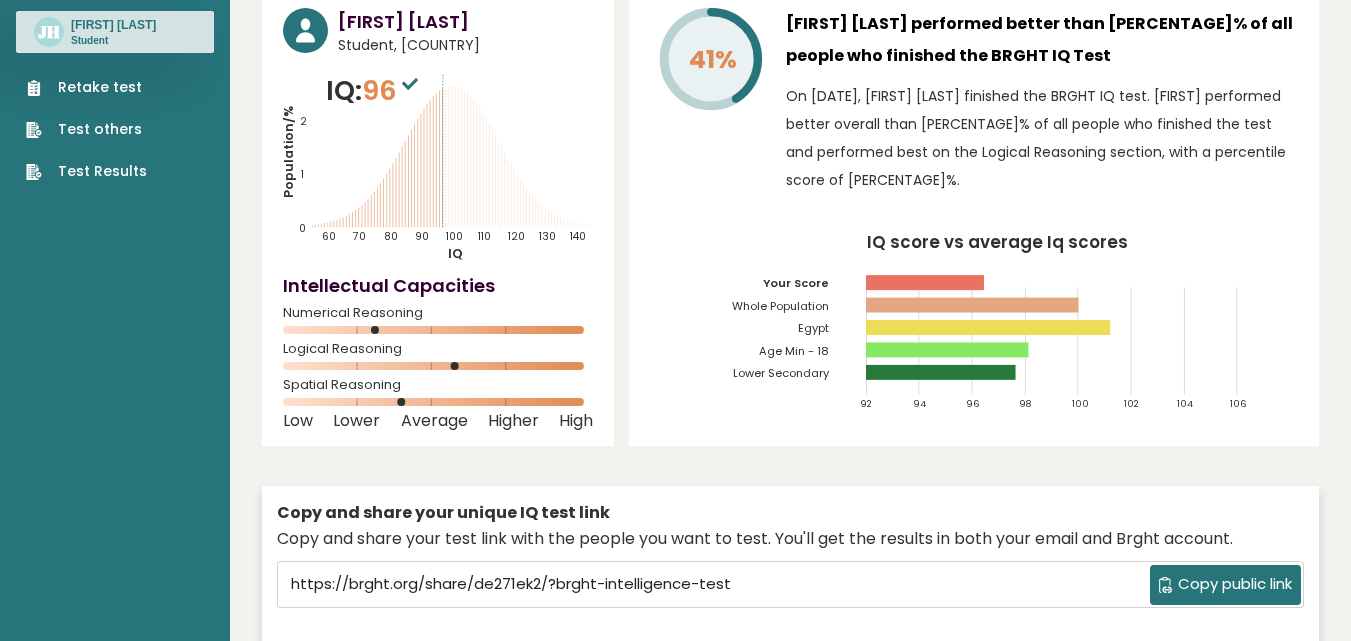 scroll, scrollTop: 97, scrollLeft: 0, axis: vertical 